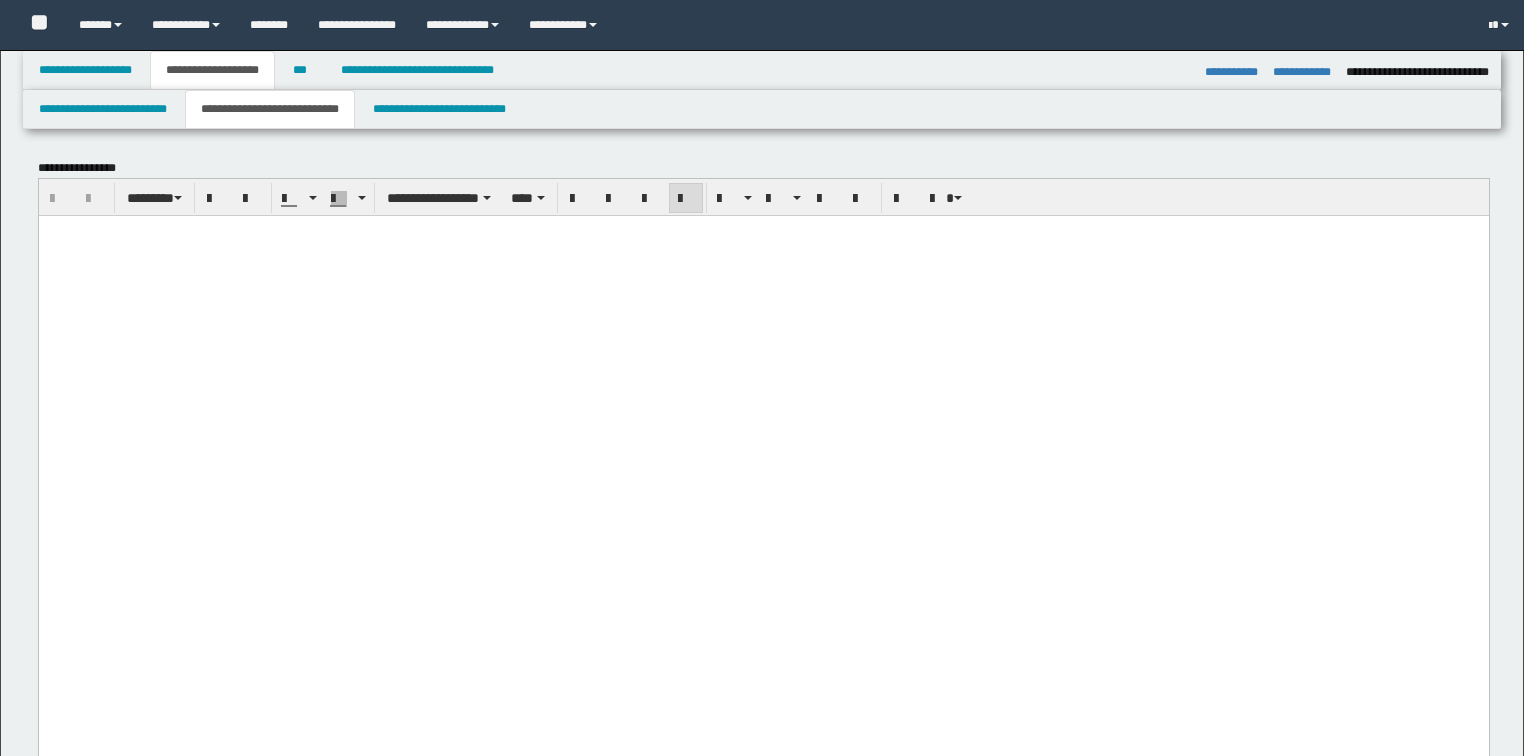 select on "*" 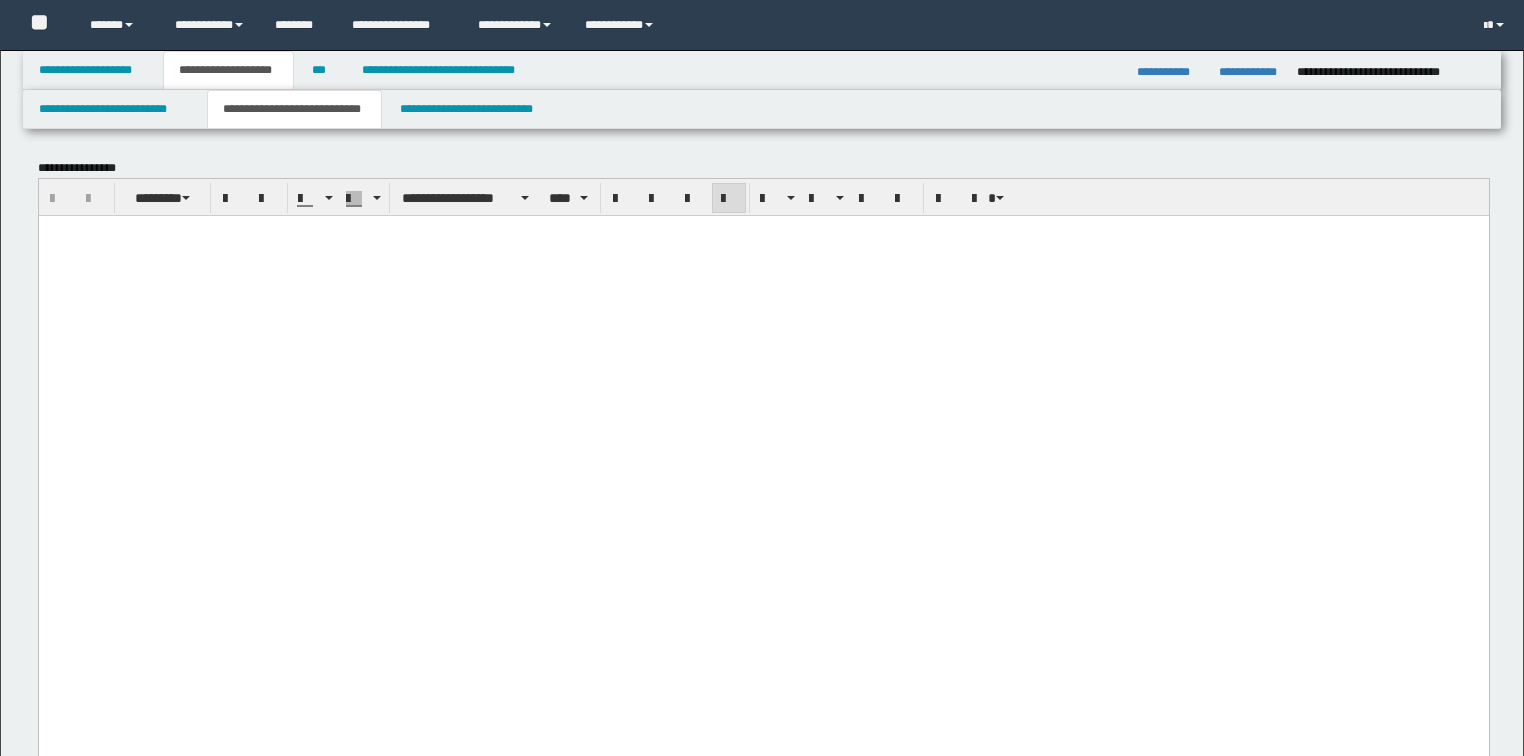 scroll, scrollTop: 259, scrollLeft: 0, axis: vertical 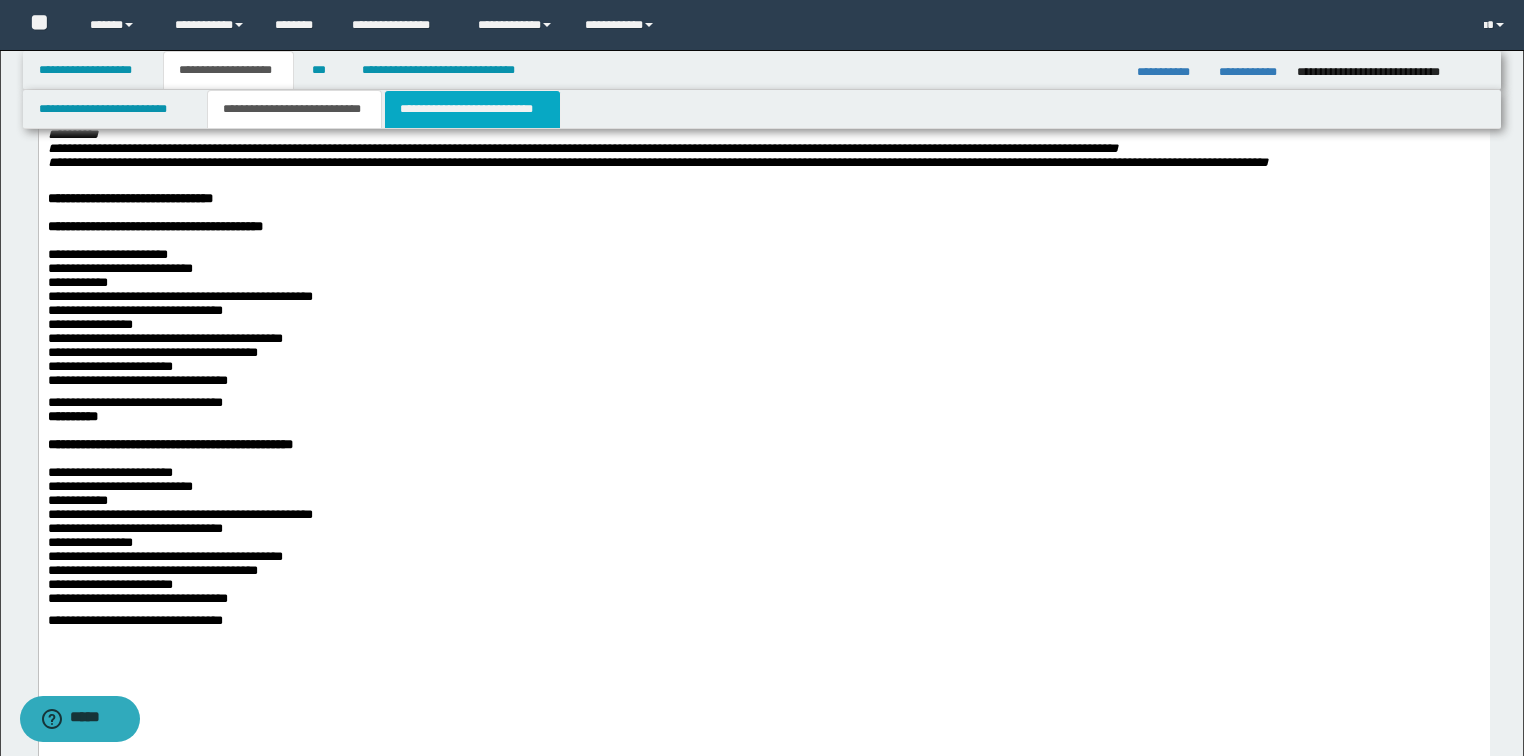 click on "**********" at bounding box center (472, 109) 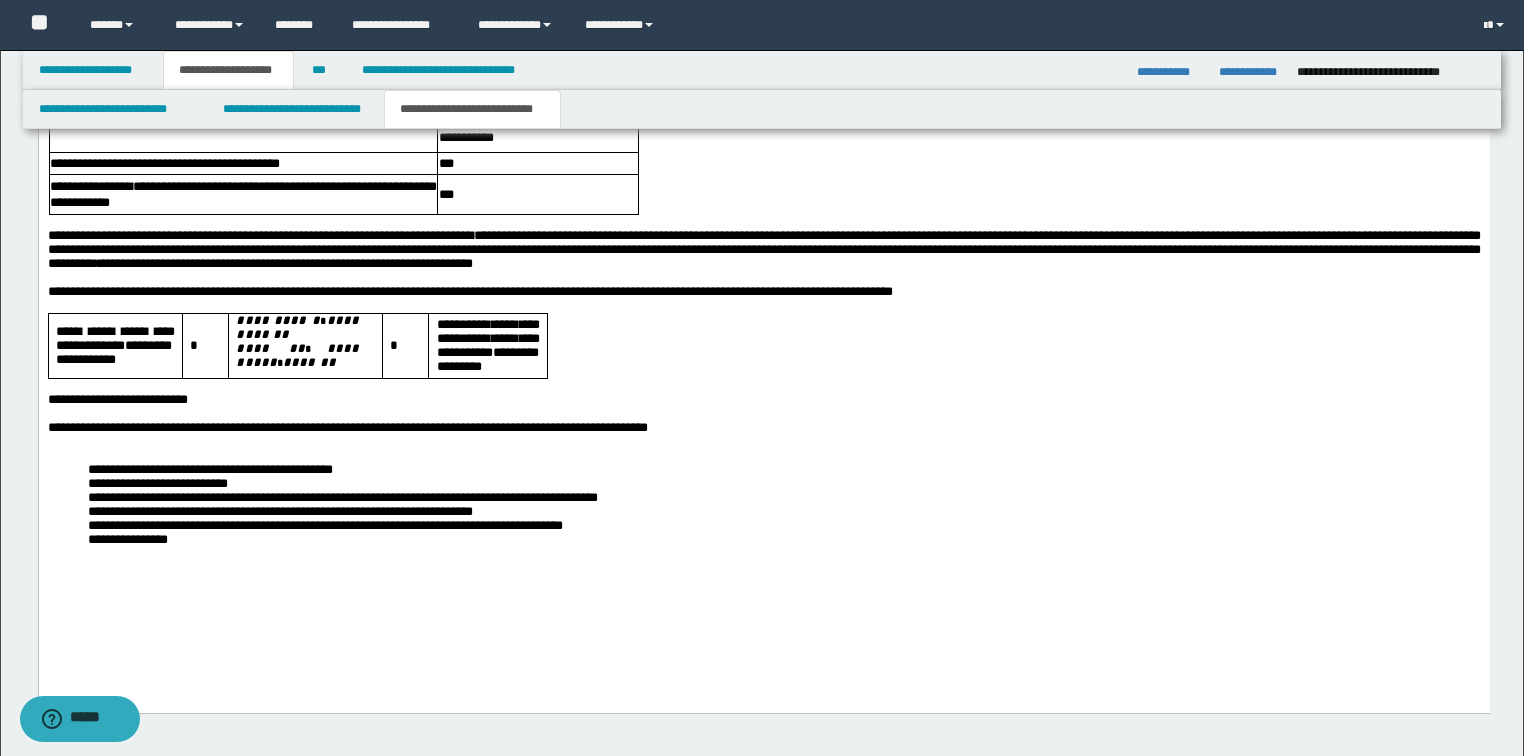 scroll, scrollTop: 2484, scrollLeft: 0, axis: vertical 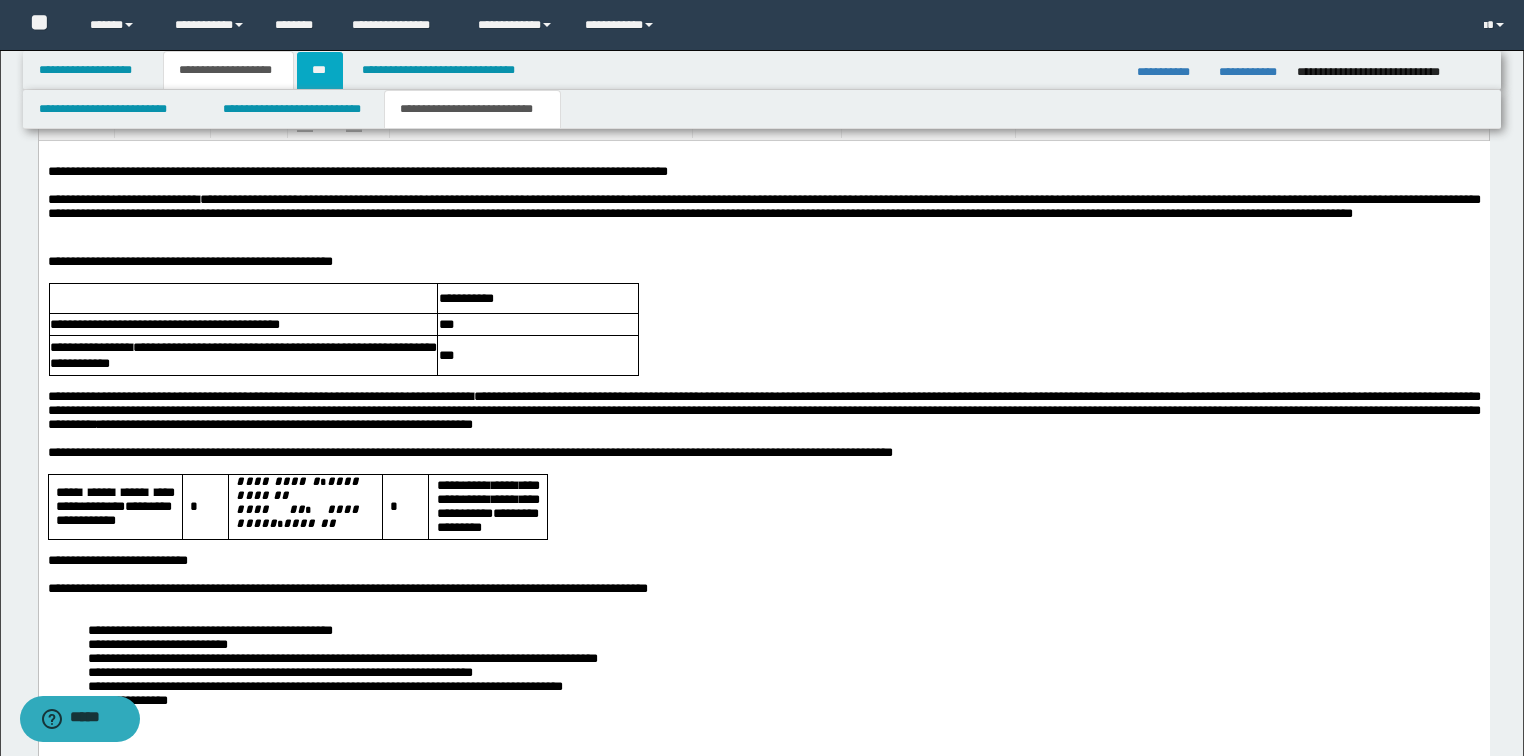 click on "***" at bounding box center (320, 70) 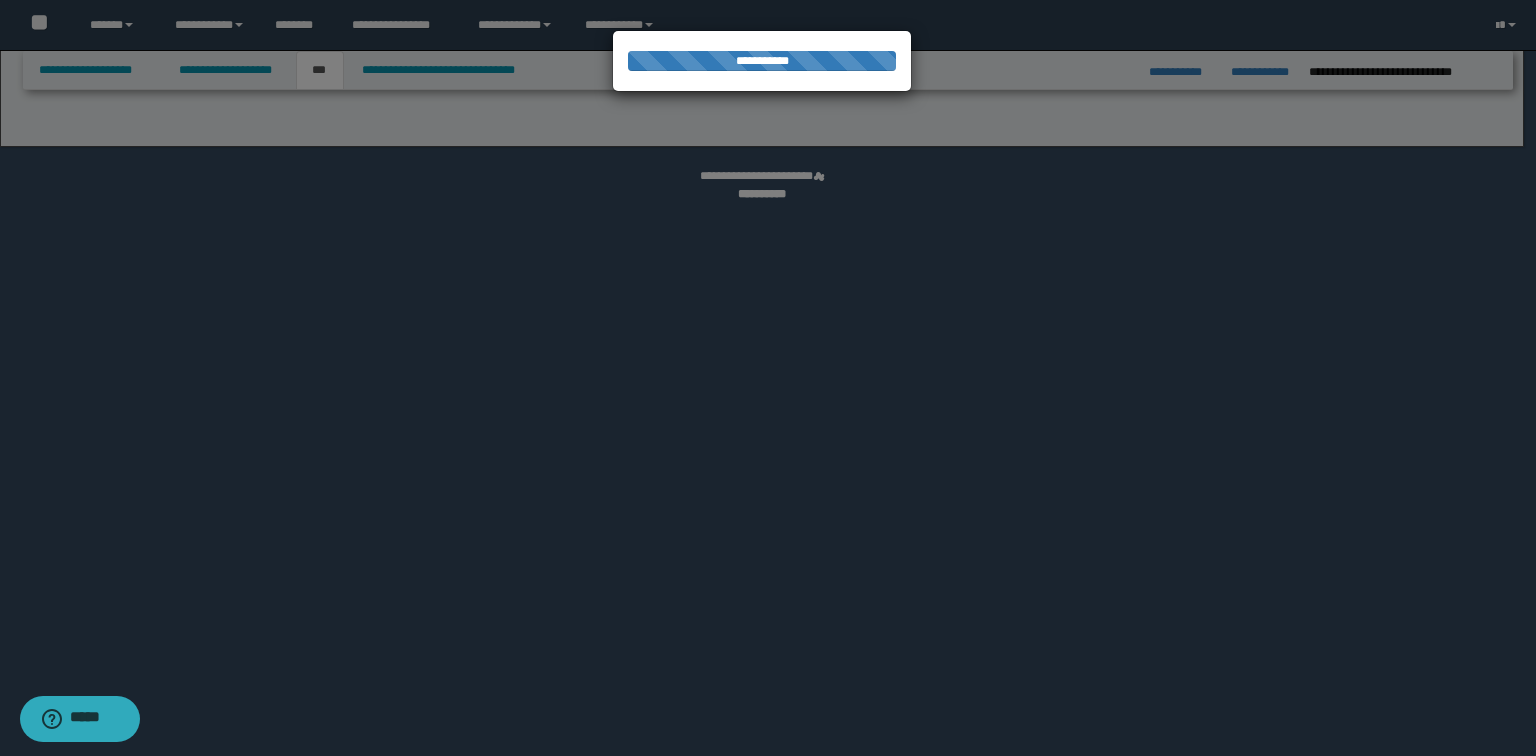 select on "**" 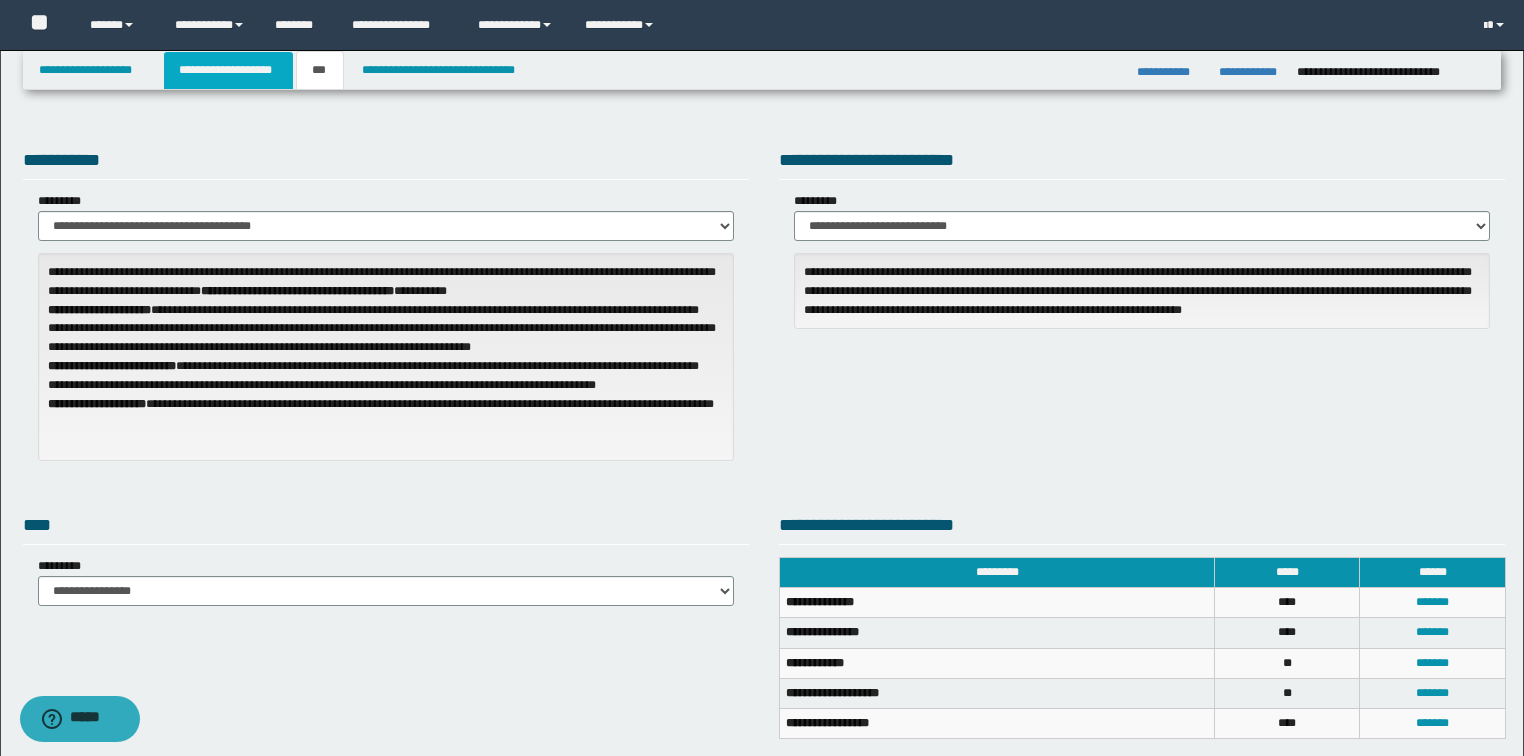 click on "**********" at bounding box center (228, 70) 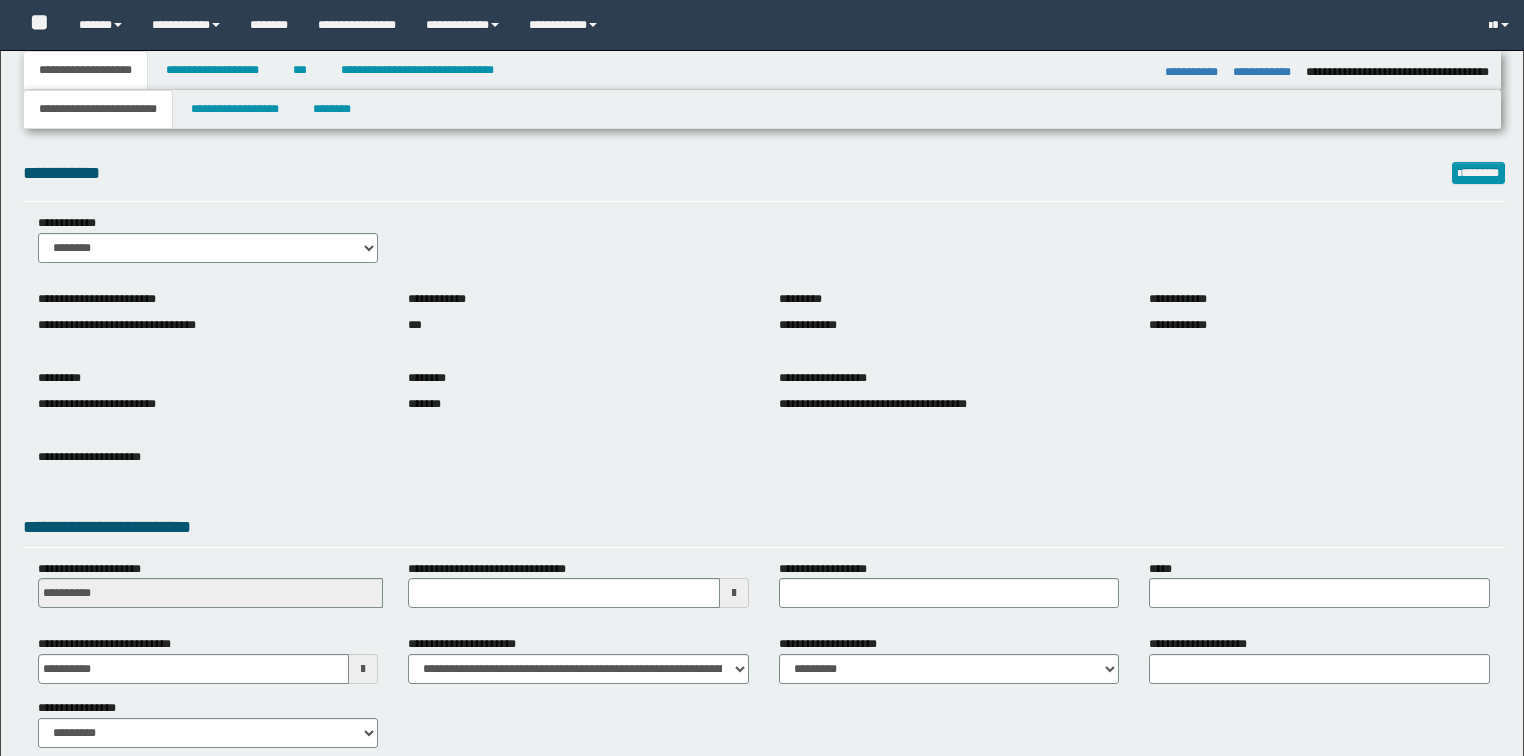 select on "*" 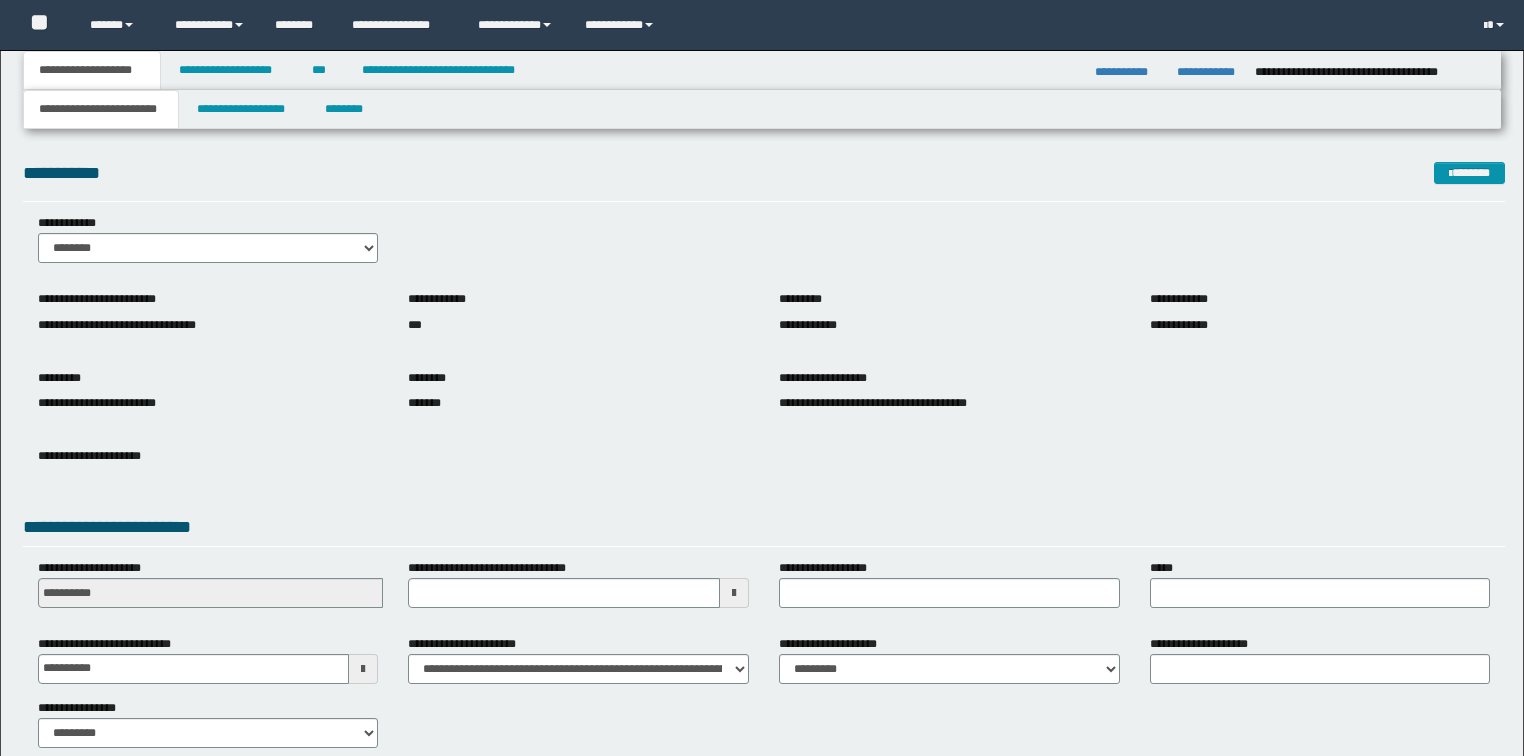 scroll, scrollTop: 0, scrollLeft: 0, axis: both 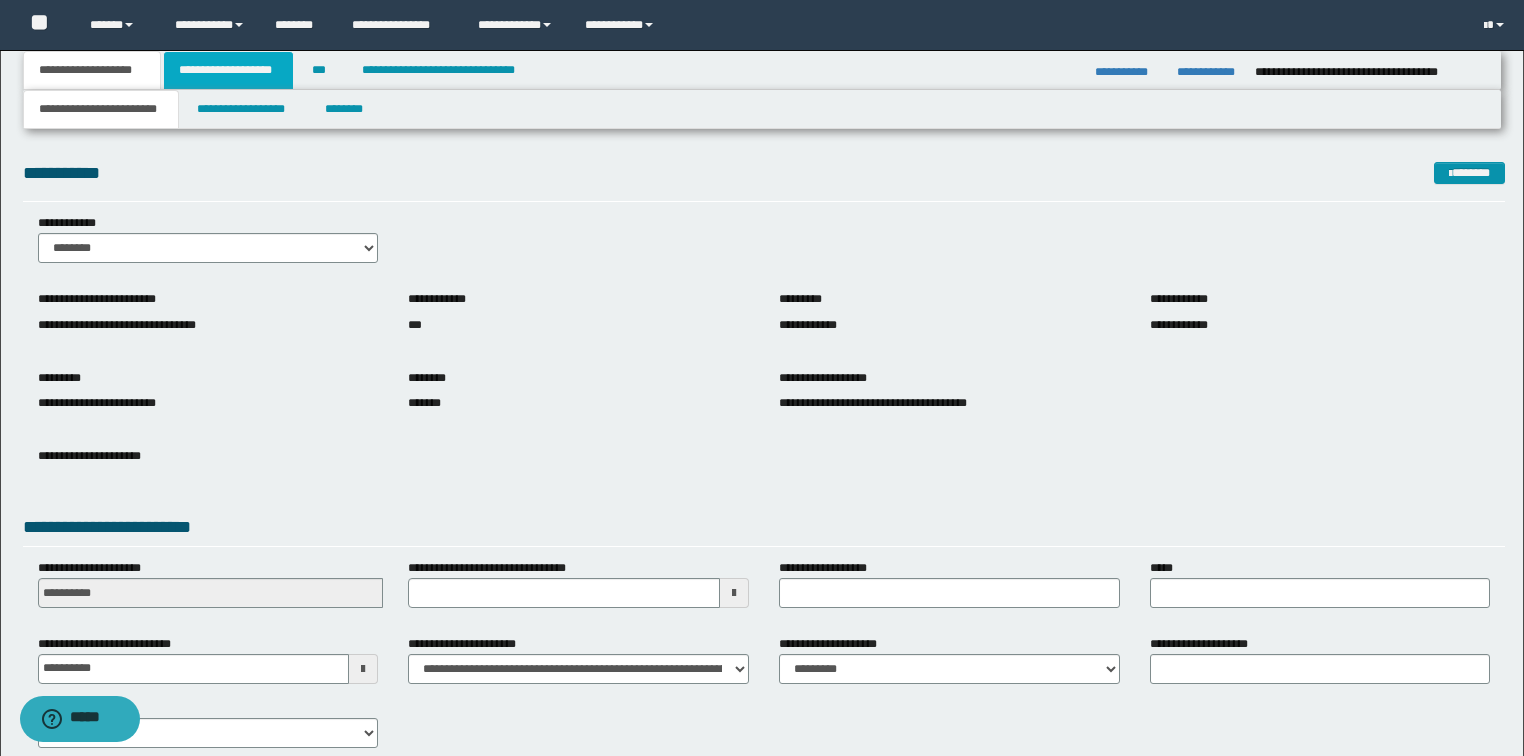 click on "**********" at bounding box center (228, 70) 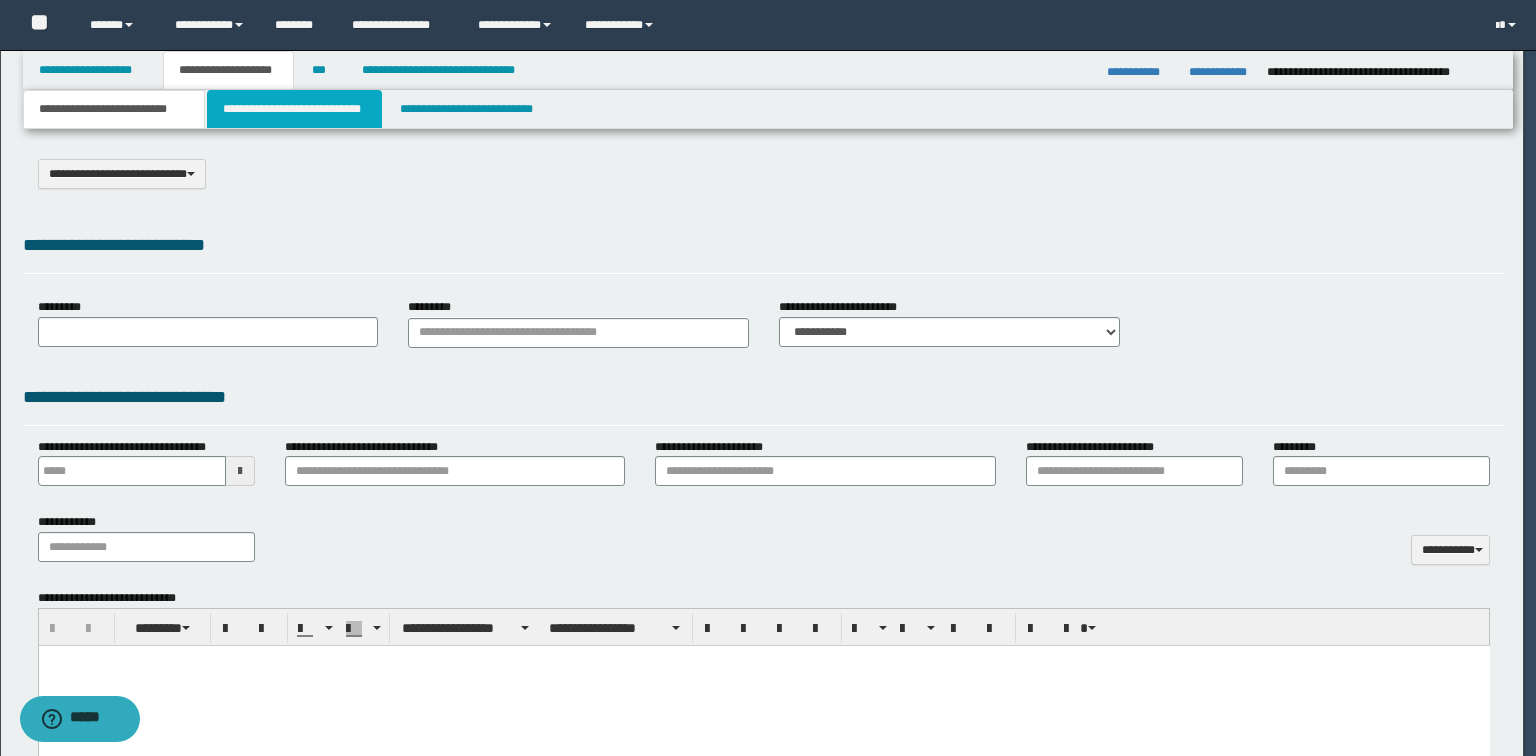 select on "*" 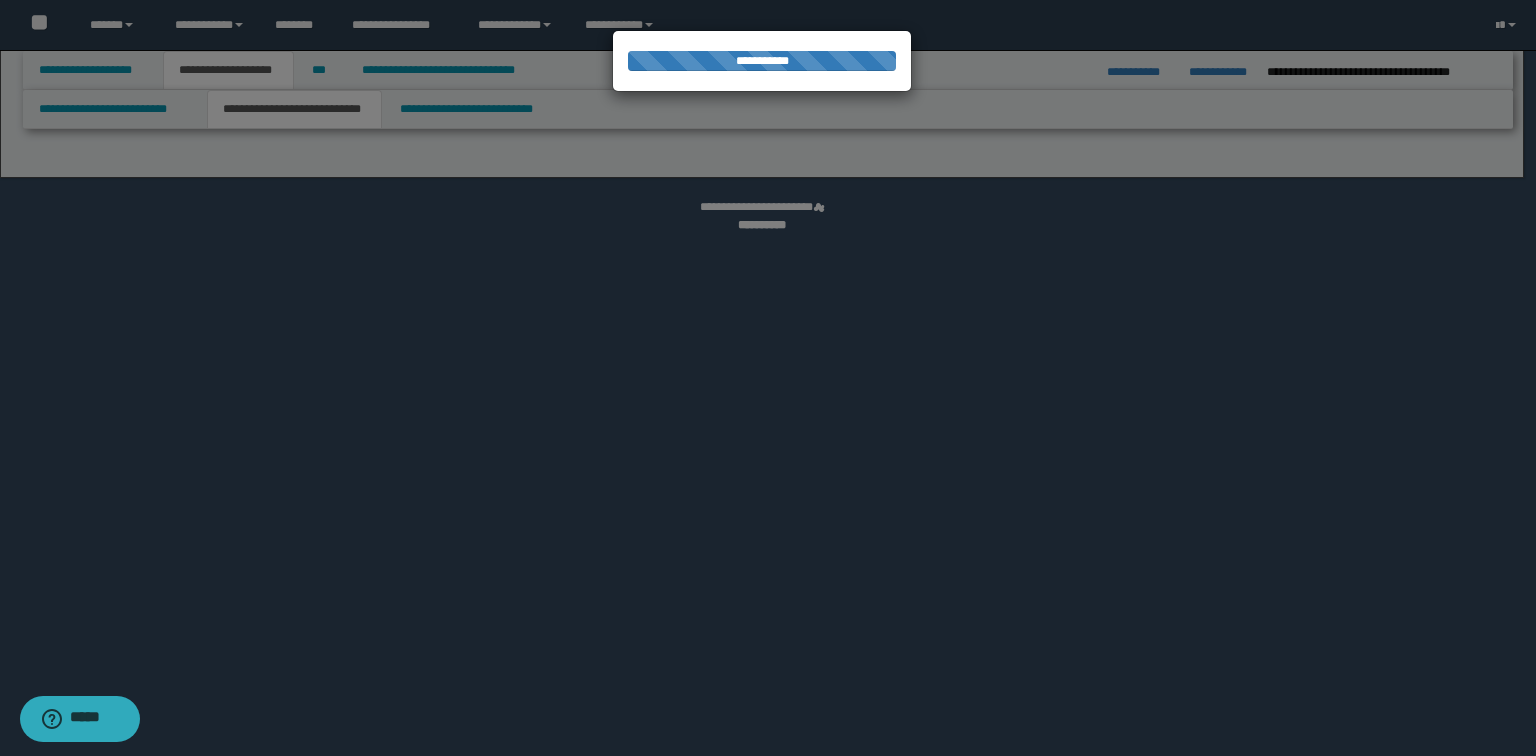 select on "*" 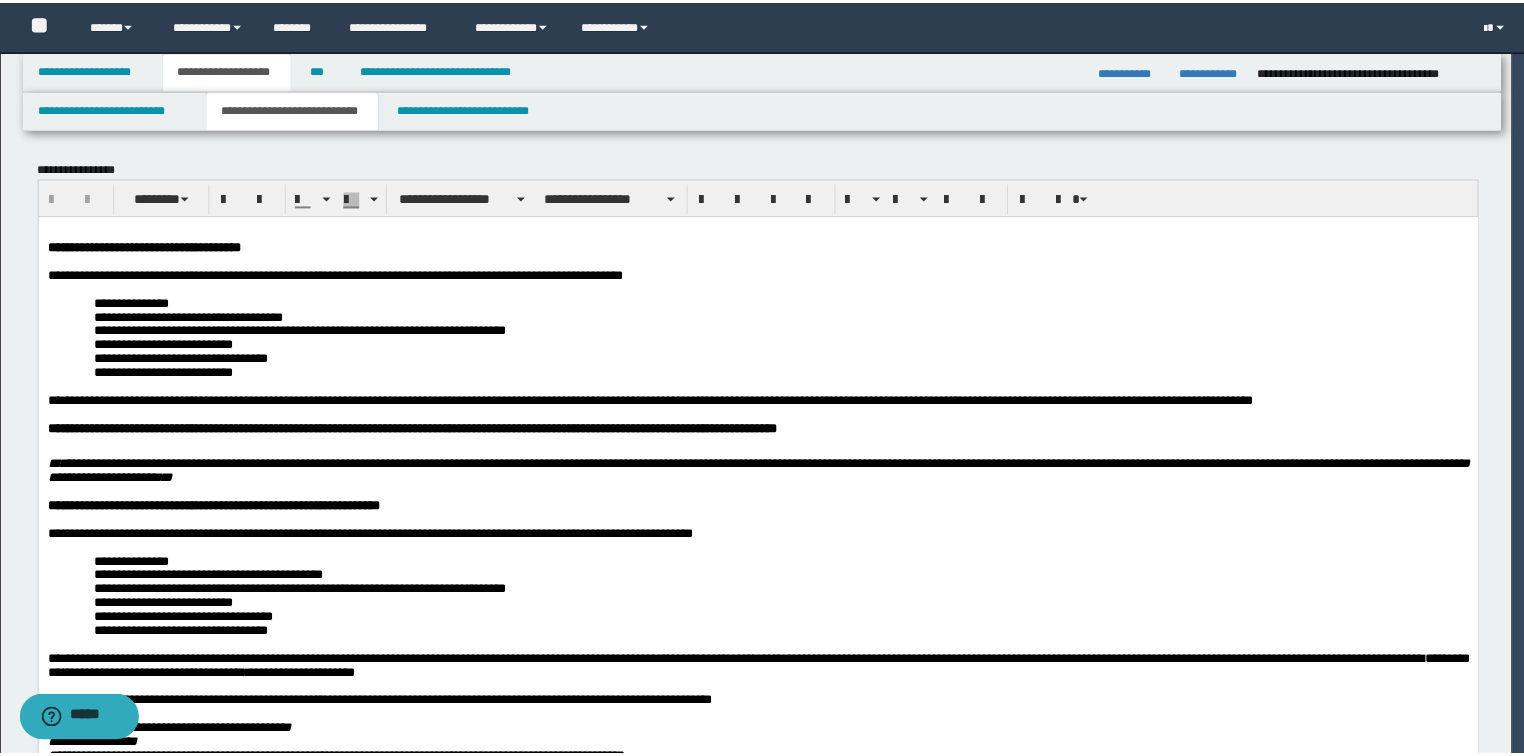 scroll, scrollTop: 0, scrollLeft: 0, axis: both 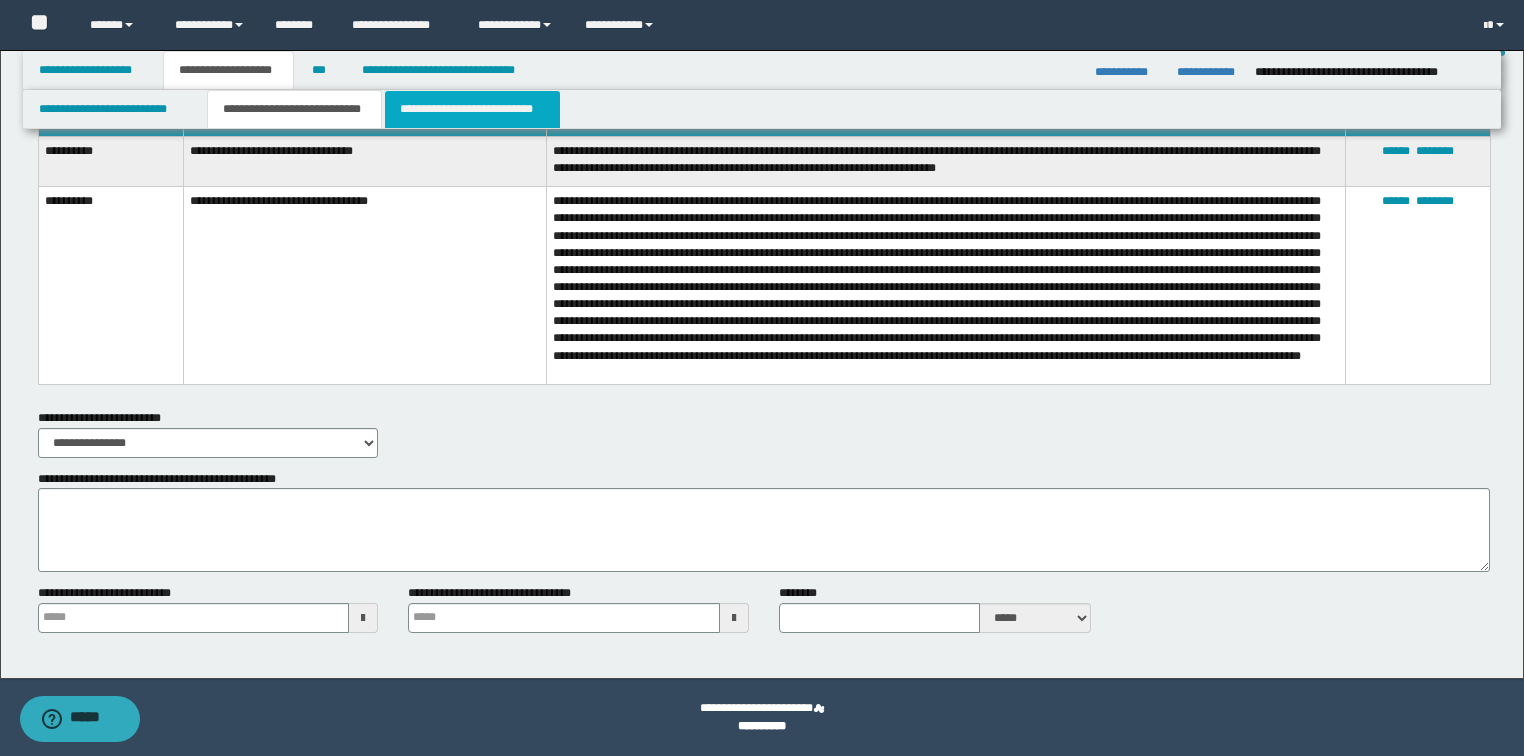 click on "**********" at bounding box center (472, 109) 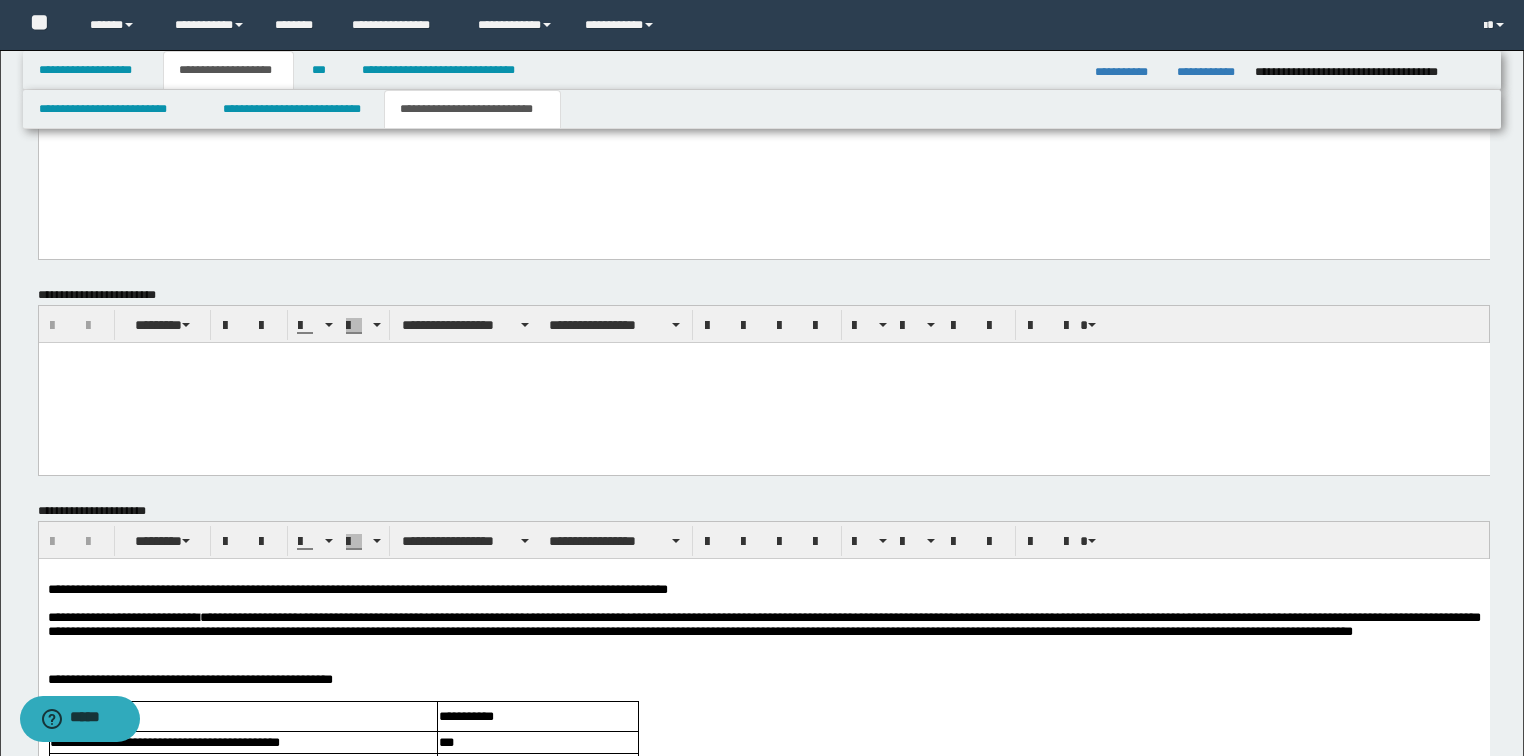 scroll, scrollTop: 2160, scrollLeft: 0, axis: vertical 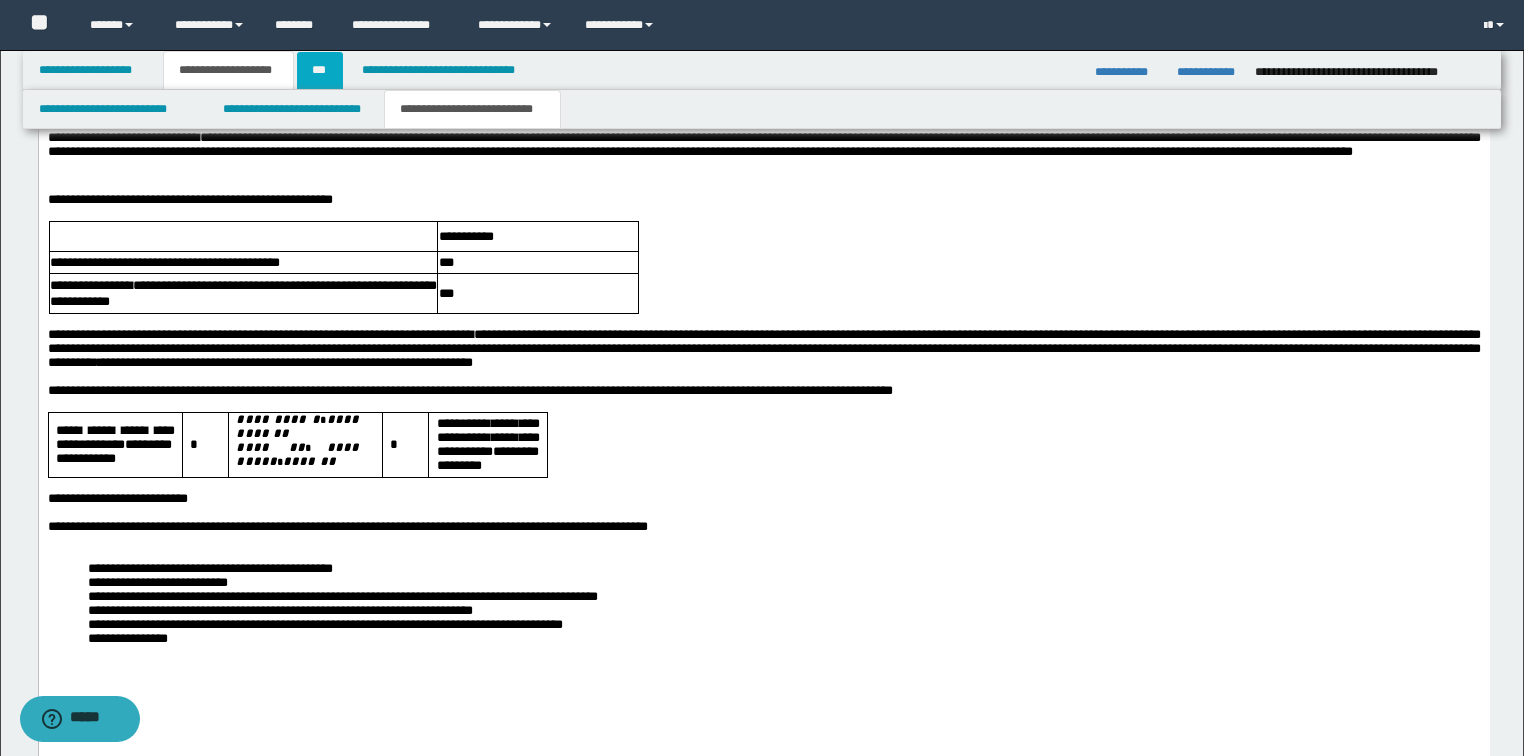 click on "***" at bounding box center [320, 70] 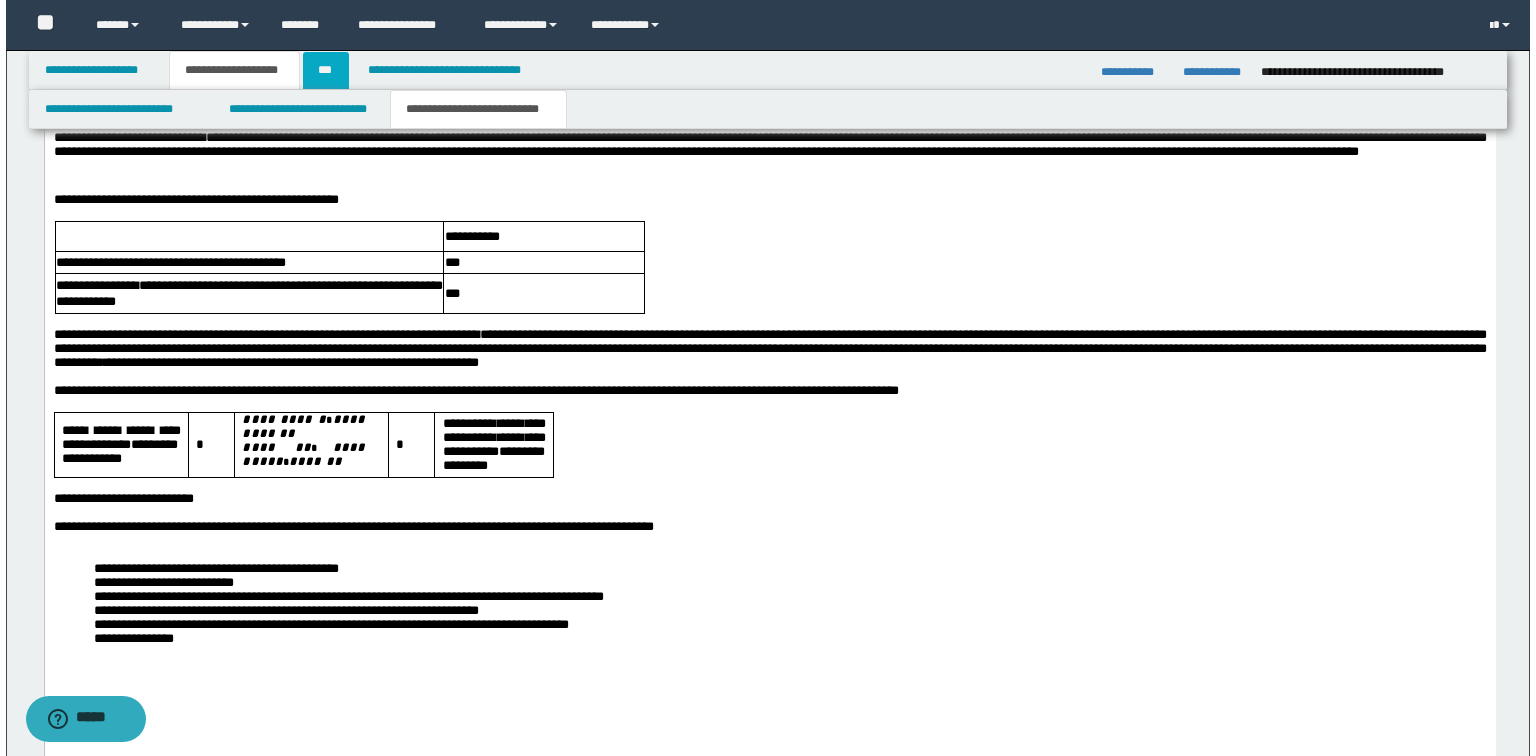 scroll, scrollTop: 0, scrollLeft: 0, axis: both 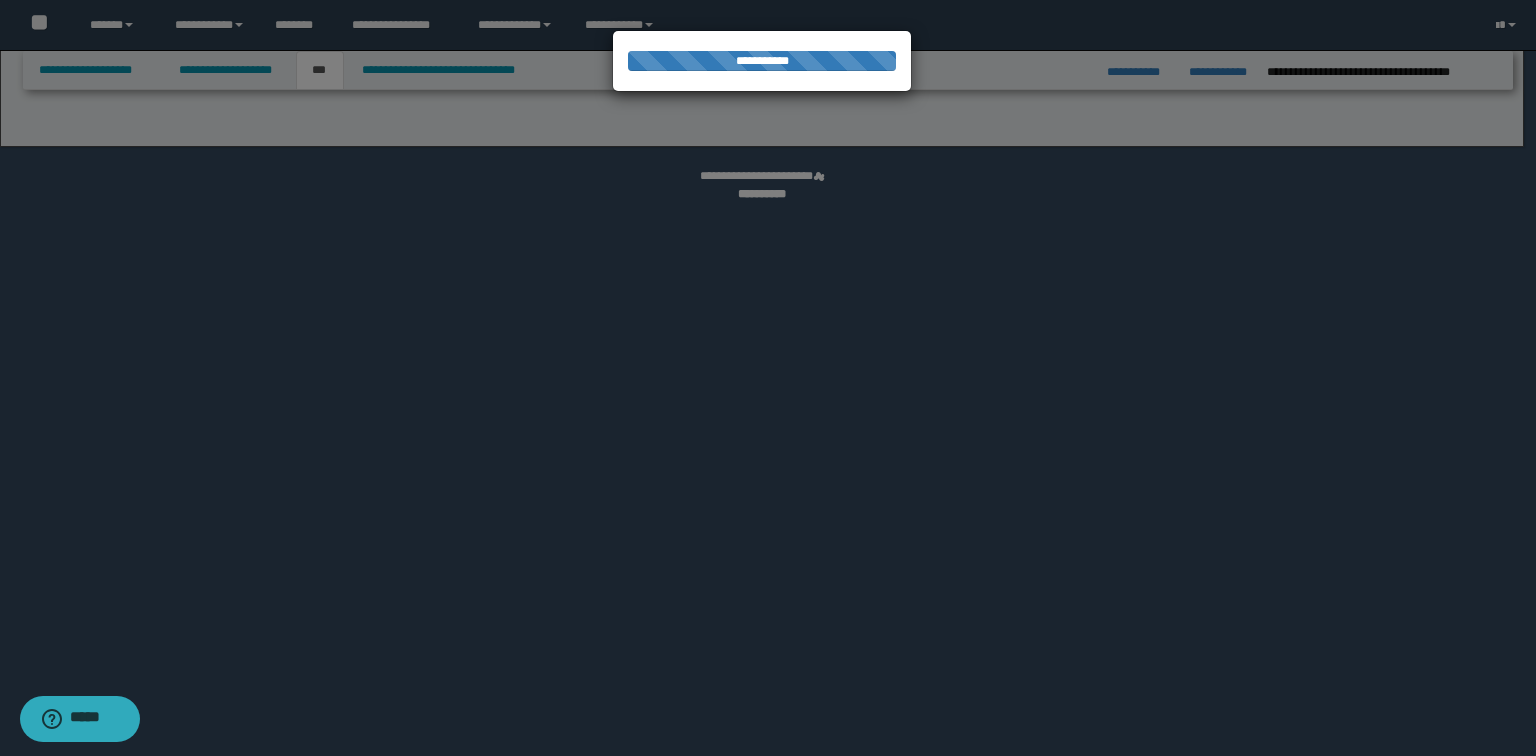 select on "*" 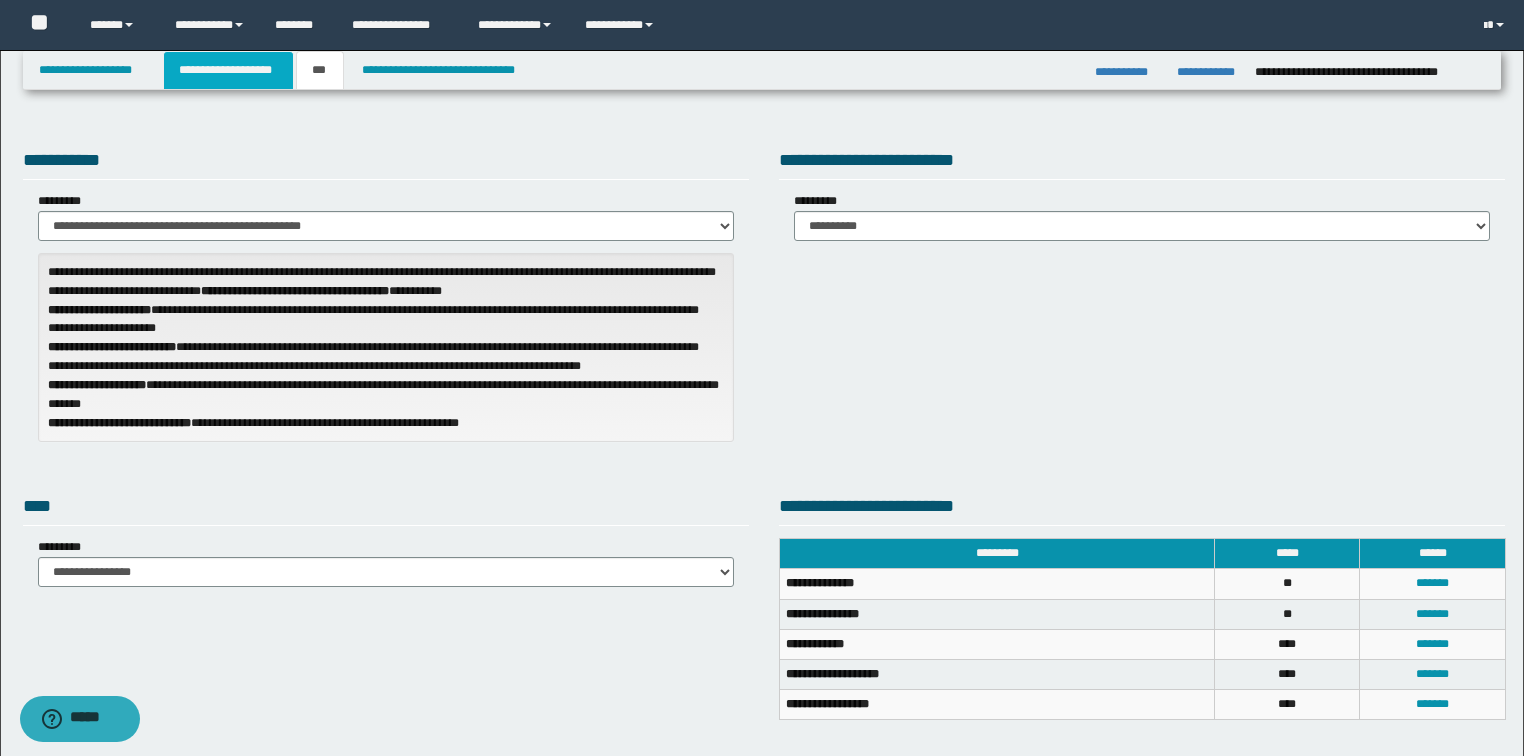 click on "**********" at bounding box center (228, 70) 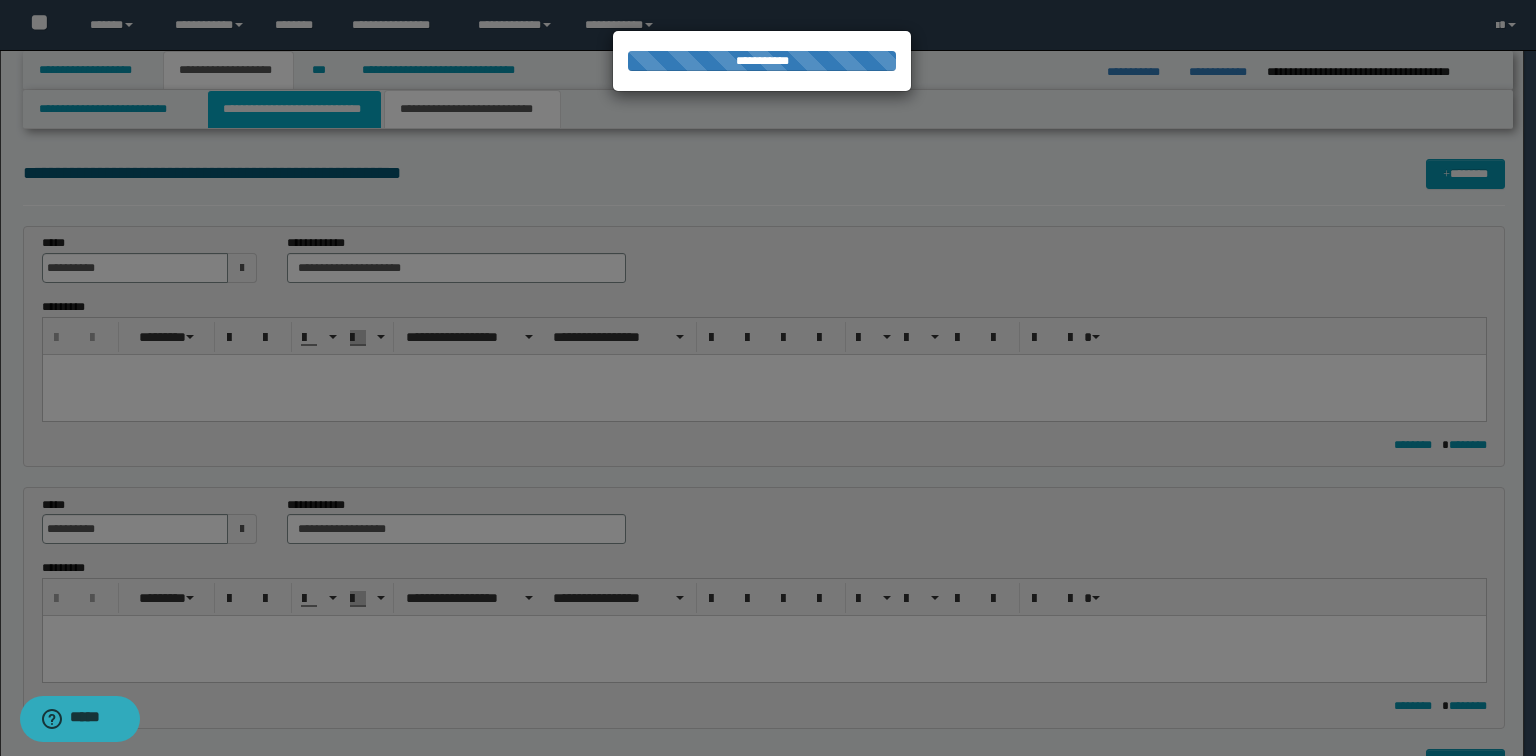 click on "**********" at bounding box center [294, 109] 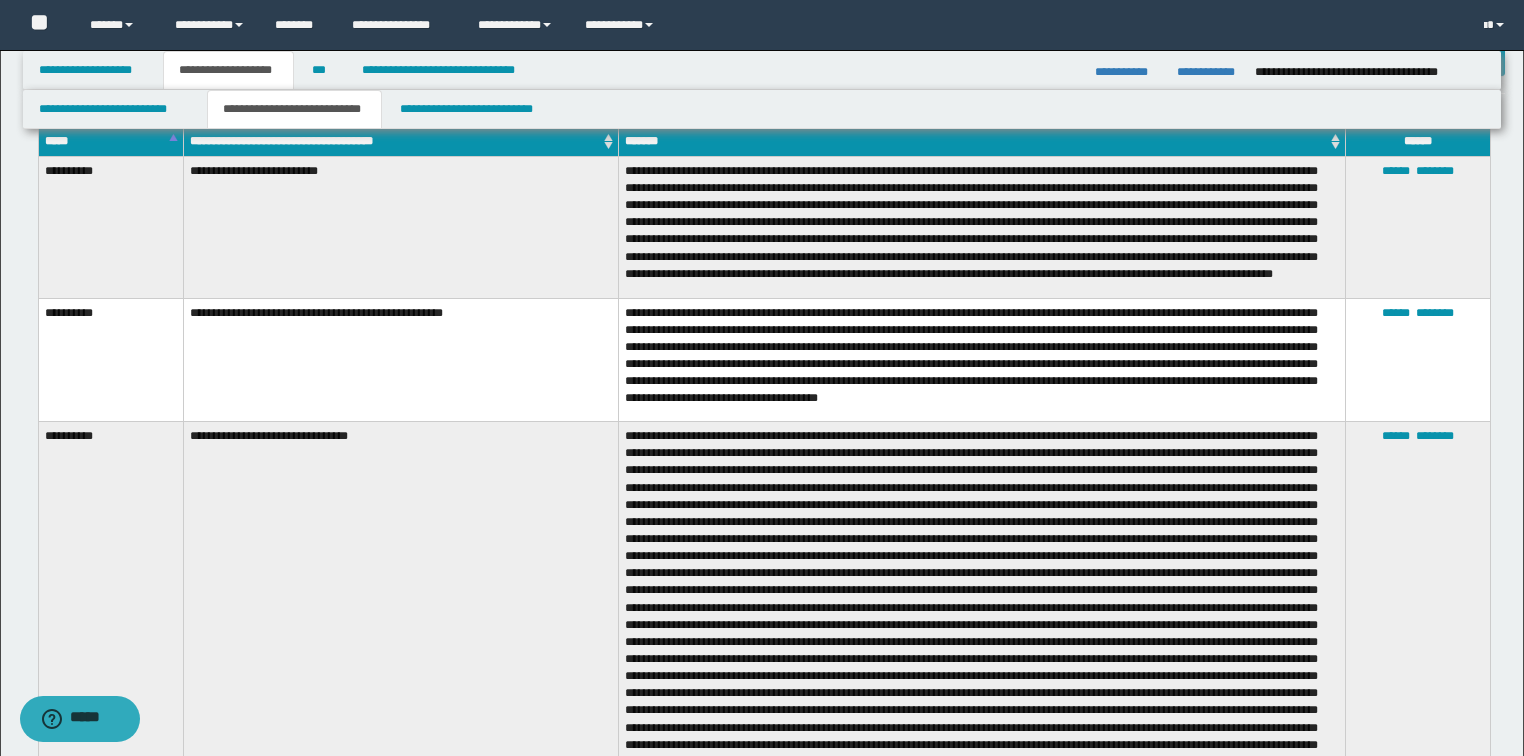 scroll, scrollTop: 2160, scrollLeft: 0, axis: vertical 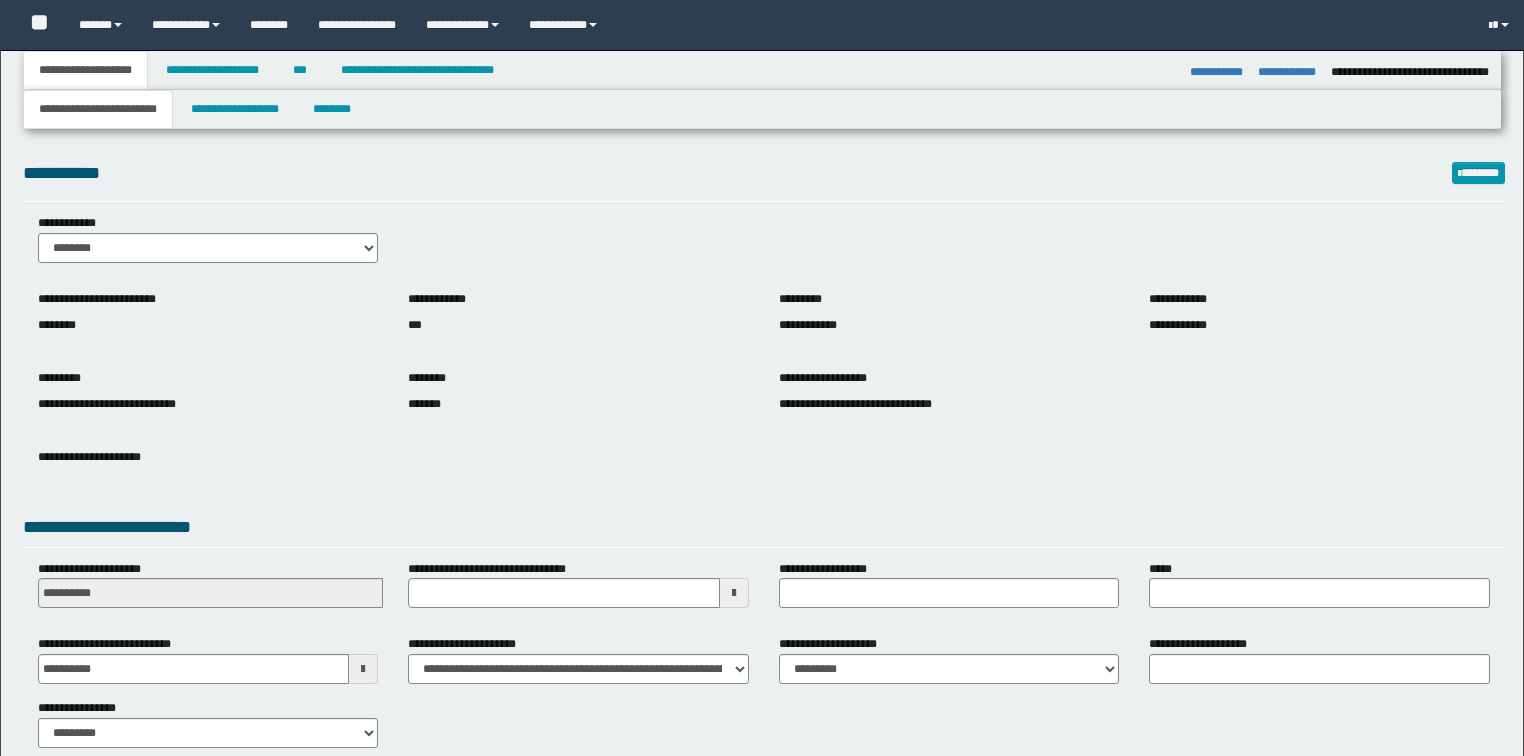 select on "*" 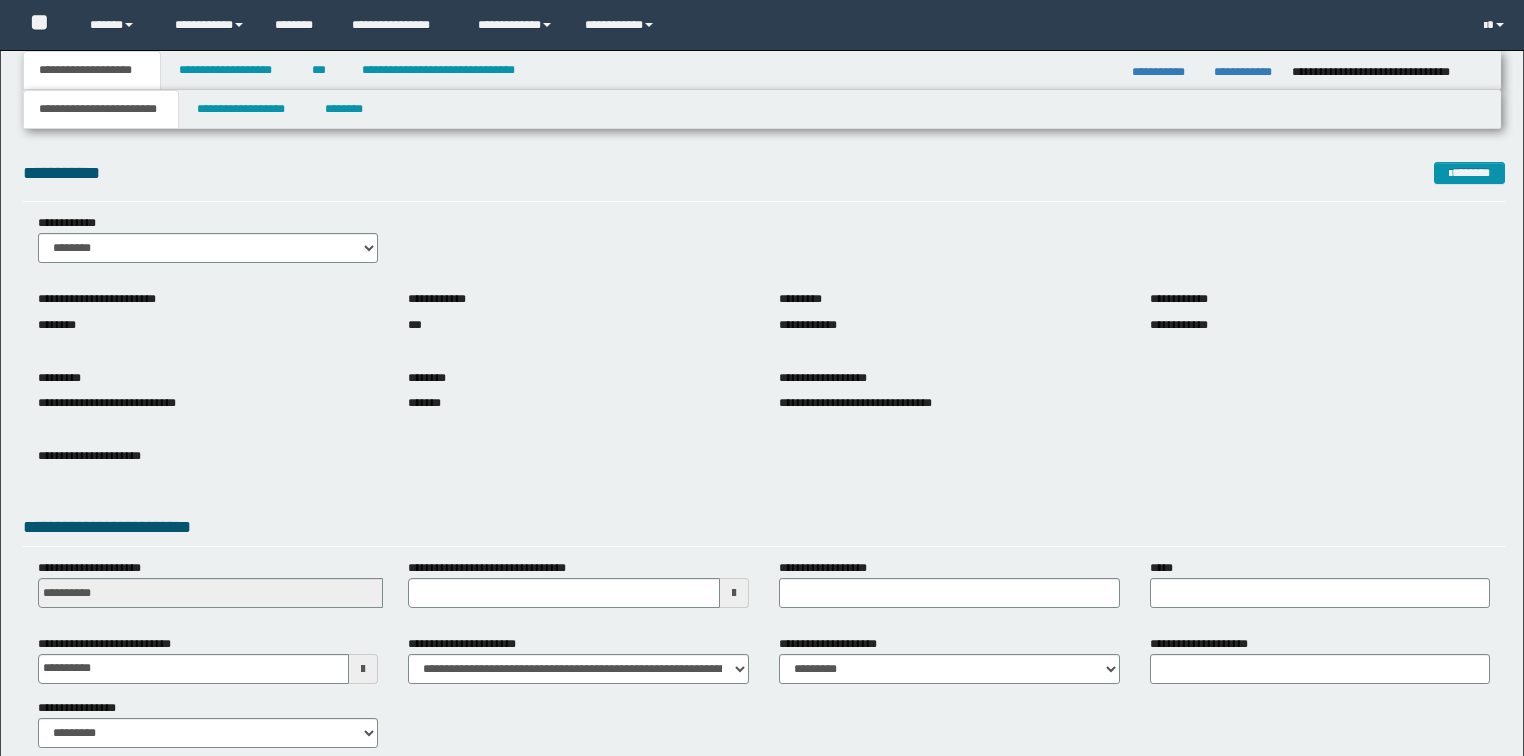scroll, scrollTop: 0, scrollLeft: 0, axis: both 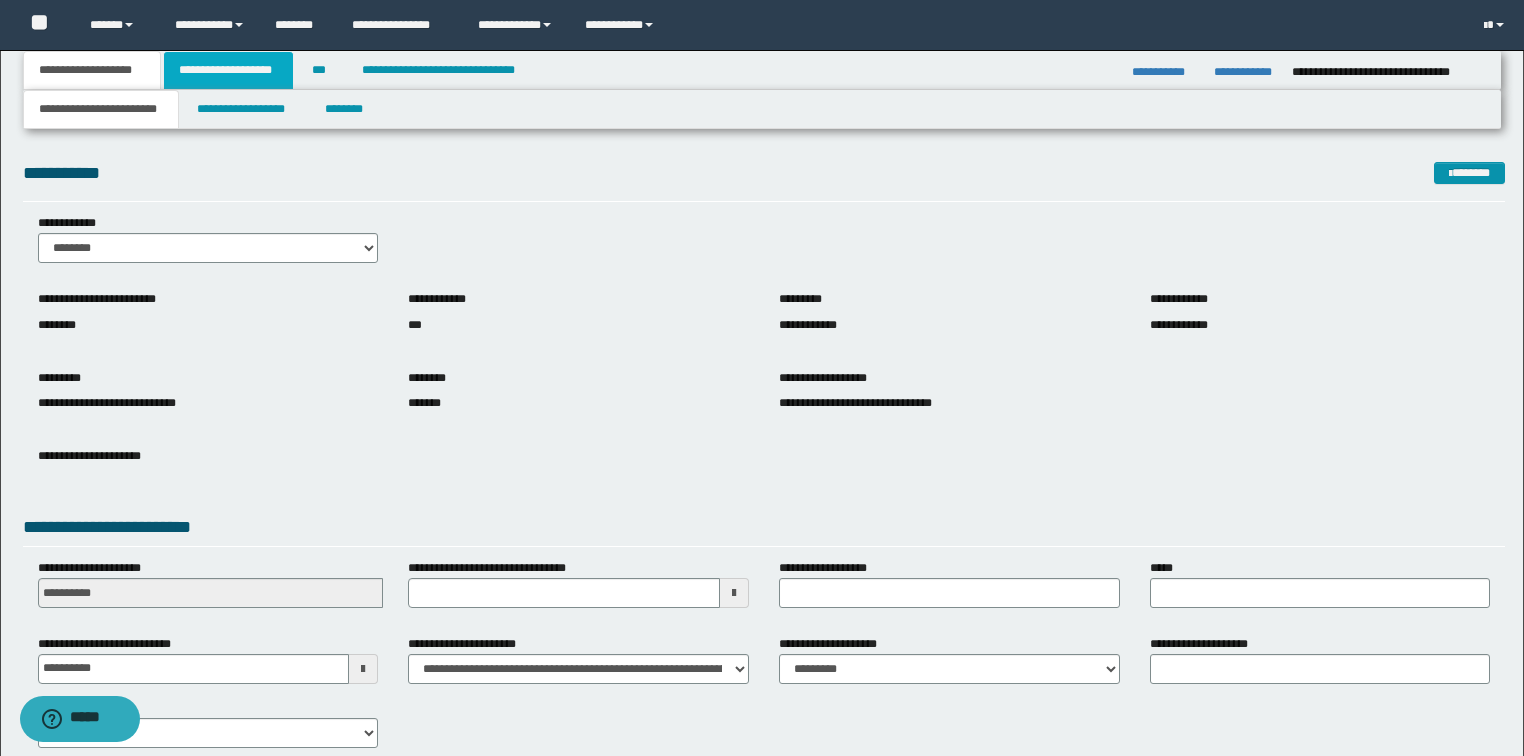 click on "**********" at bounding box center (228, 70) 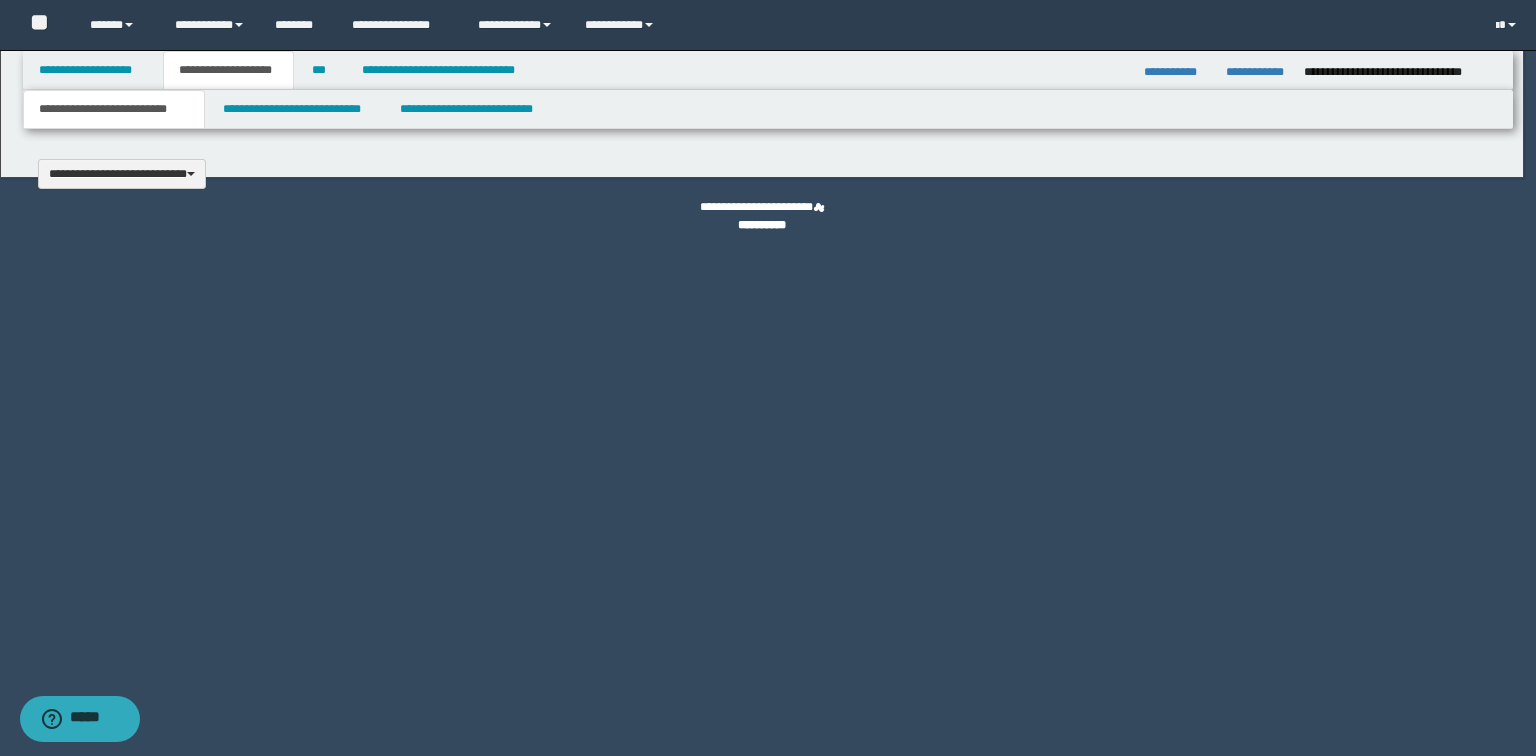 type 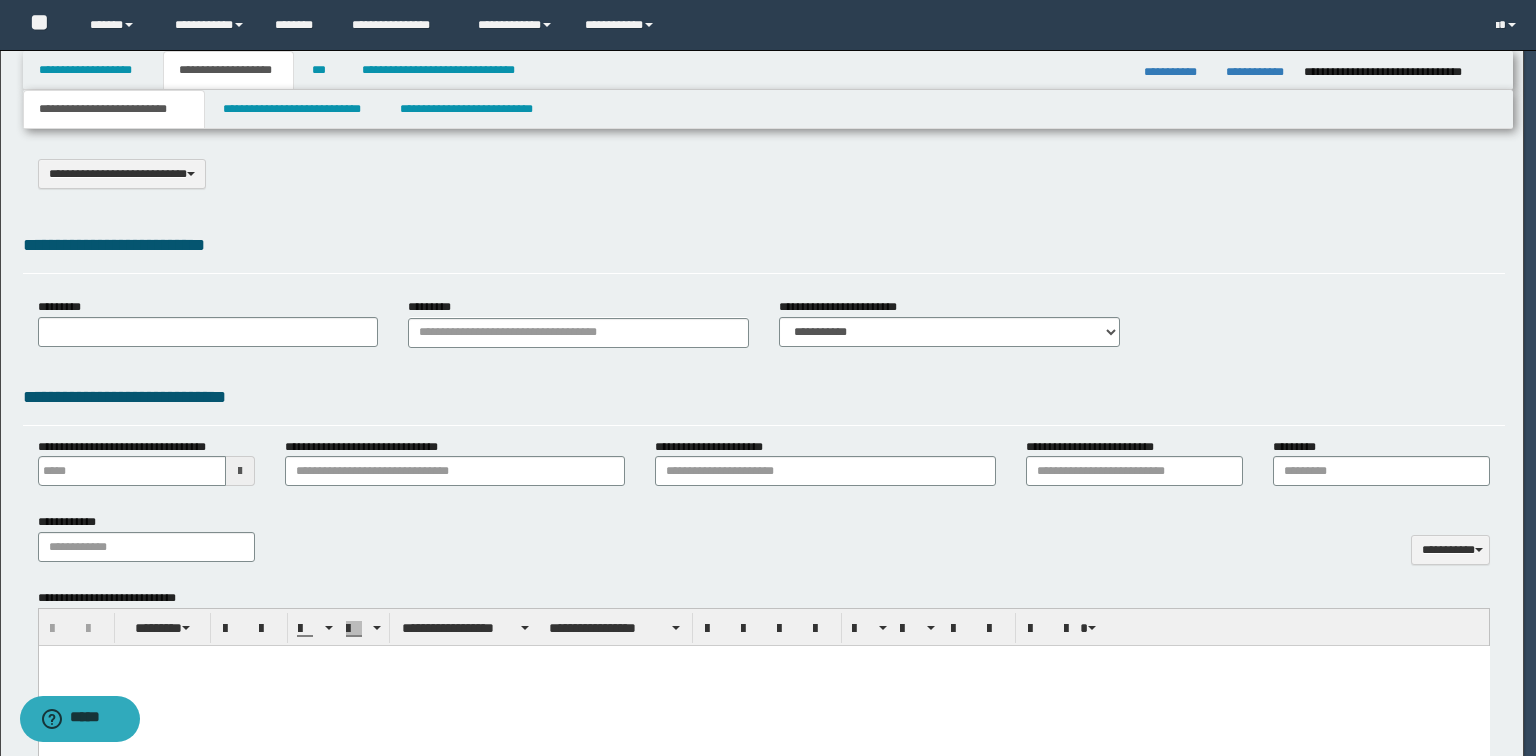 select on "*" 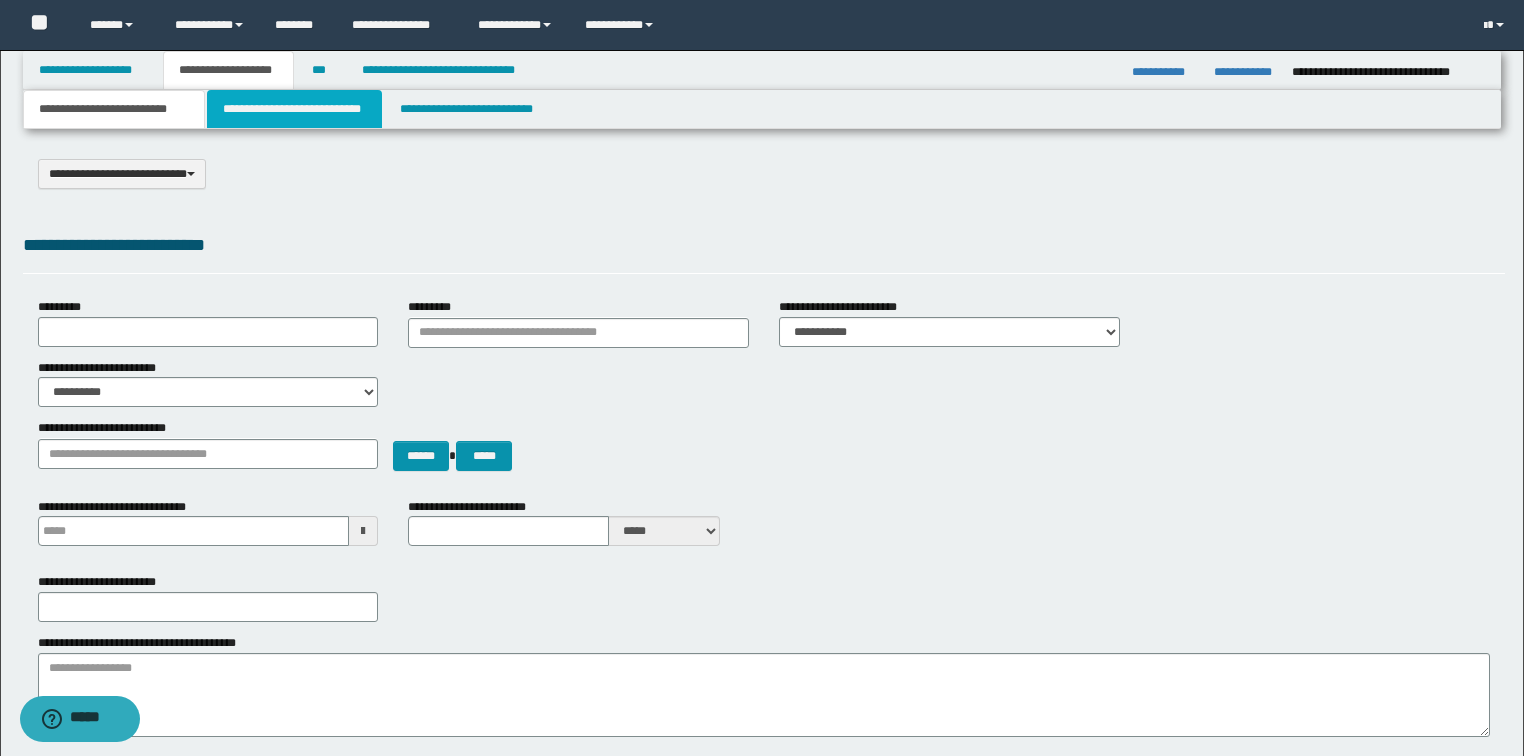 click on "**********" at bounding box center (294, 109) 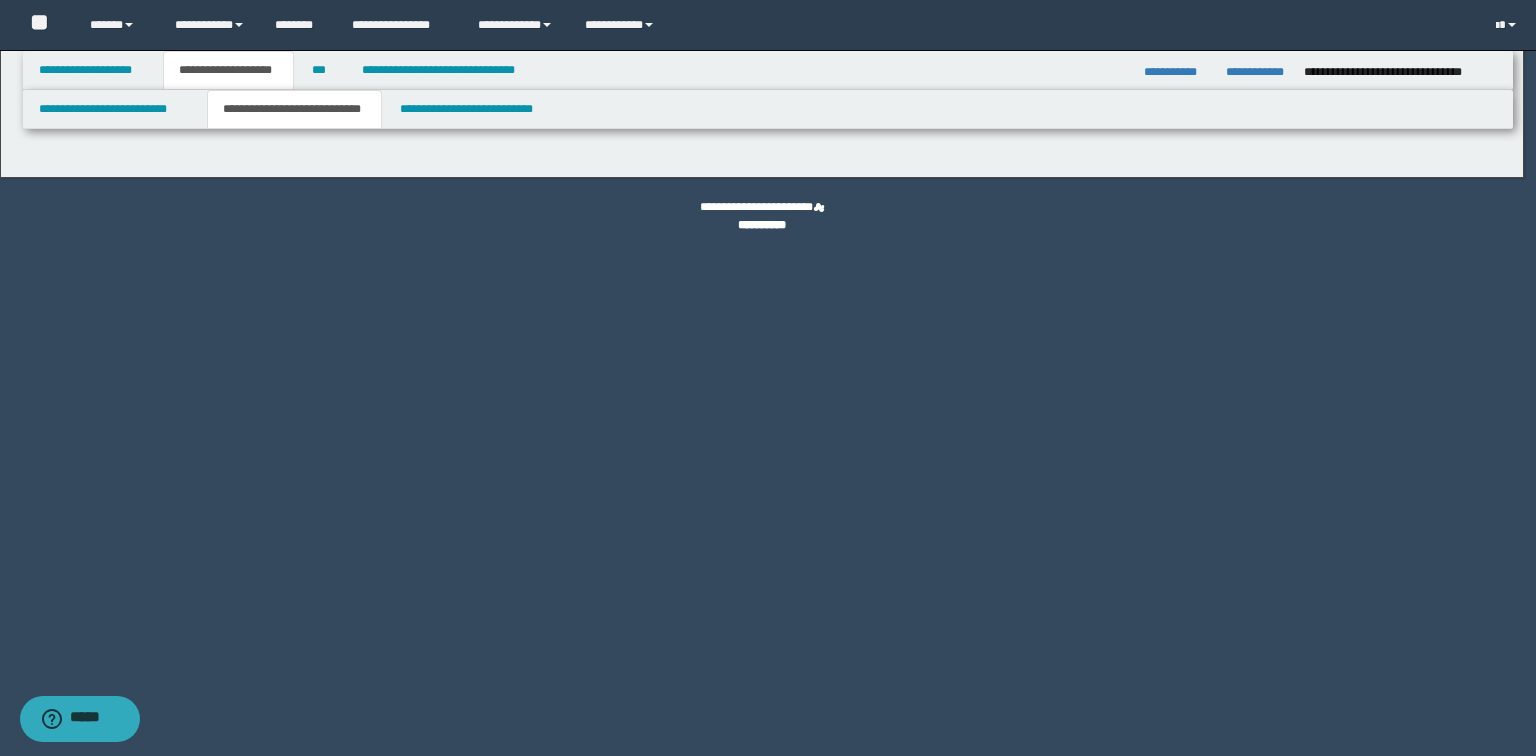 select on "*" 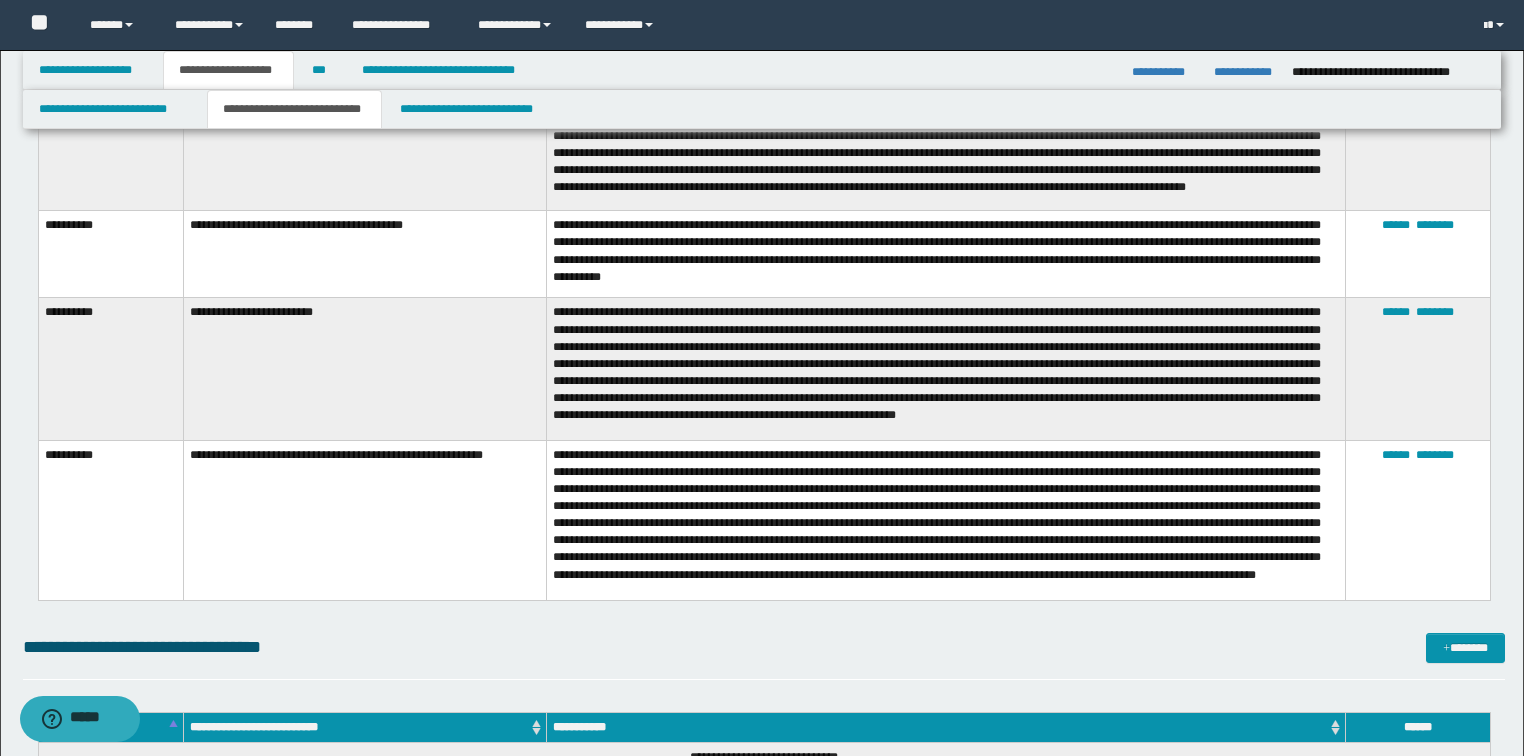 scroll, scrollTop: 4640, scrollLeft: 0, axis: vertical 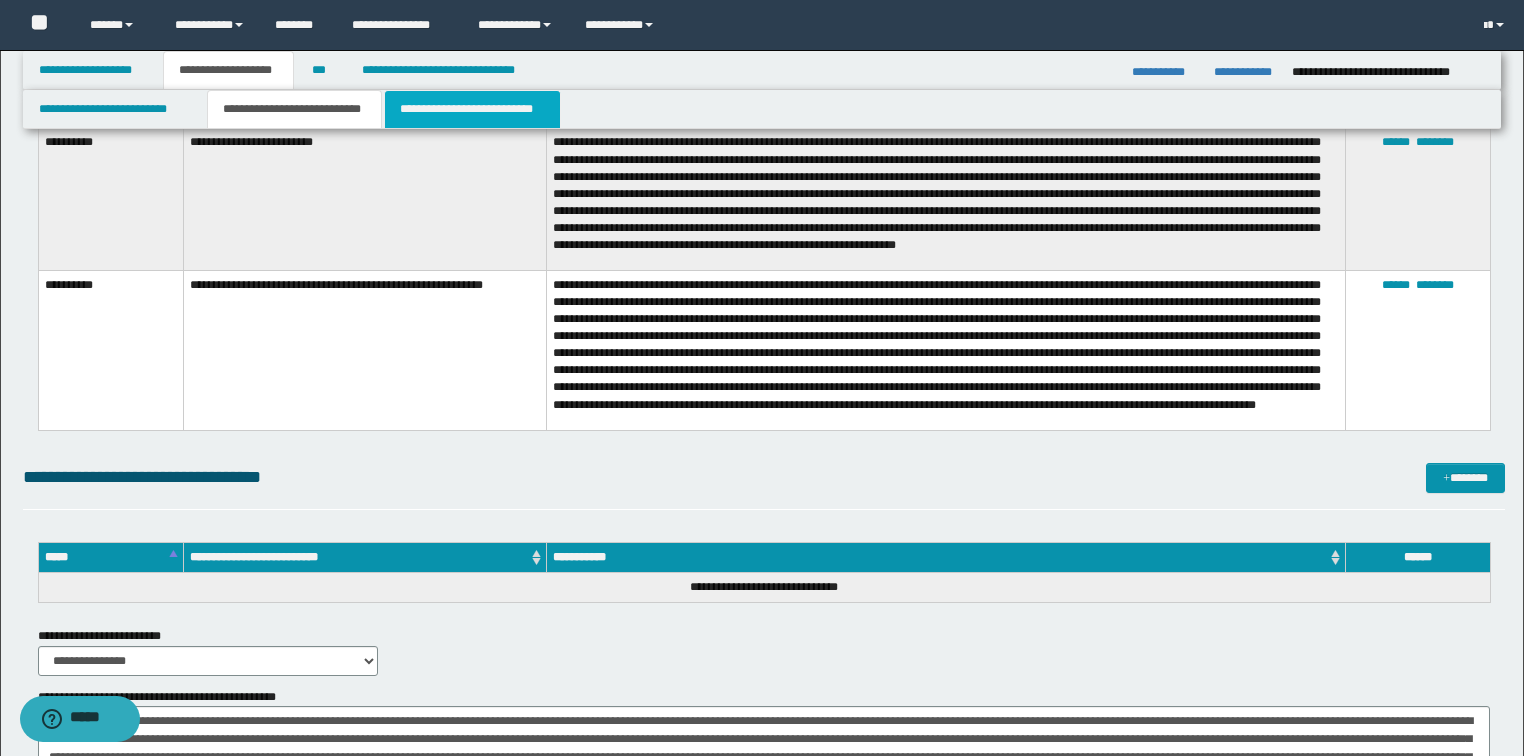 click on "**********" at bounding box center [472, 109] 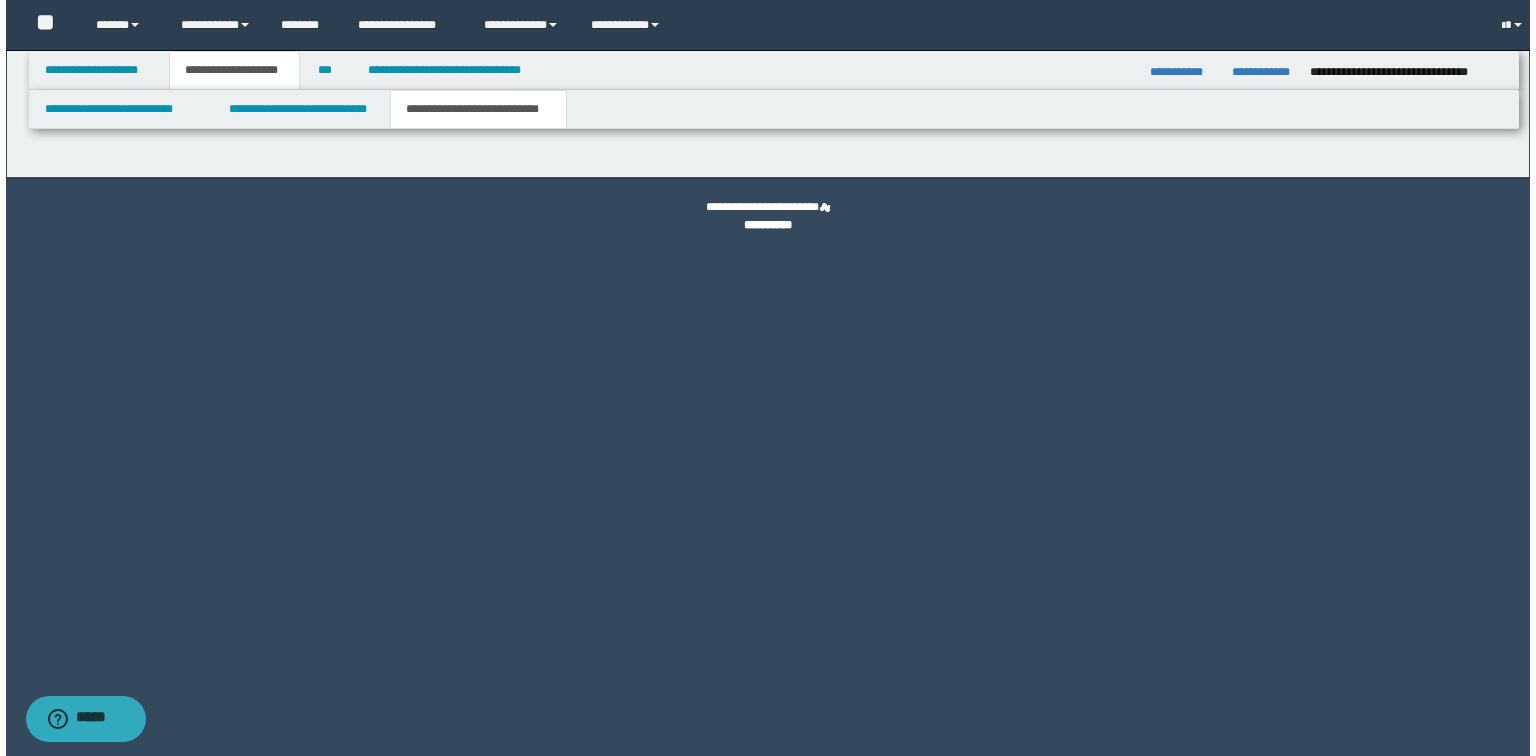 scroll, scrollTop: 0, scrollLeft: 0, axis: both 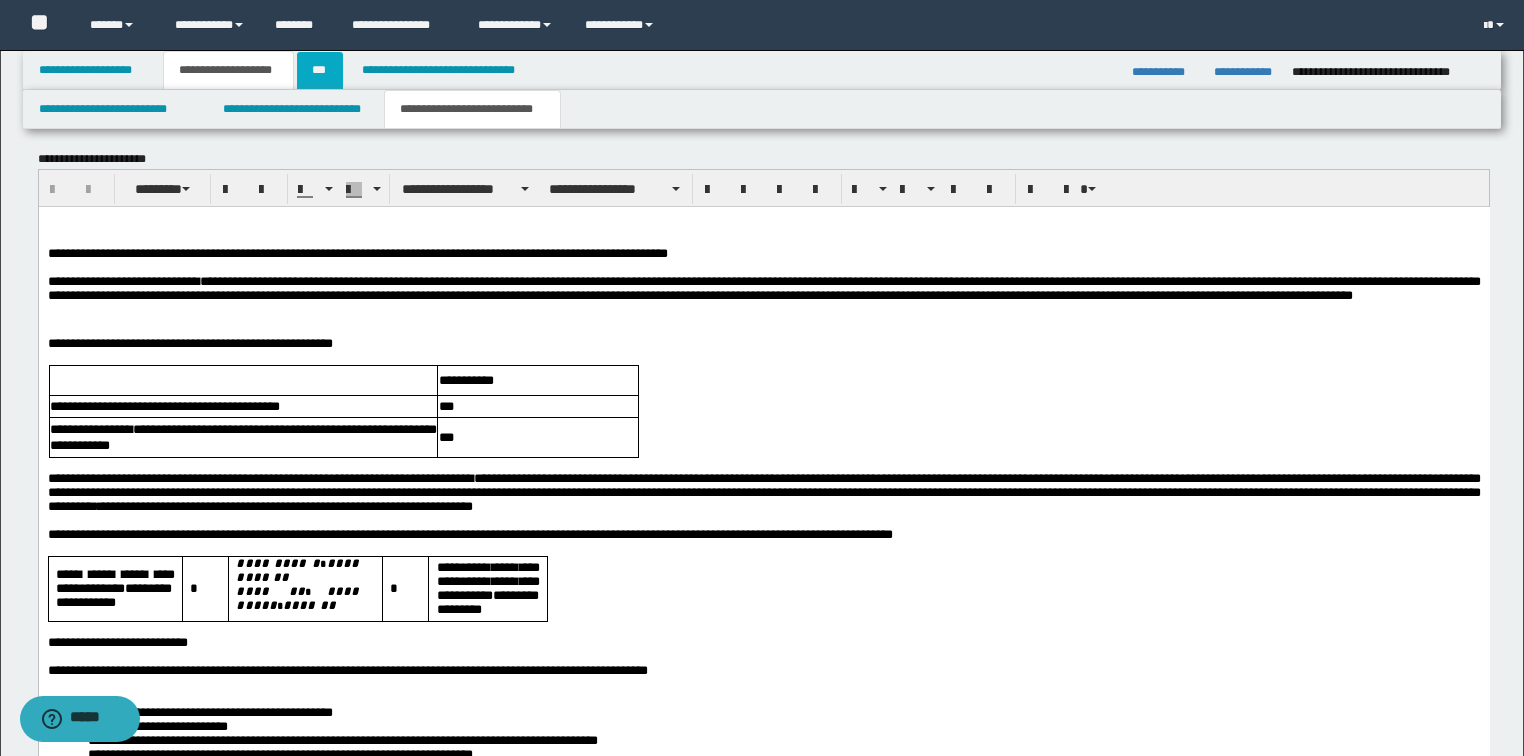 click on "***" at bounding box center (320, 70) 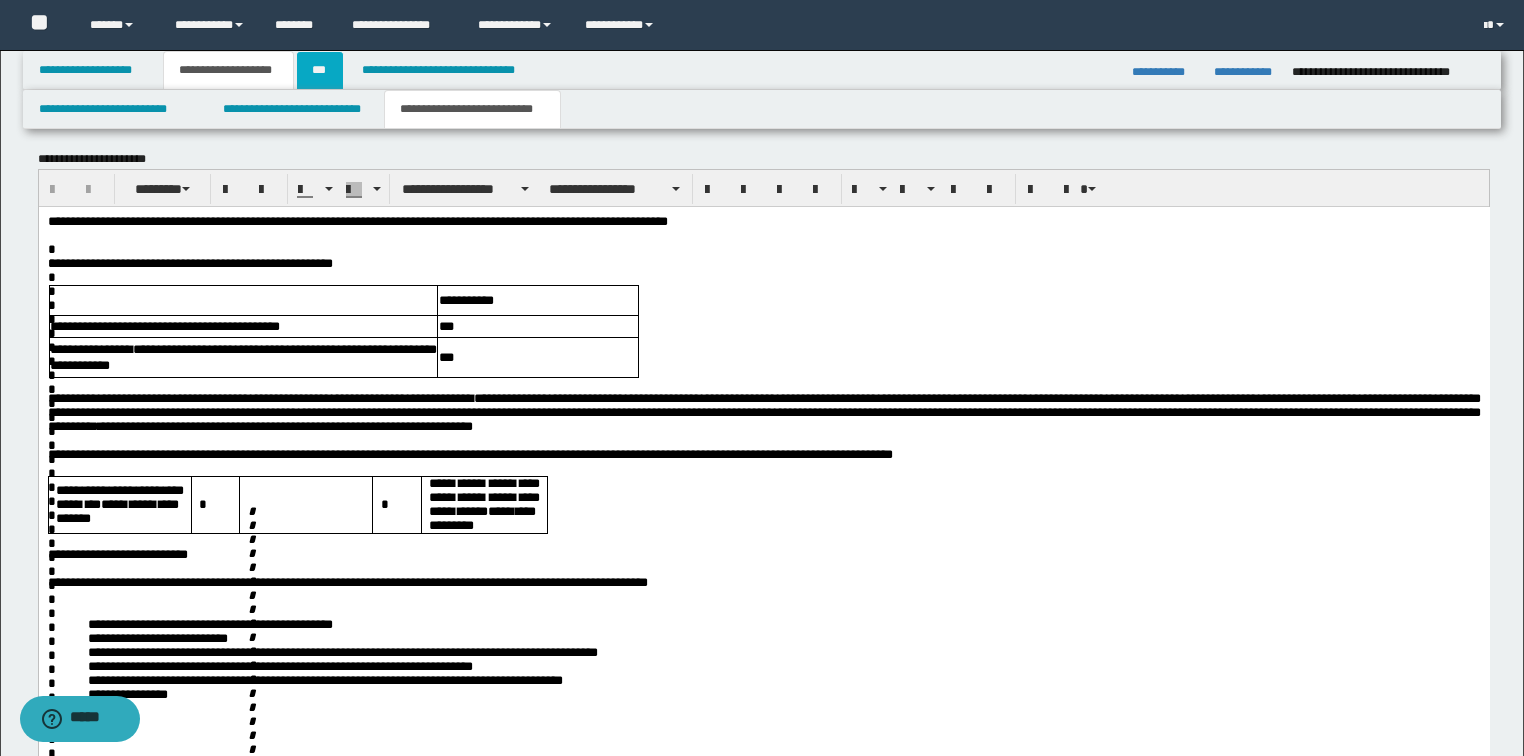 scroll, scrollTop: 0, scrollLeft: 0, axis: both 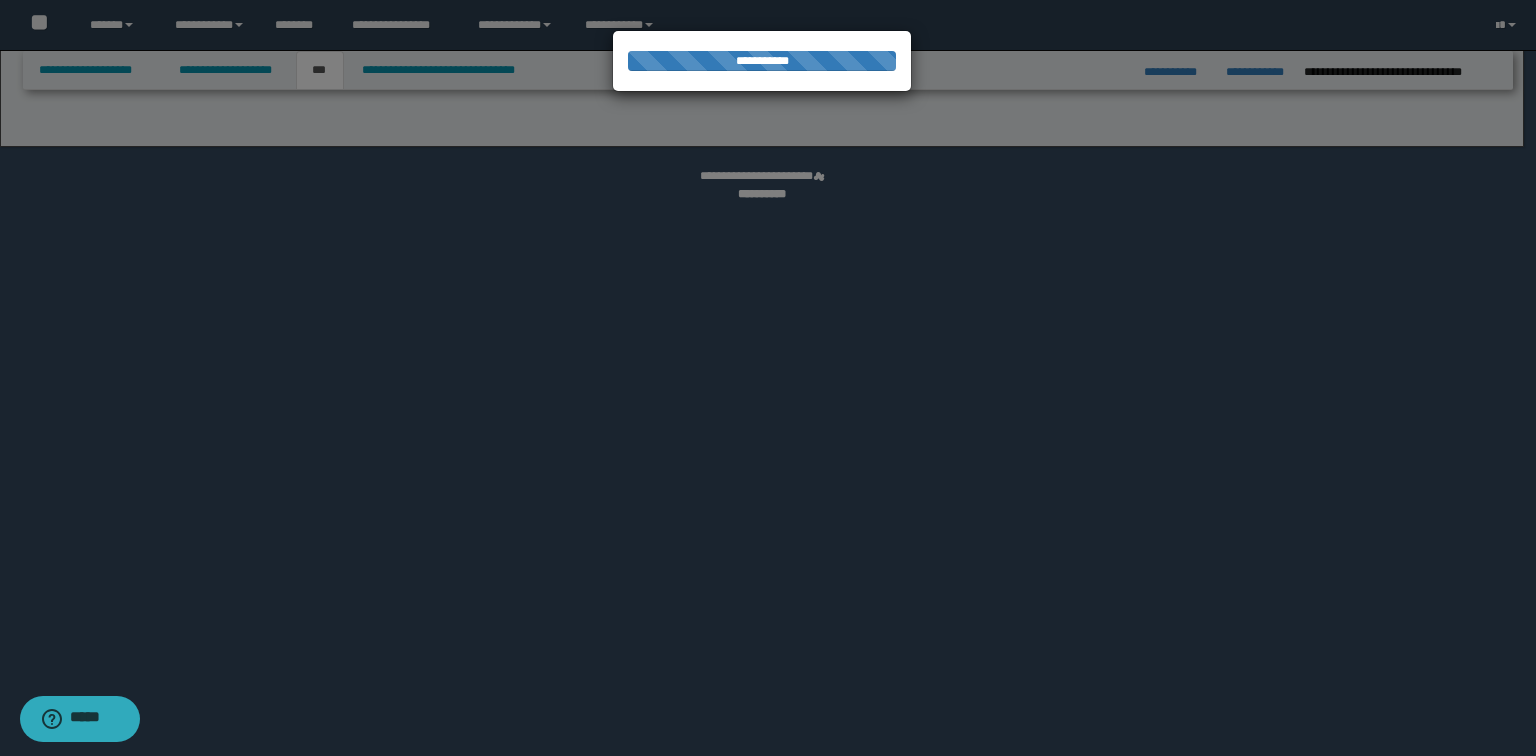 select on "**" 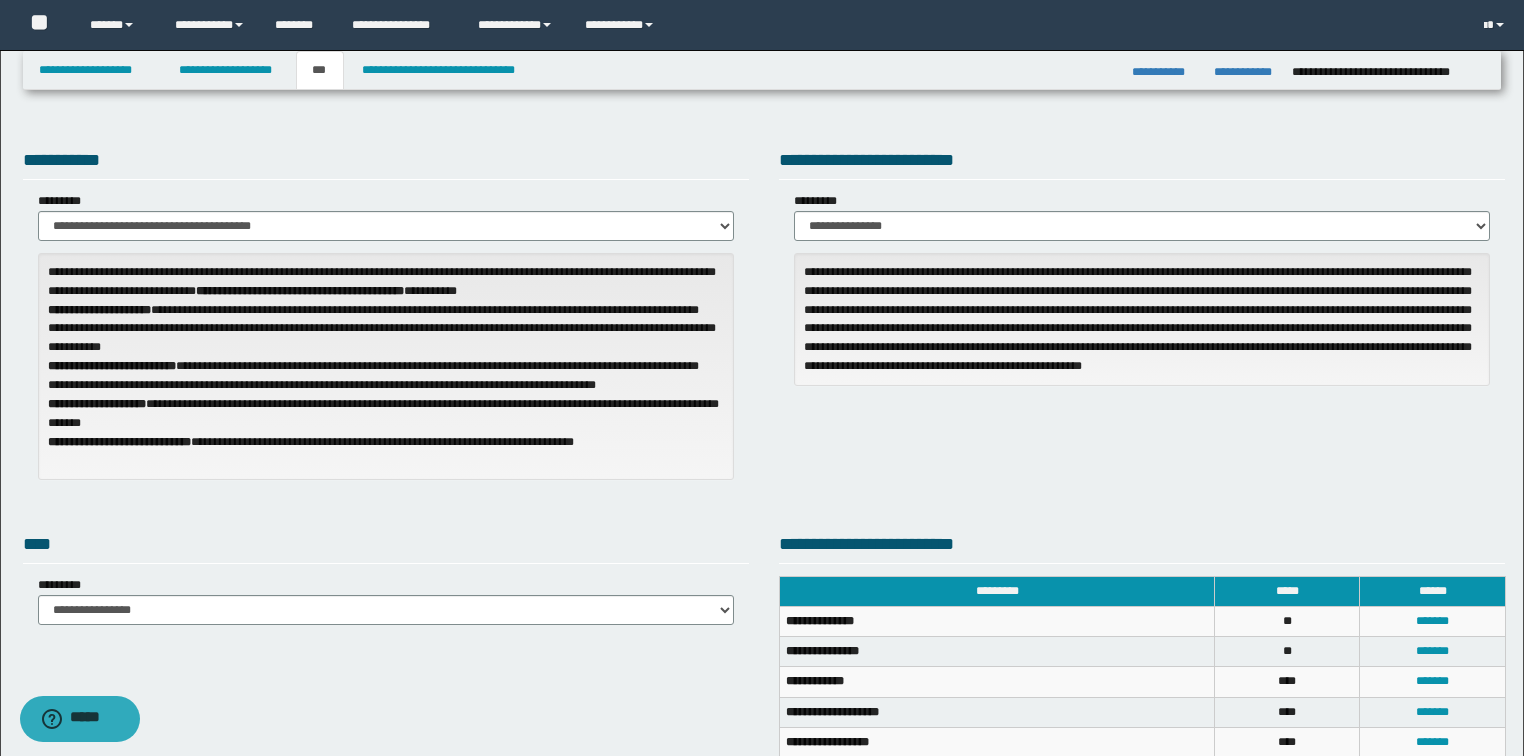 scroll, scrollTop: 240, scrollLeft: 0, axis: vertical 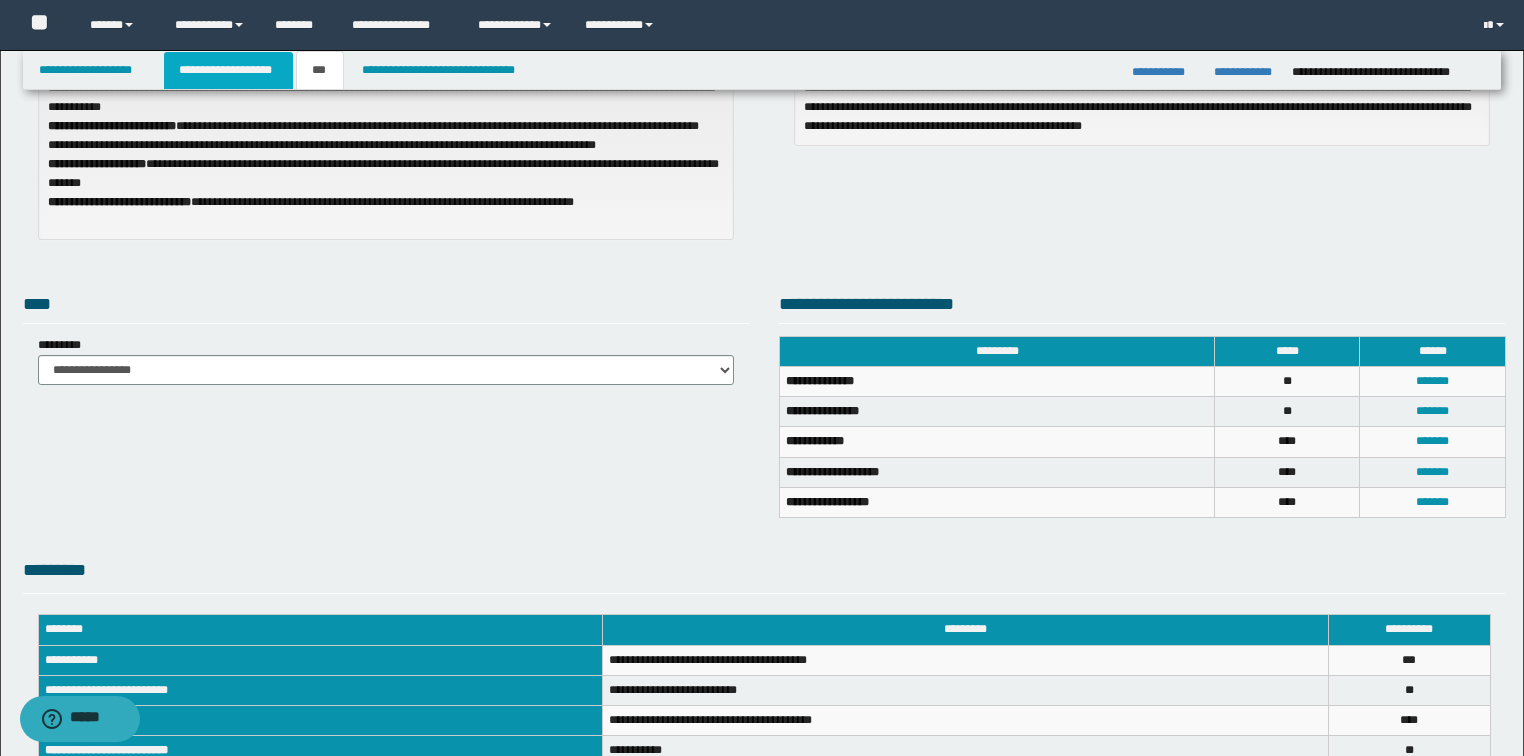 click on "**********" at bounding box center [228, 70] 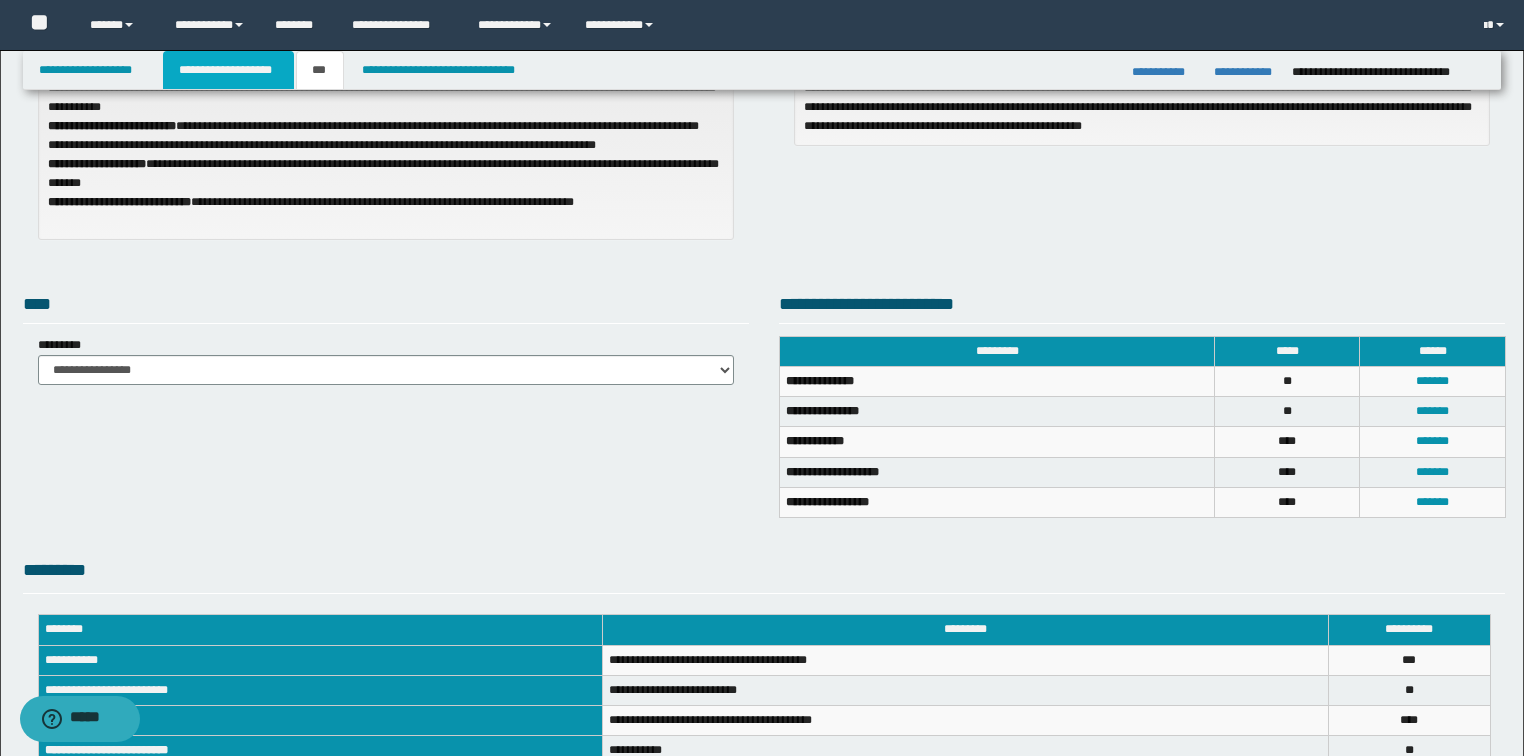 scroll, scrollTop: 271, scrollLeft: 0, axis: vertical 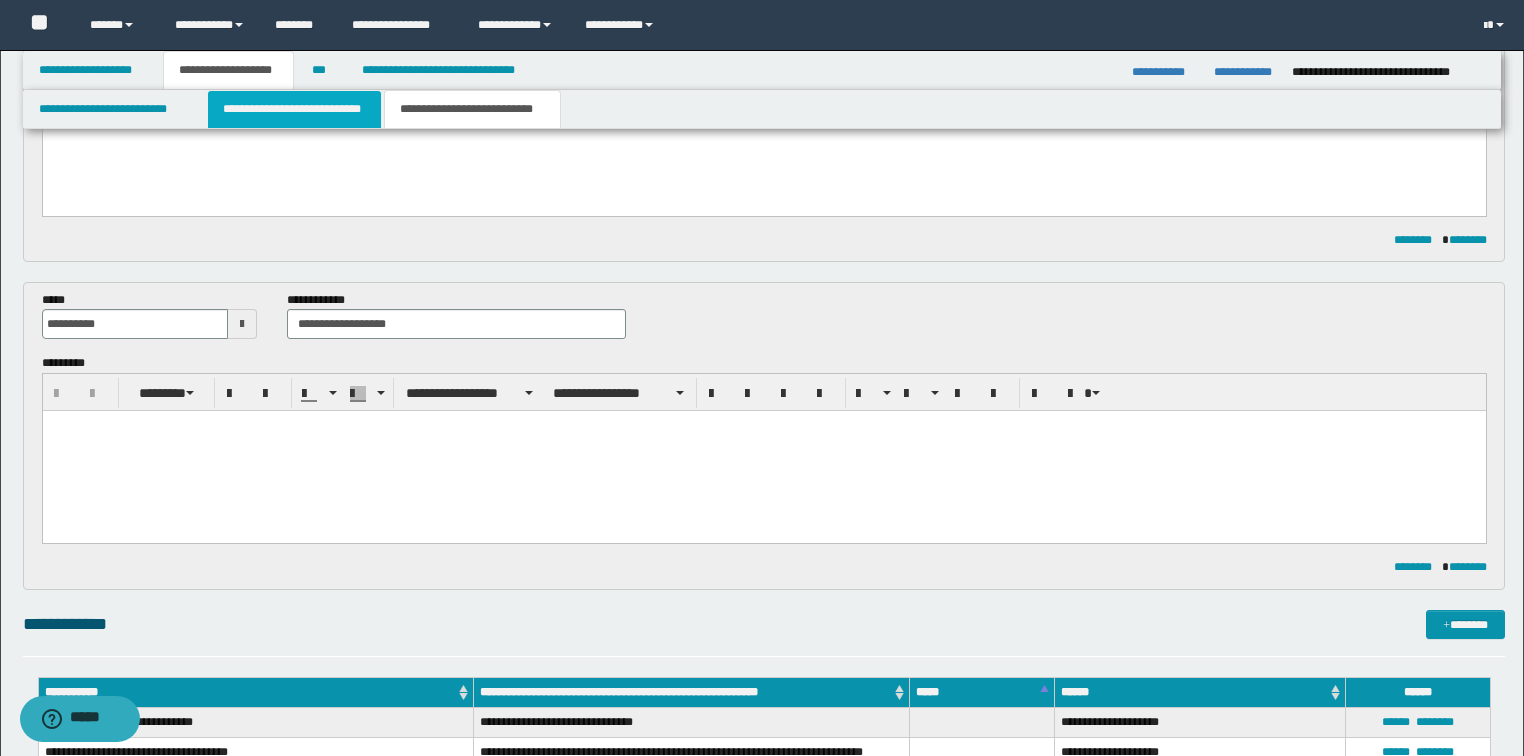 click on "**********" at bounding box center (294, 109) 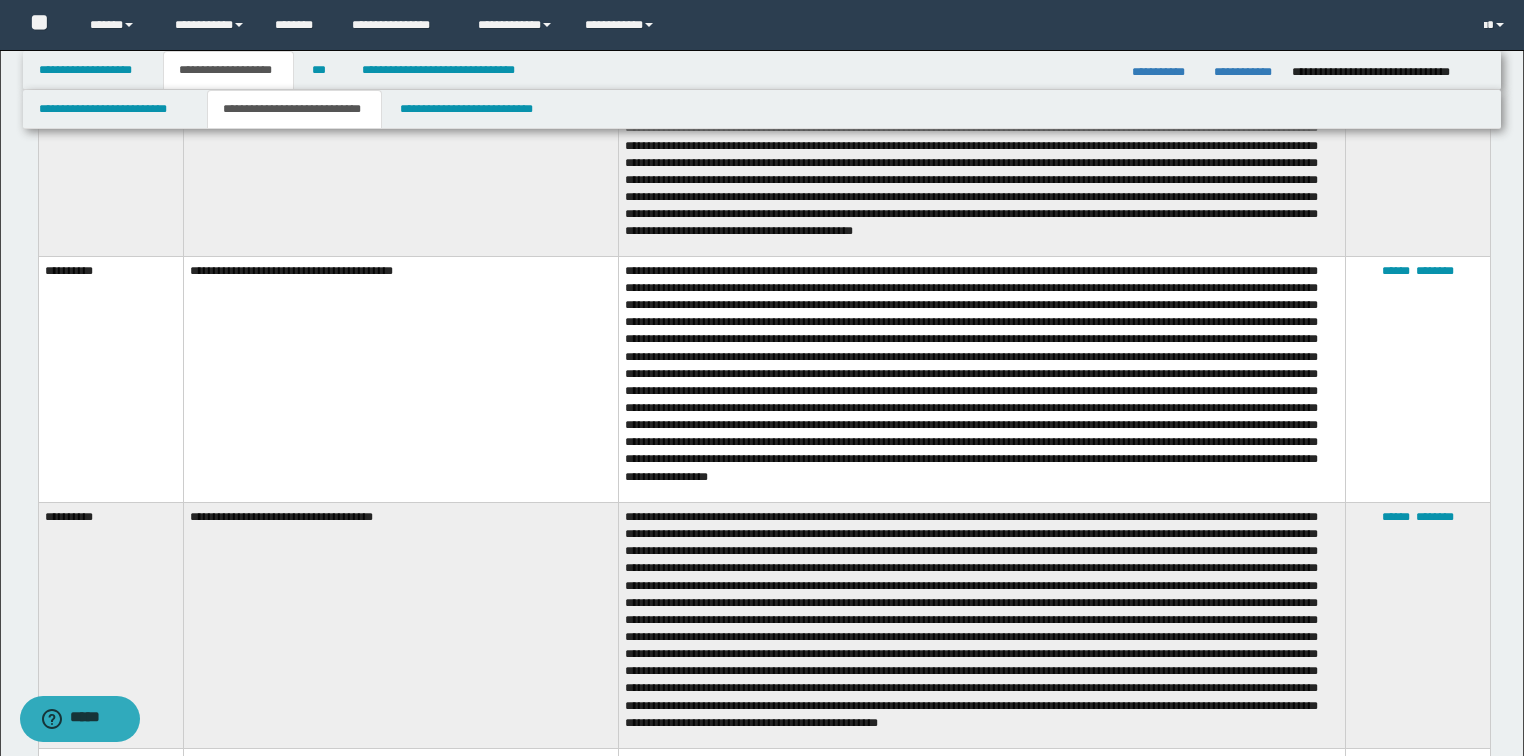 scroll, scrollTop: 3231, scrollLeft: 0, axis: vertical 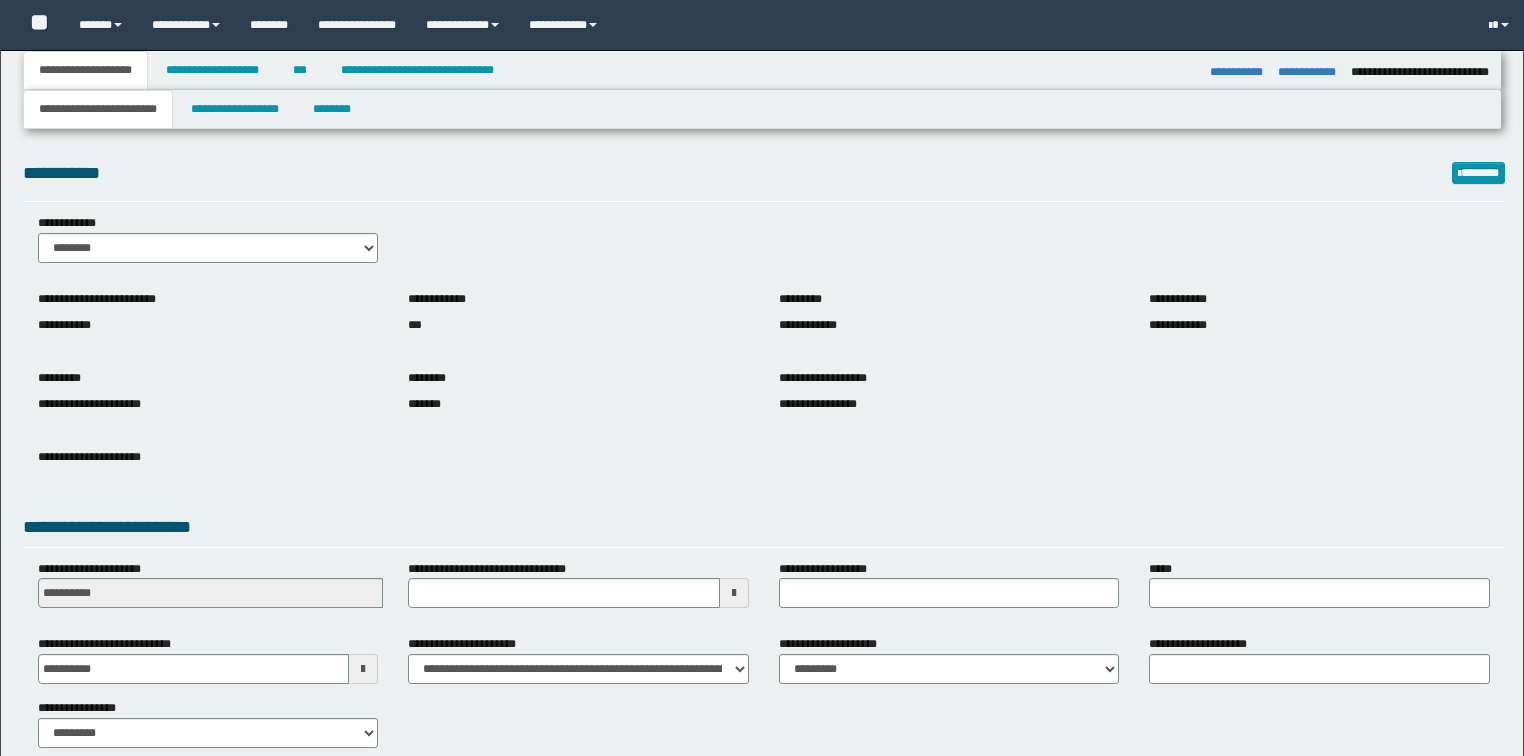 select on "*" 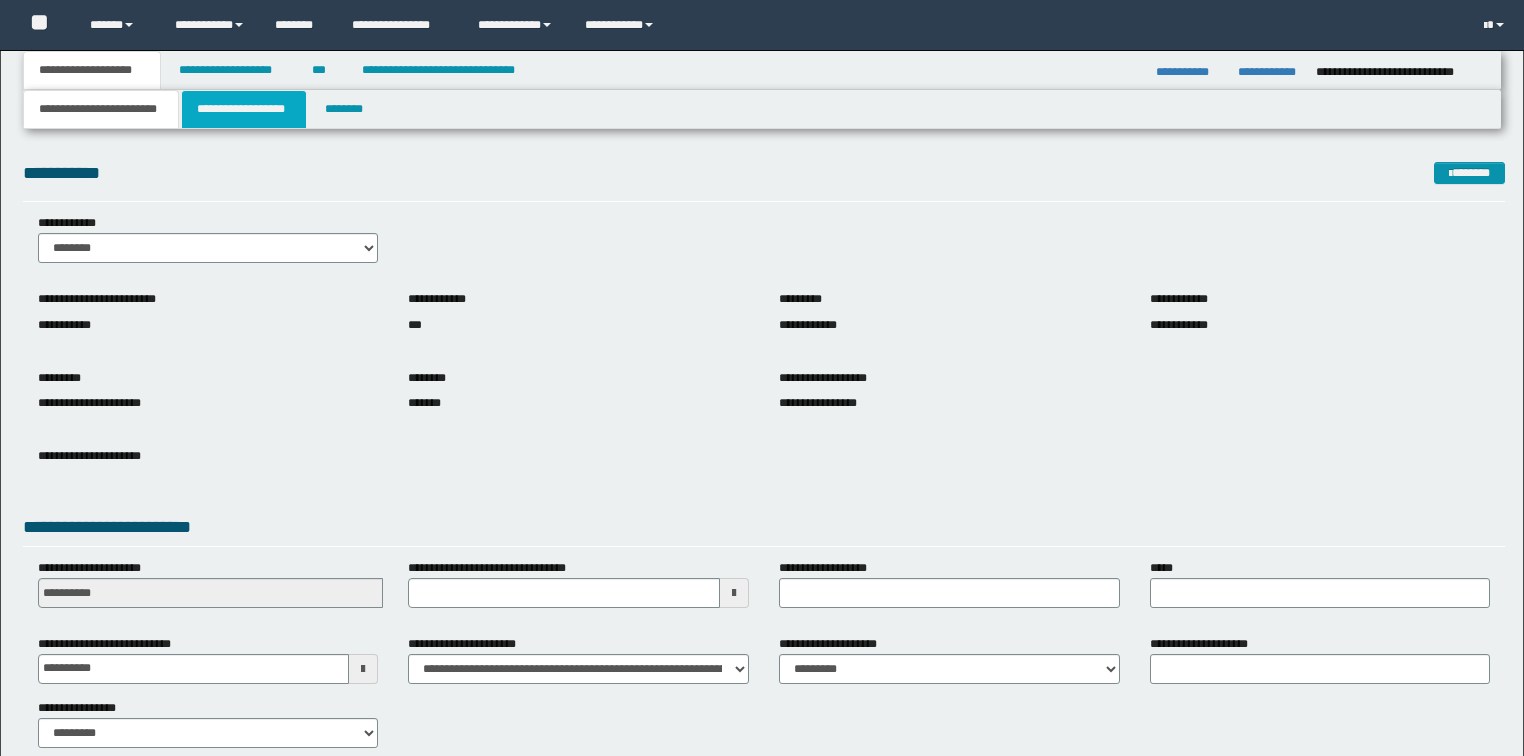 scroll, scrollTop: 0, scrollLeft: 0, axis: both 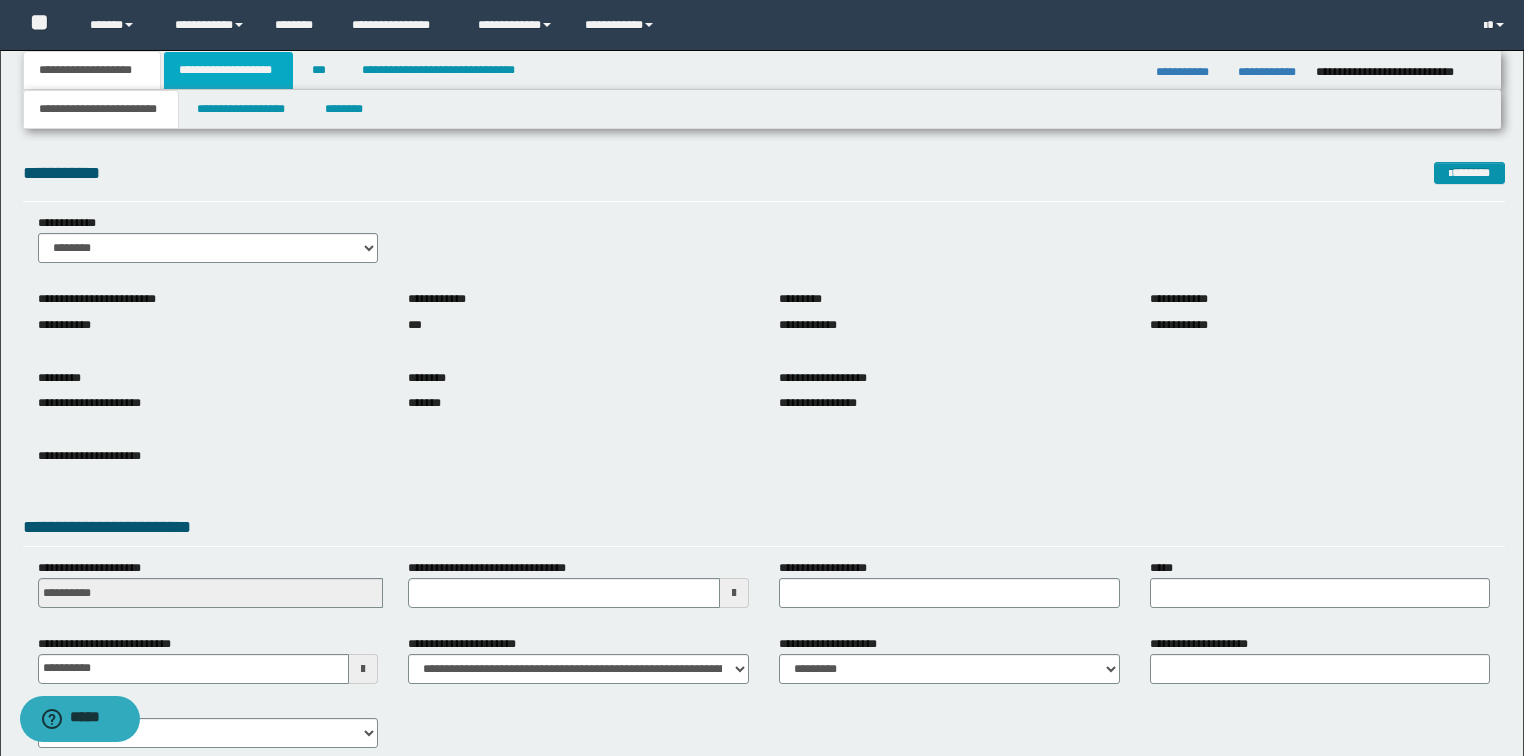 click on "**********" at bounding box center [228, 70] 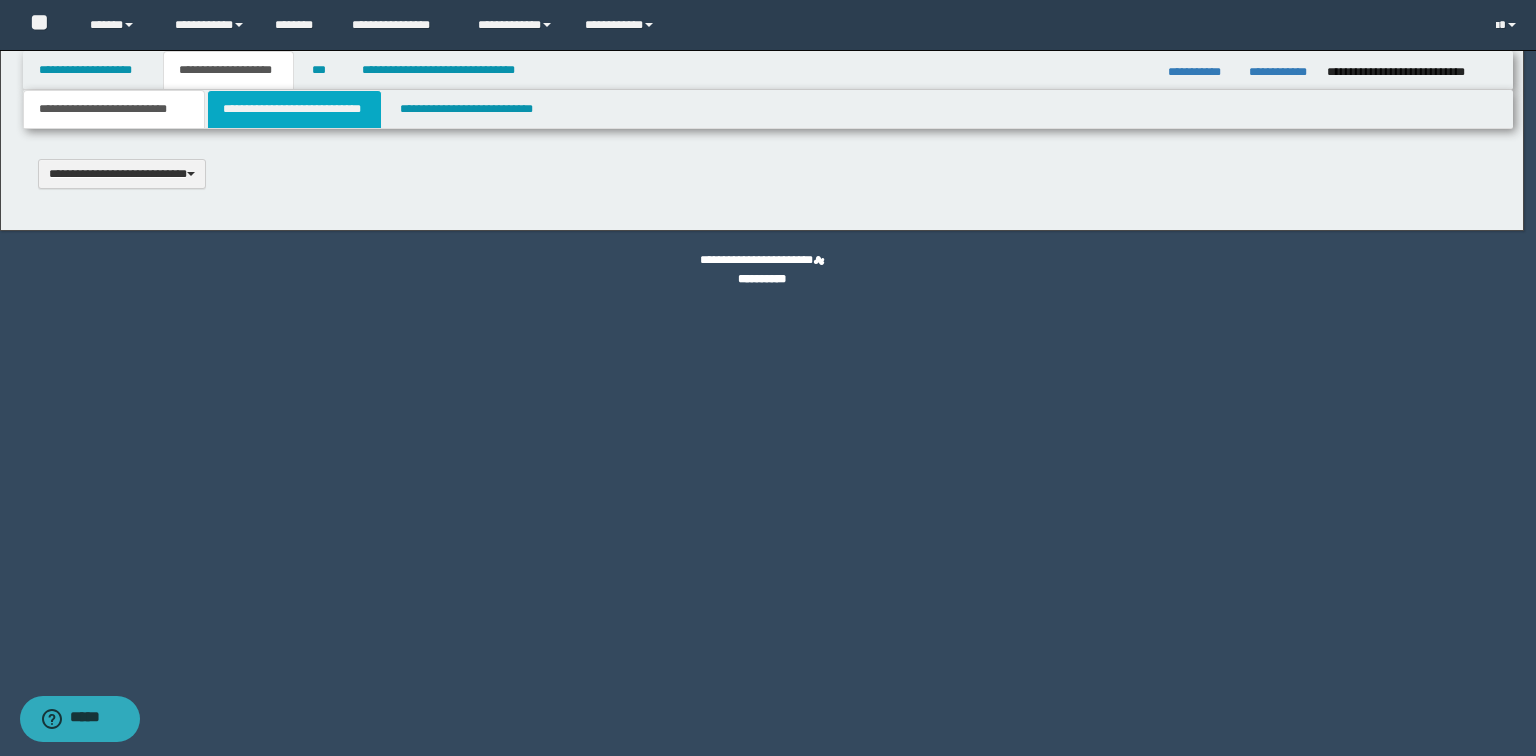 type 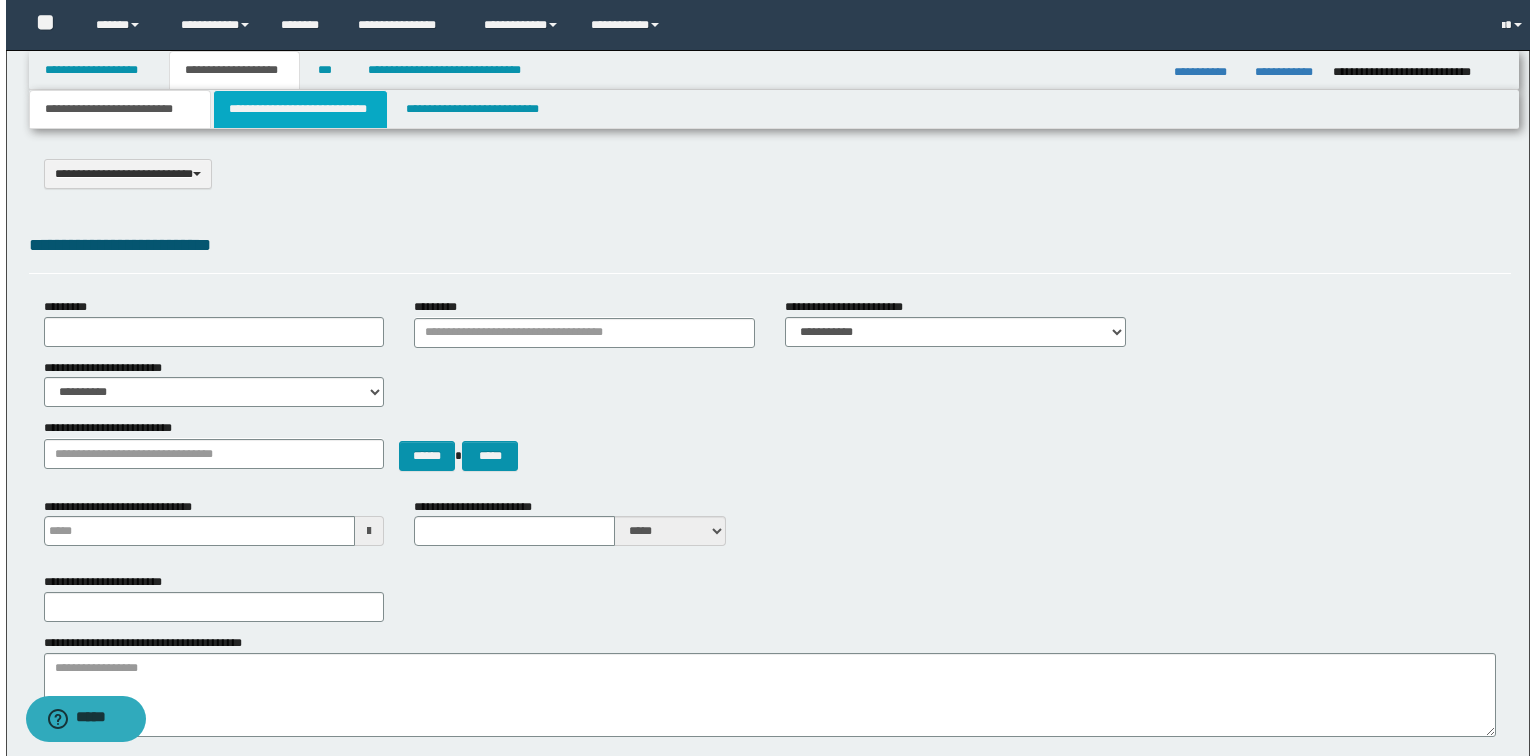 scroll, scrollTop: 0, scrollLeft: 0, axis: both 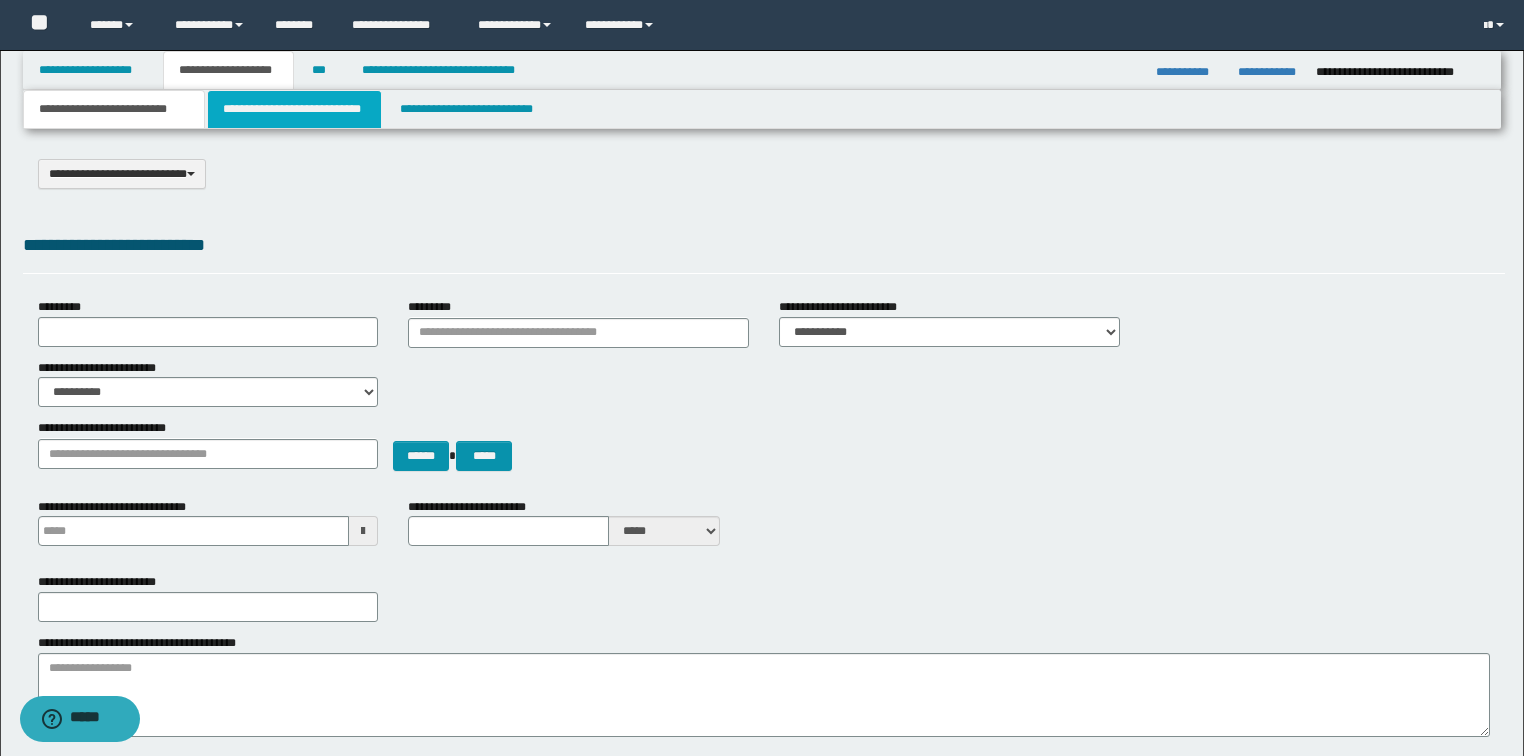 click on "**********" at bounding box center (294, 109) 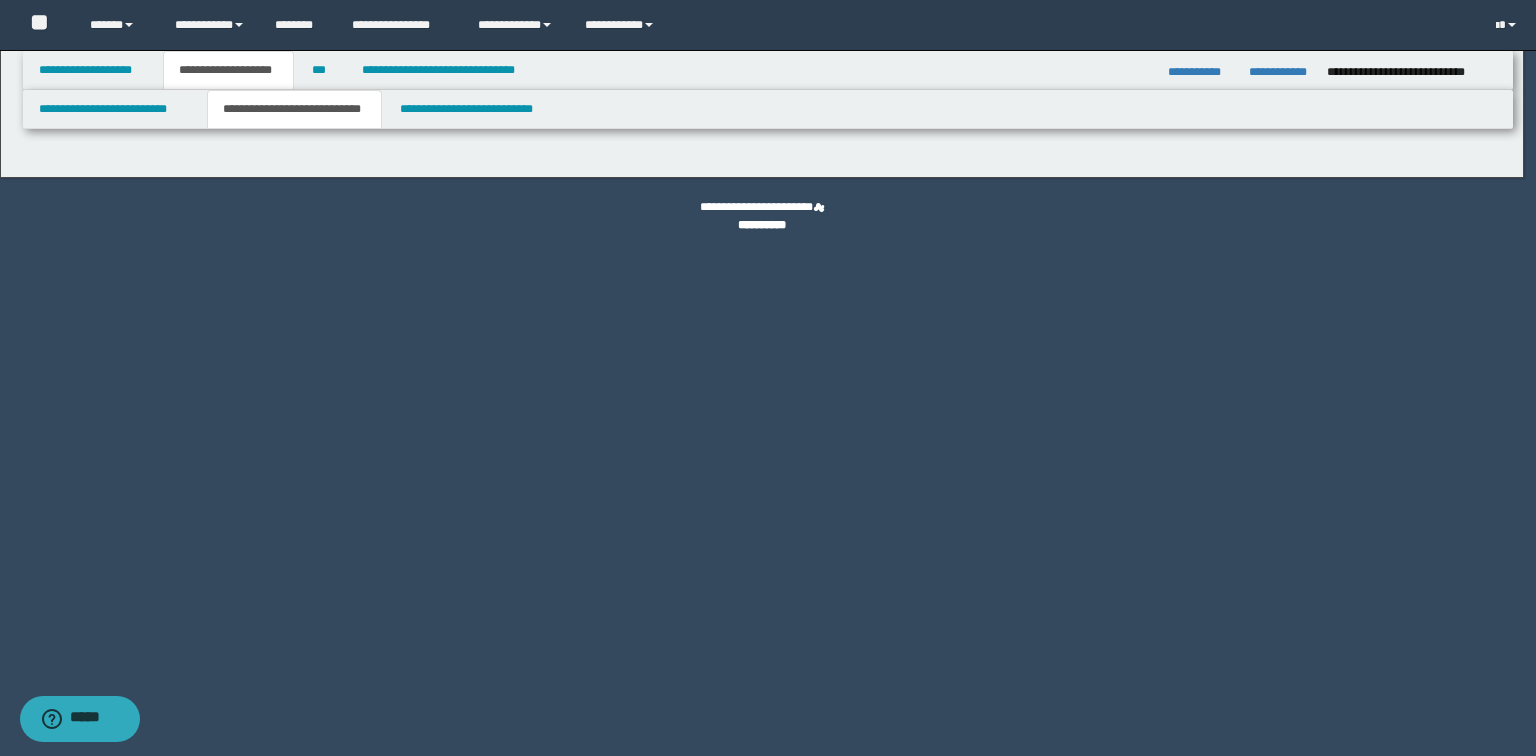 select on "*" 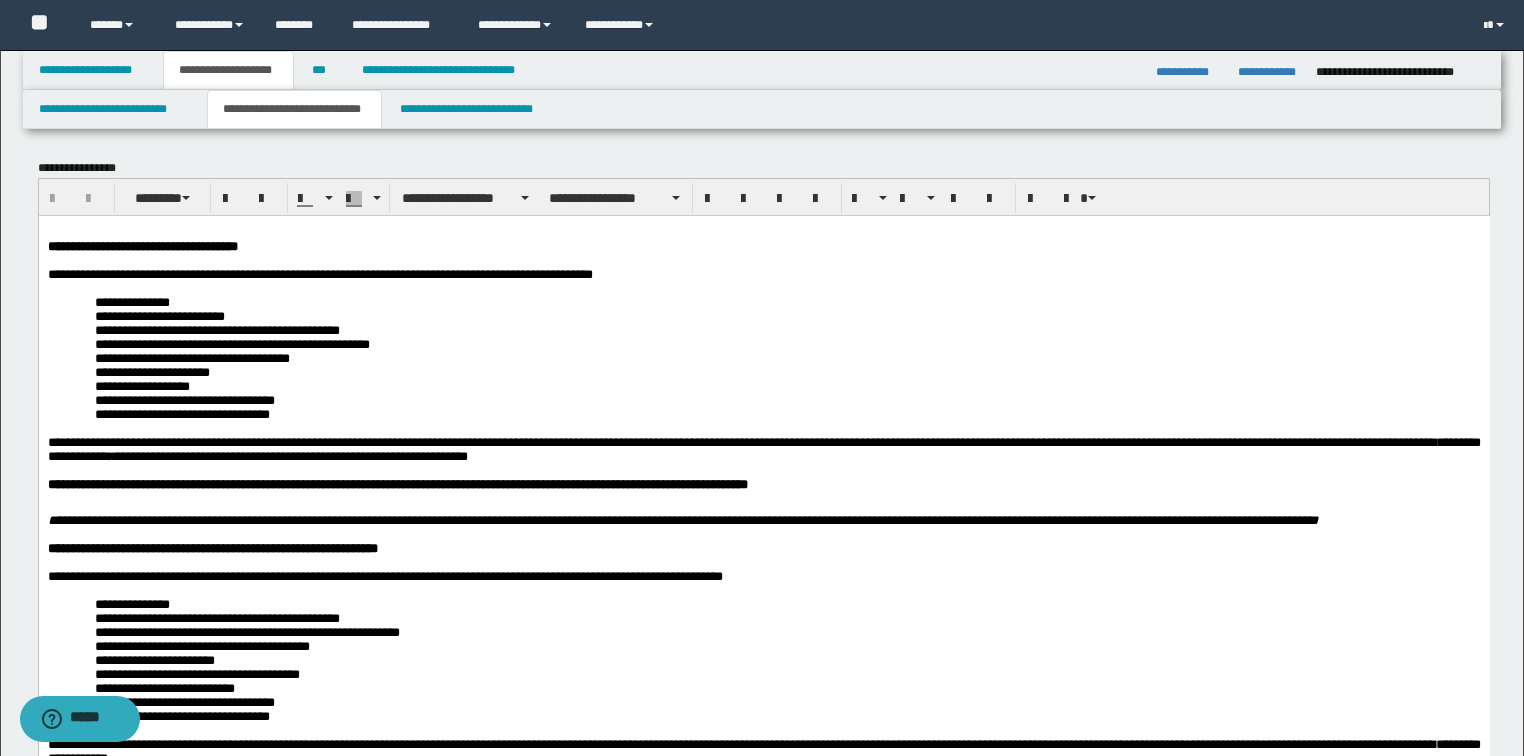scroll, scrollTop: 80, scrollLeft: 0, axis: vertical 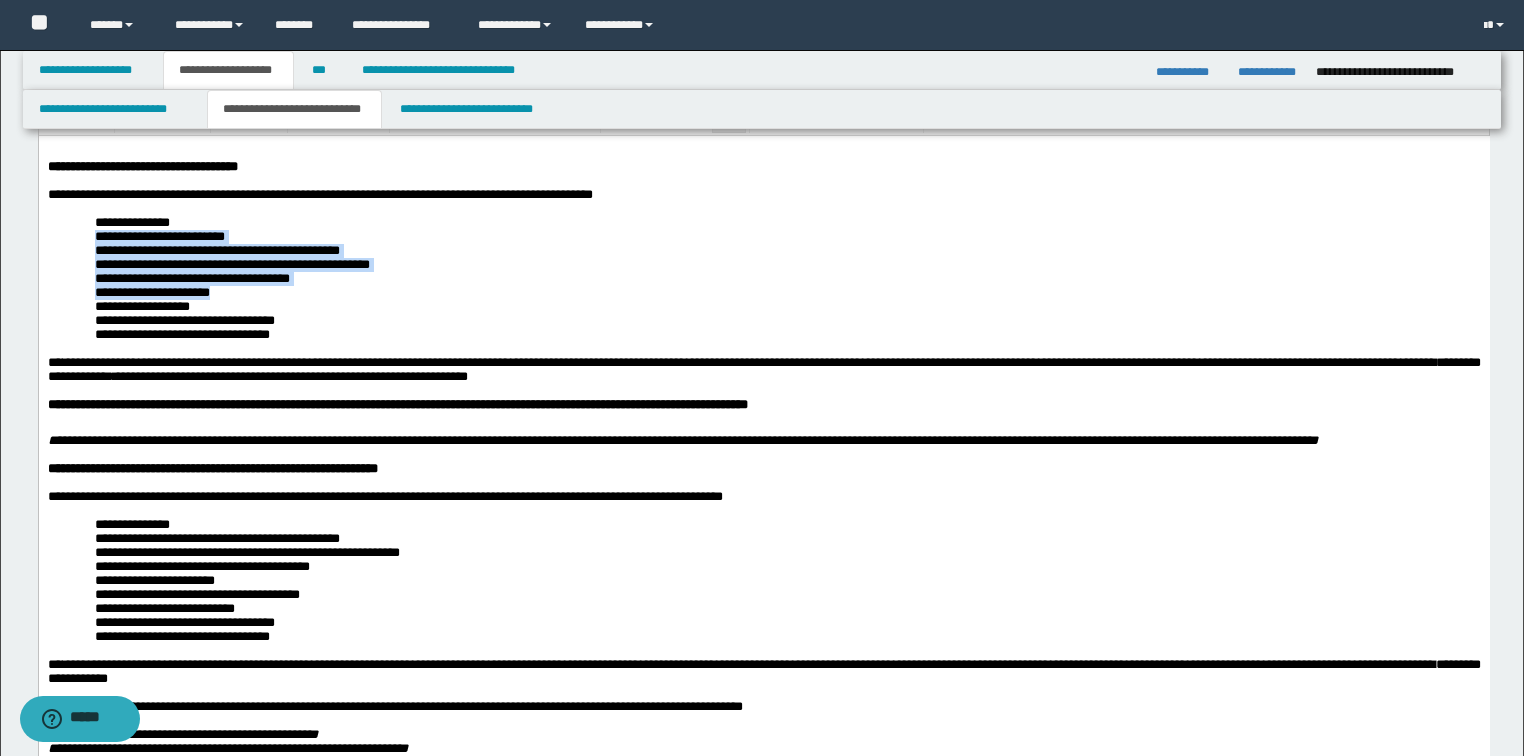 drag, startPoint x: 103, startPoint y: 244, endPoint x: 248, endPoint y: 311, distance: 159.73102 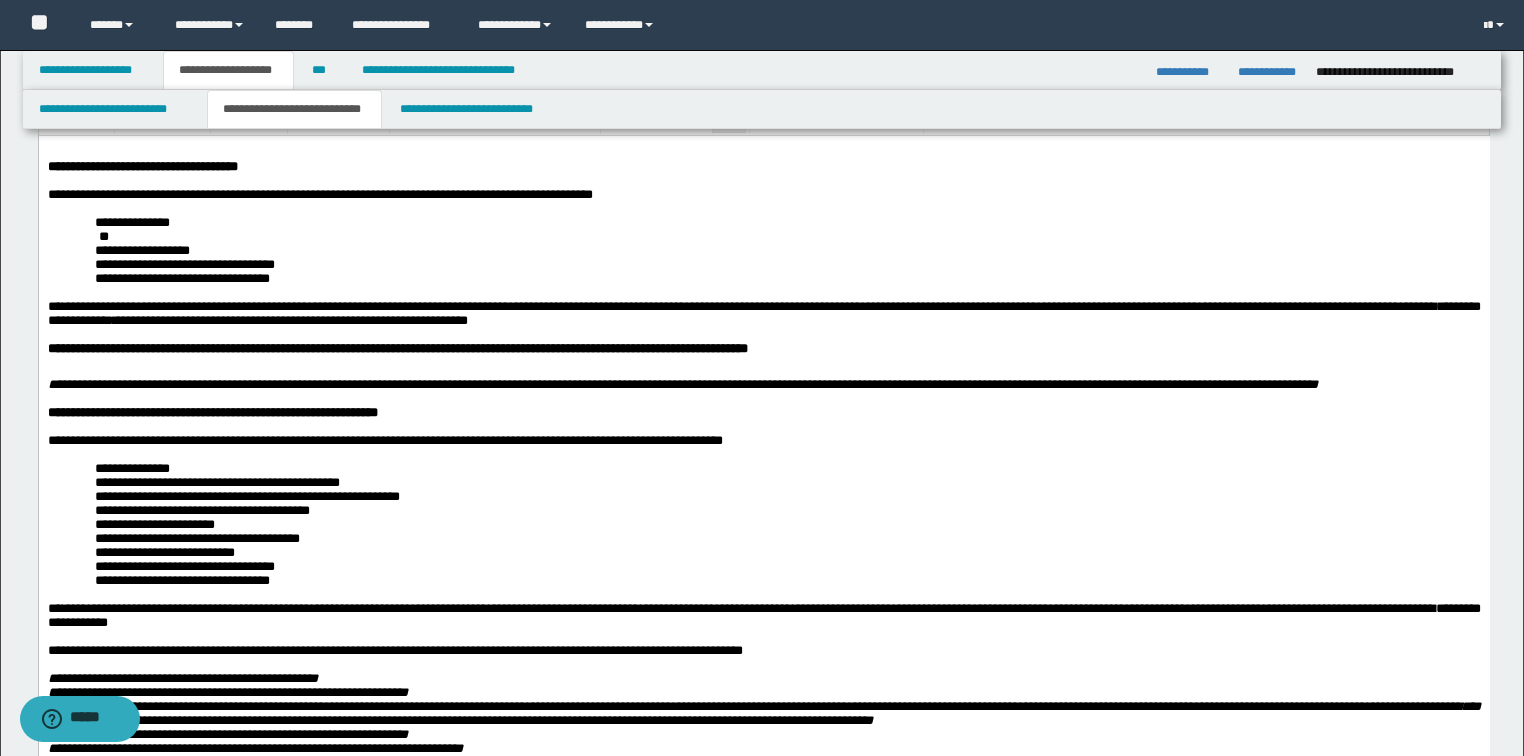 type 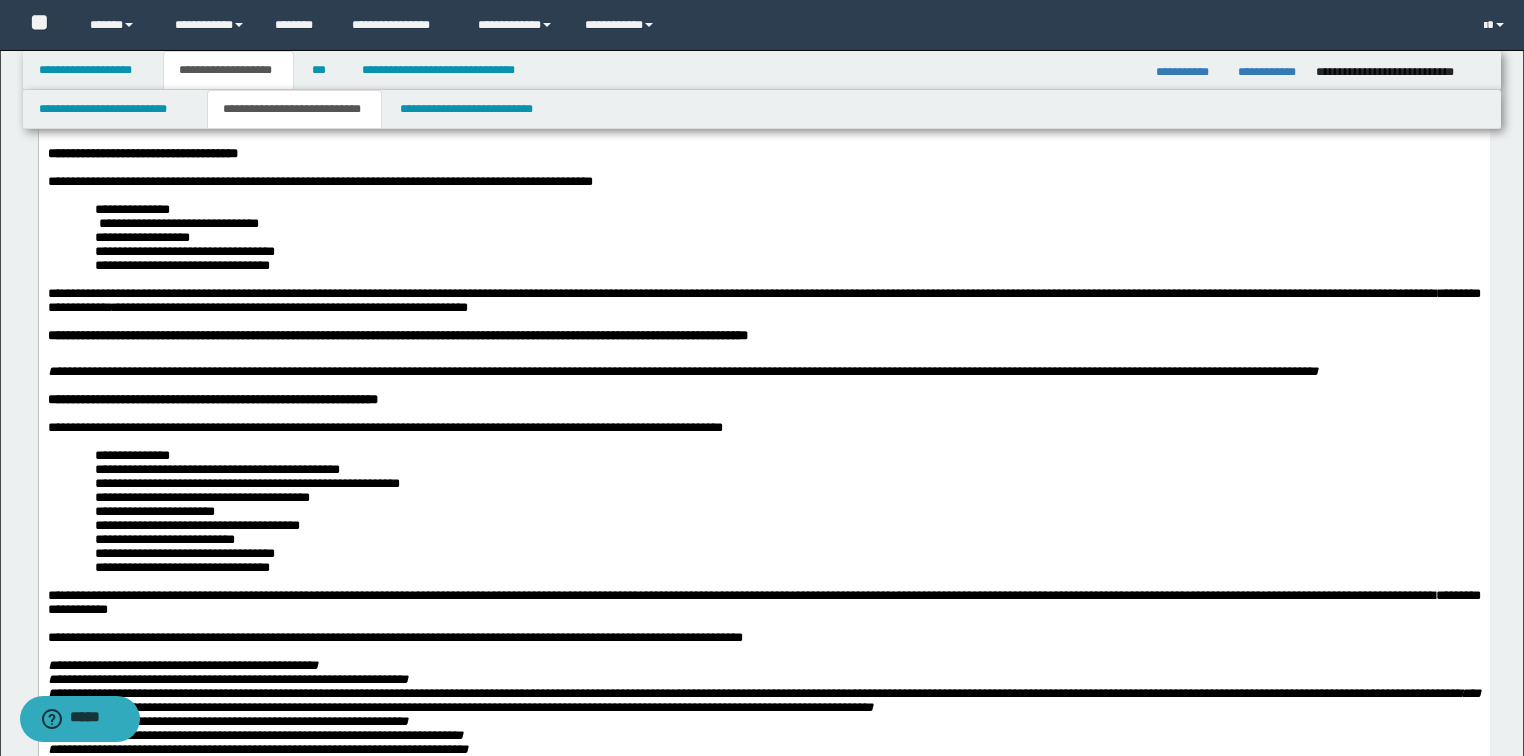 scroll, scrollTop: 80, scrollLeft: 0, axis: vertical 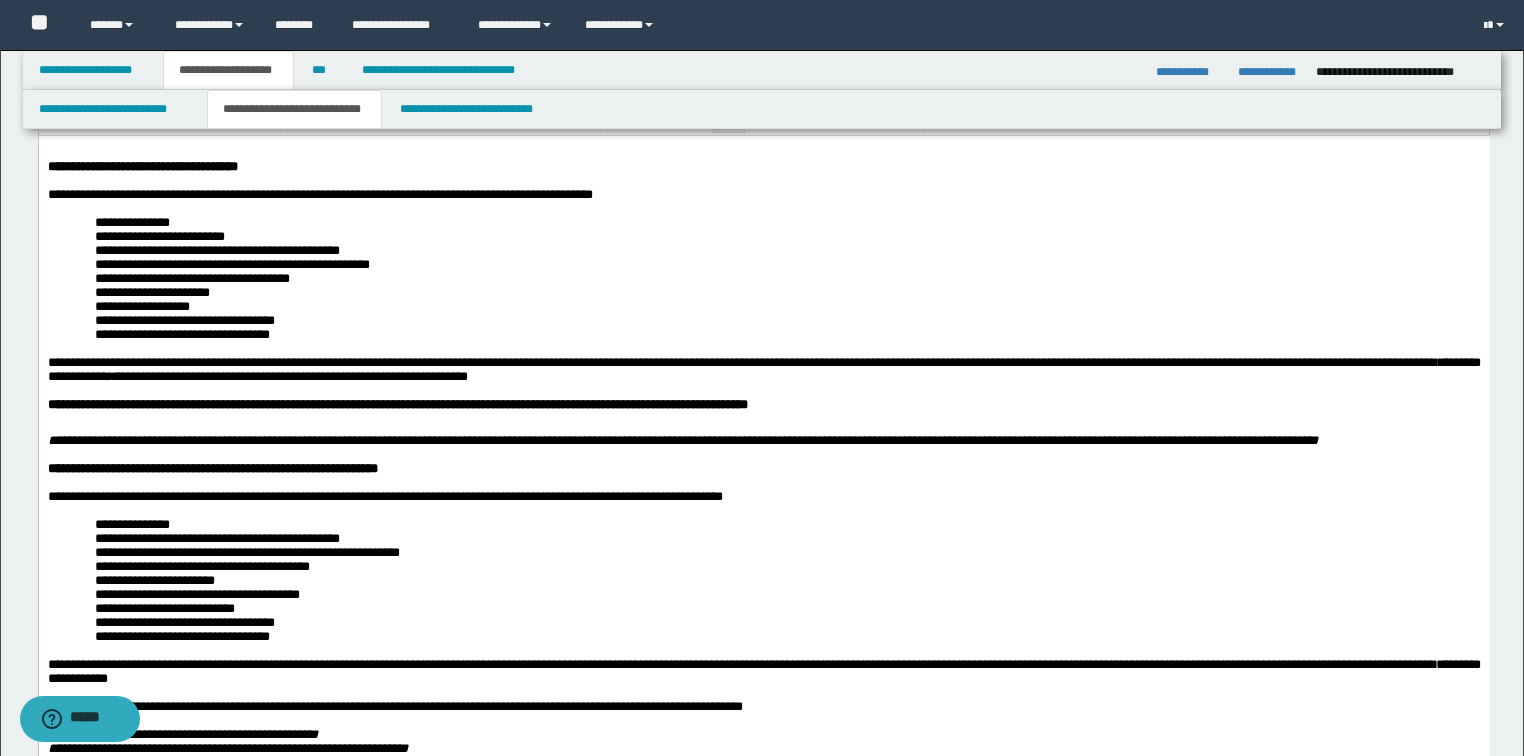 click at bounding box center (763, 390) 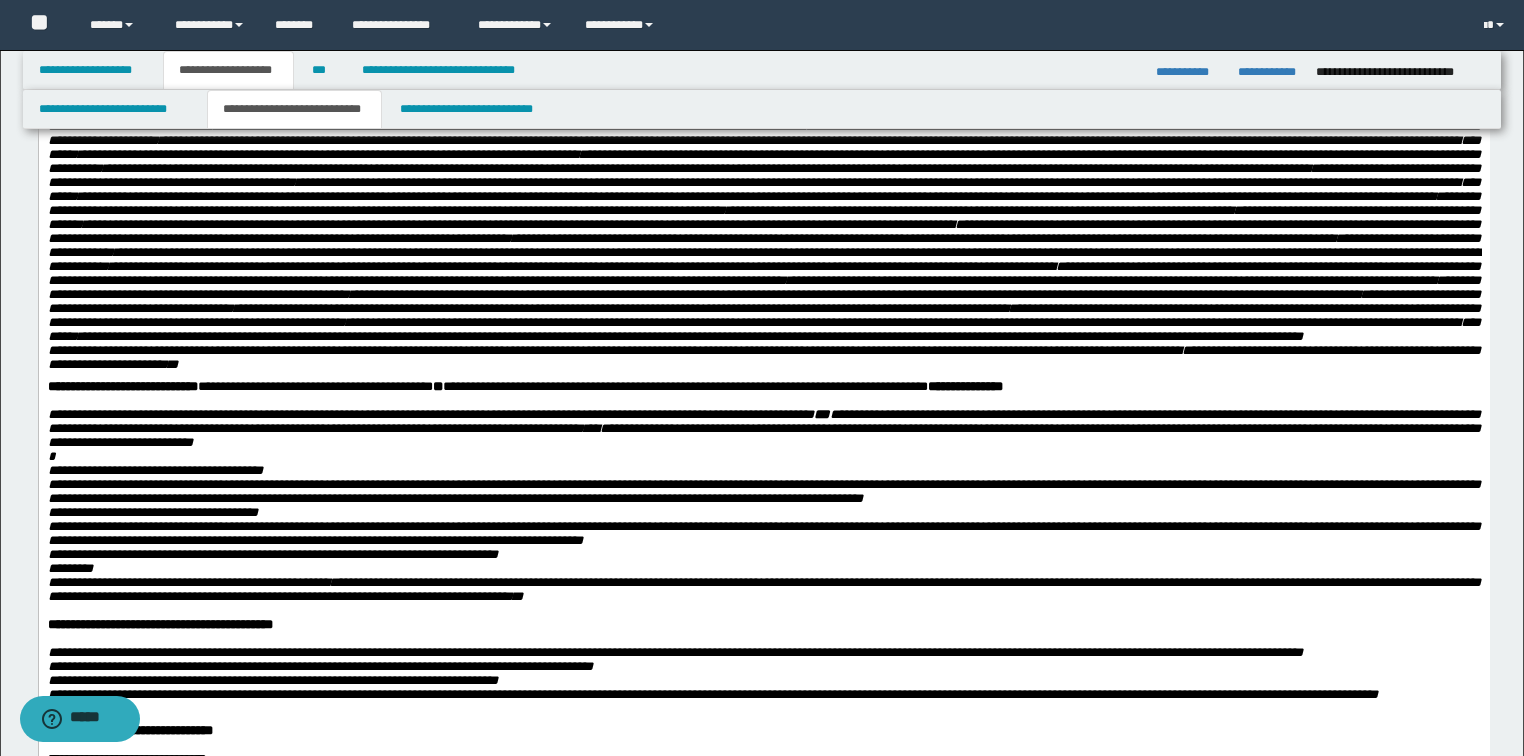 scroll, scrollTop: 1600, scrollLeft: 0, axis: vertical 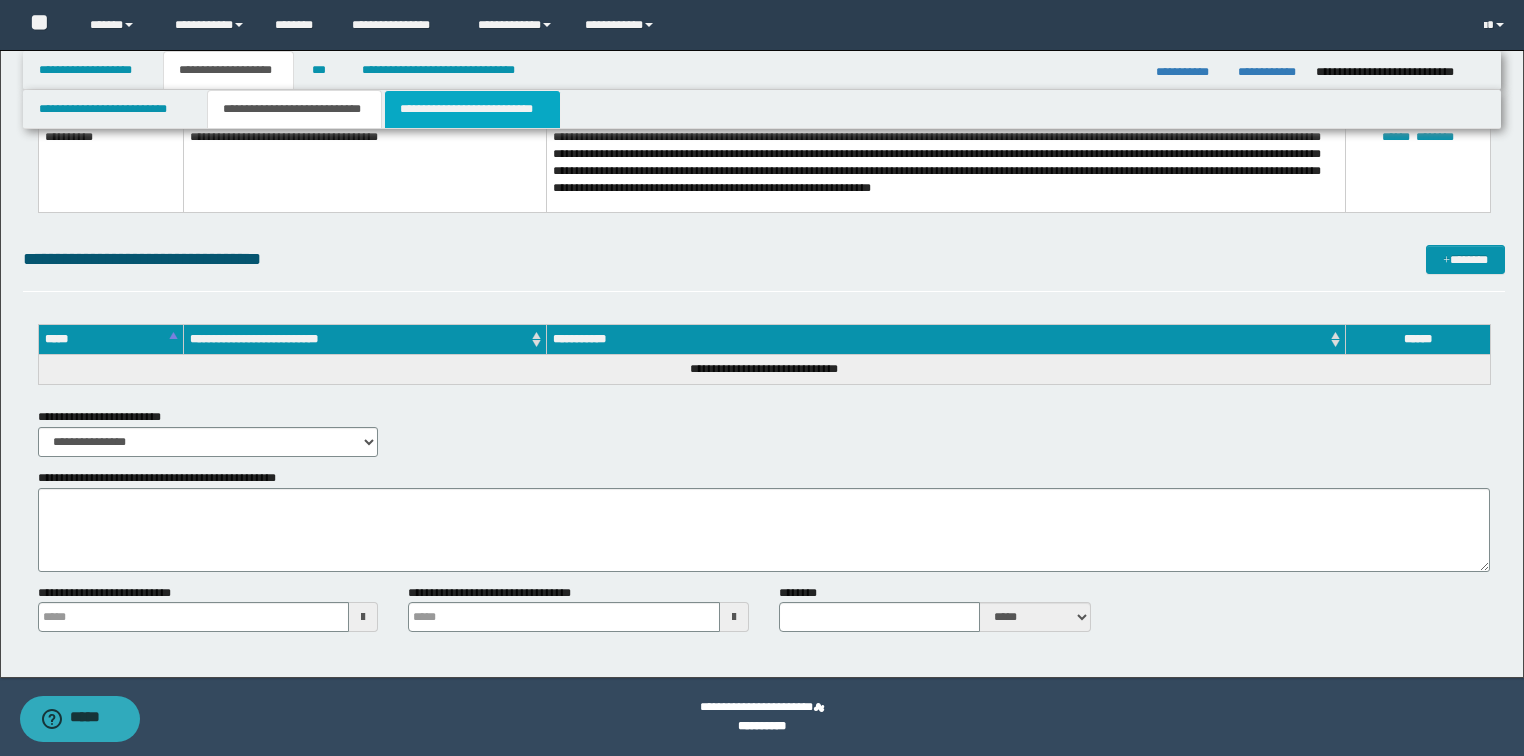 click on "**********" at bounding box center [472, 109] 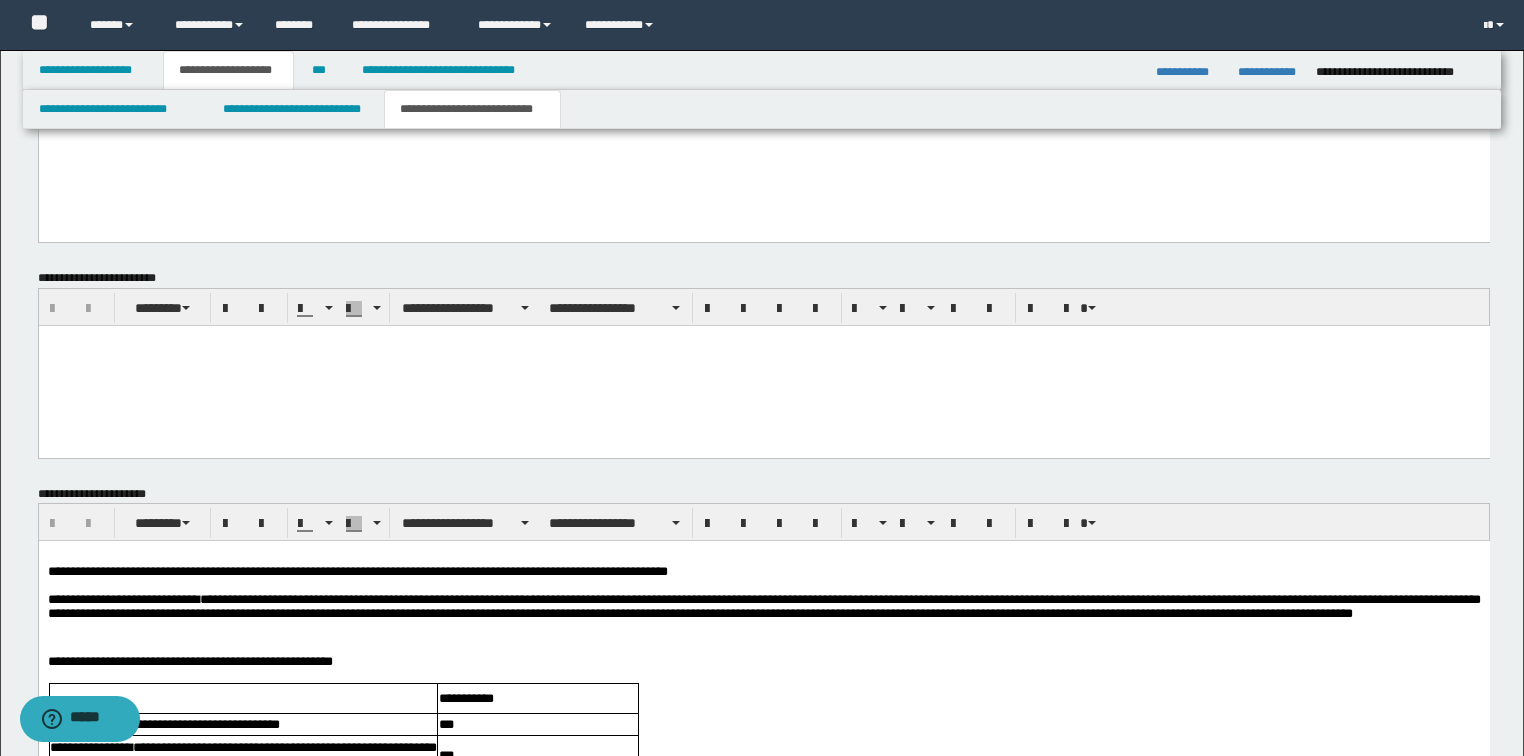 scroll, scrollTop: 1580, scrollLeft: 0, axis: vertical 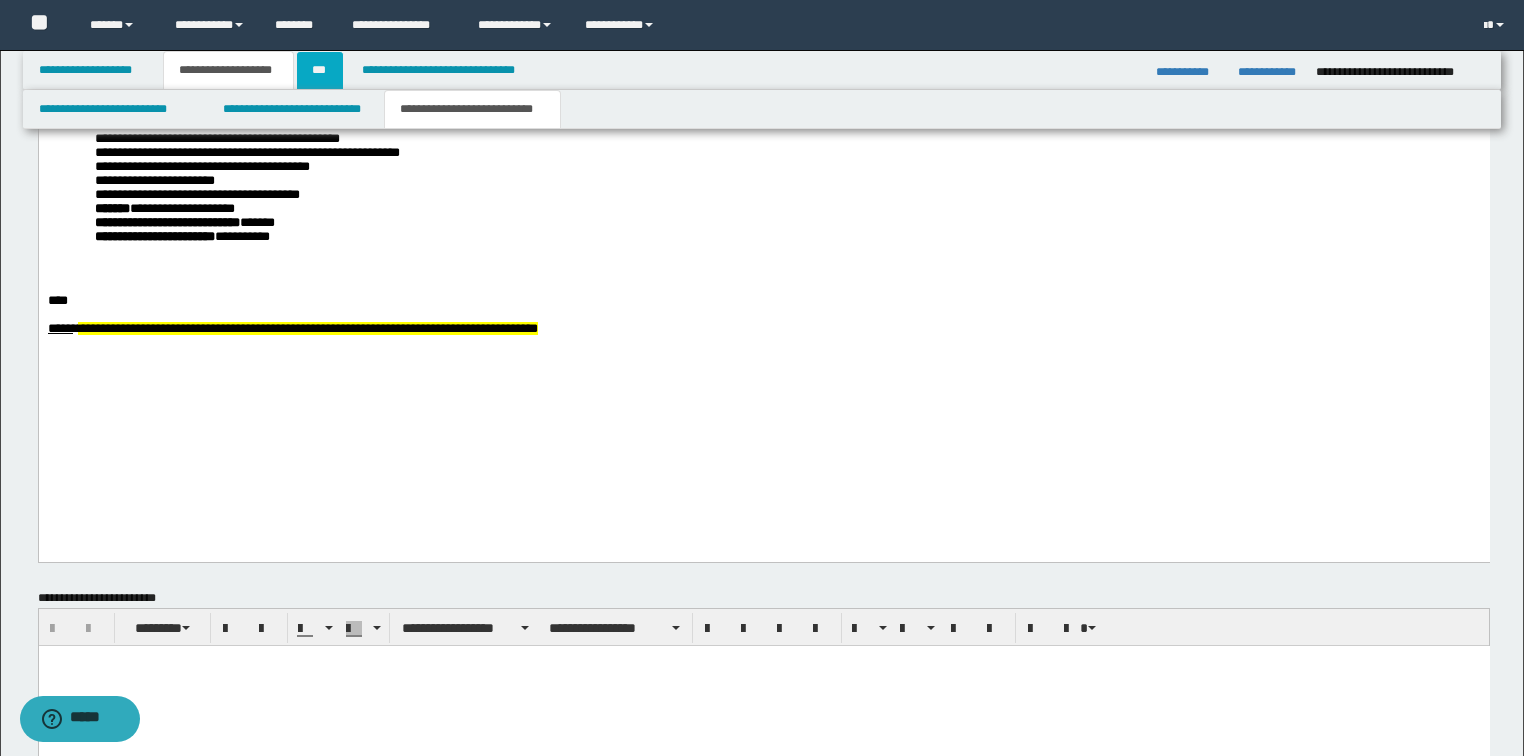 click on "***" at bounding box center [320, 70] 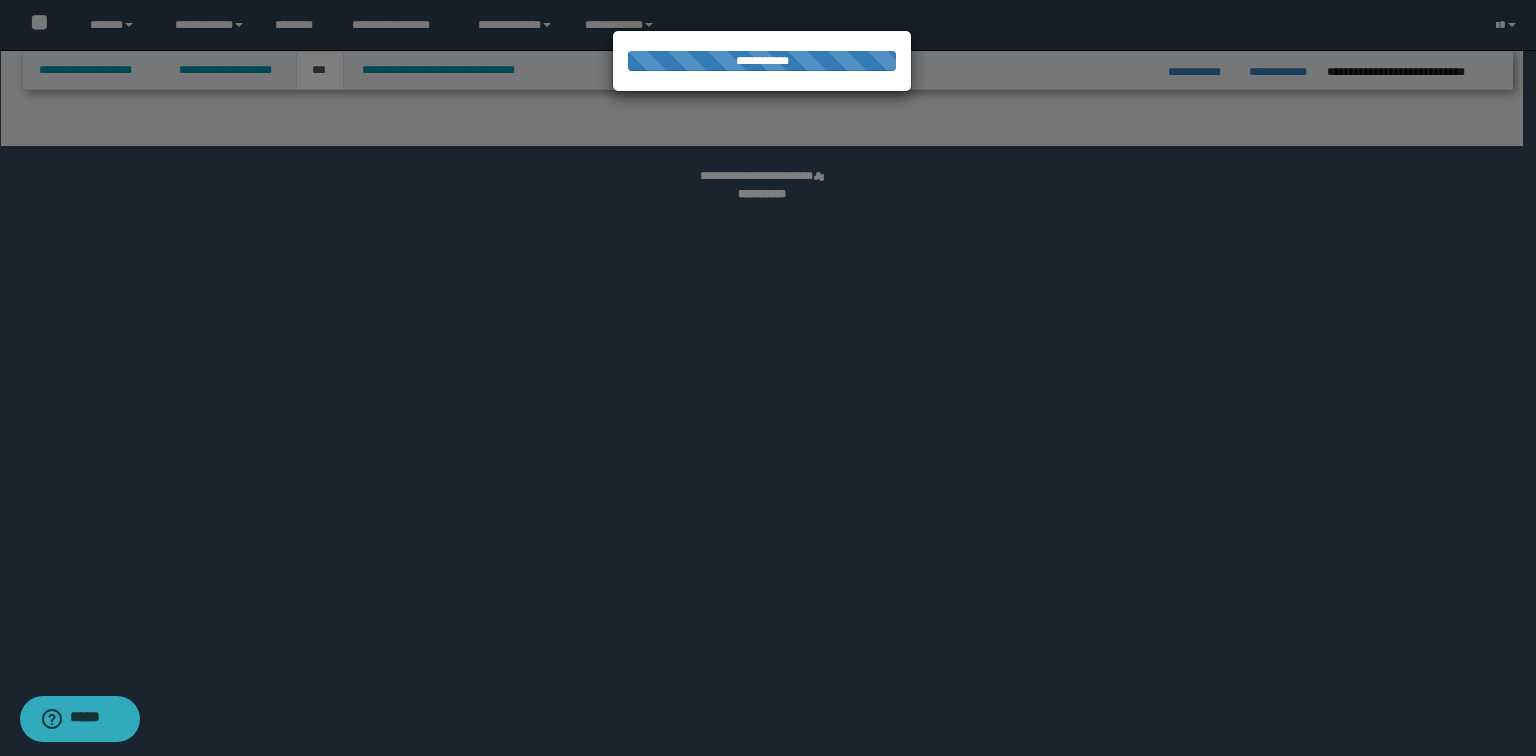 select on "*" 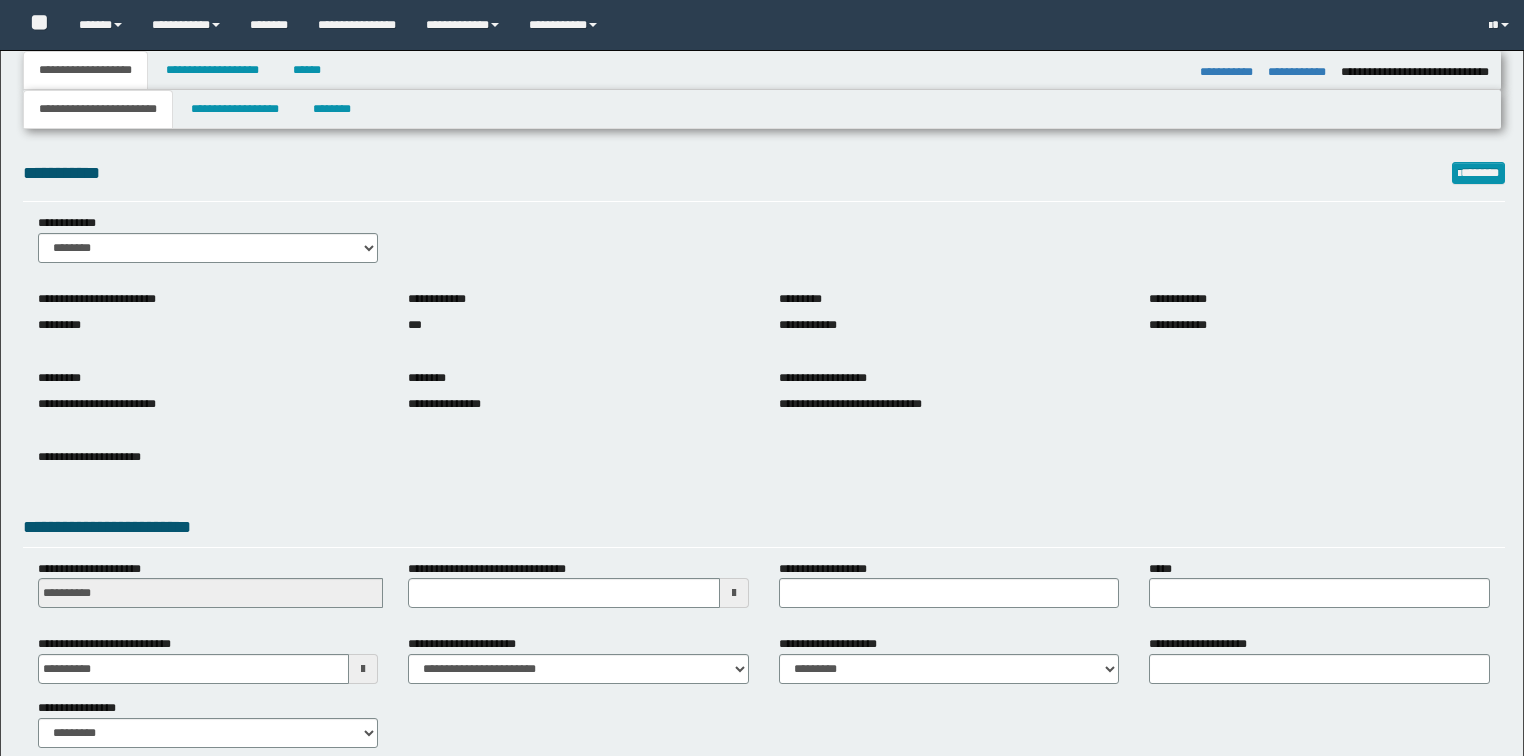 select on "*" 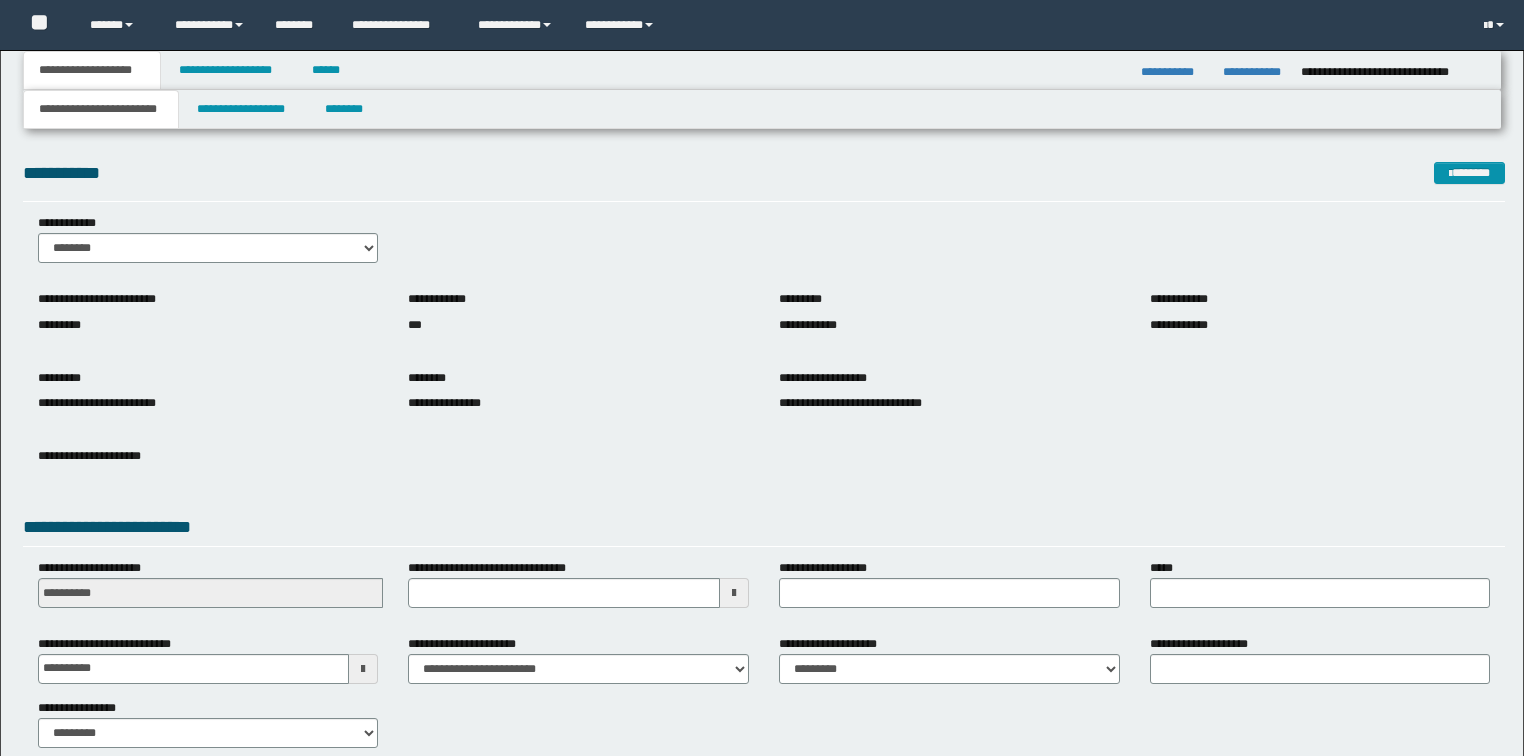 scroll, scrollTop: 0, scrollLeft: 0, axis: both 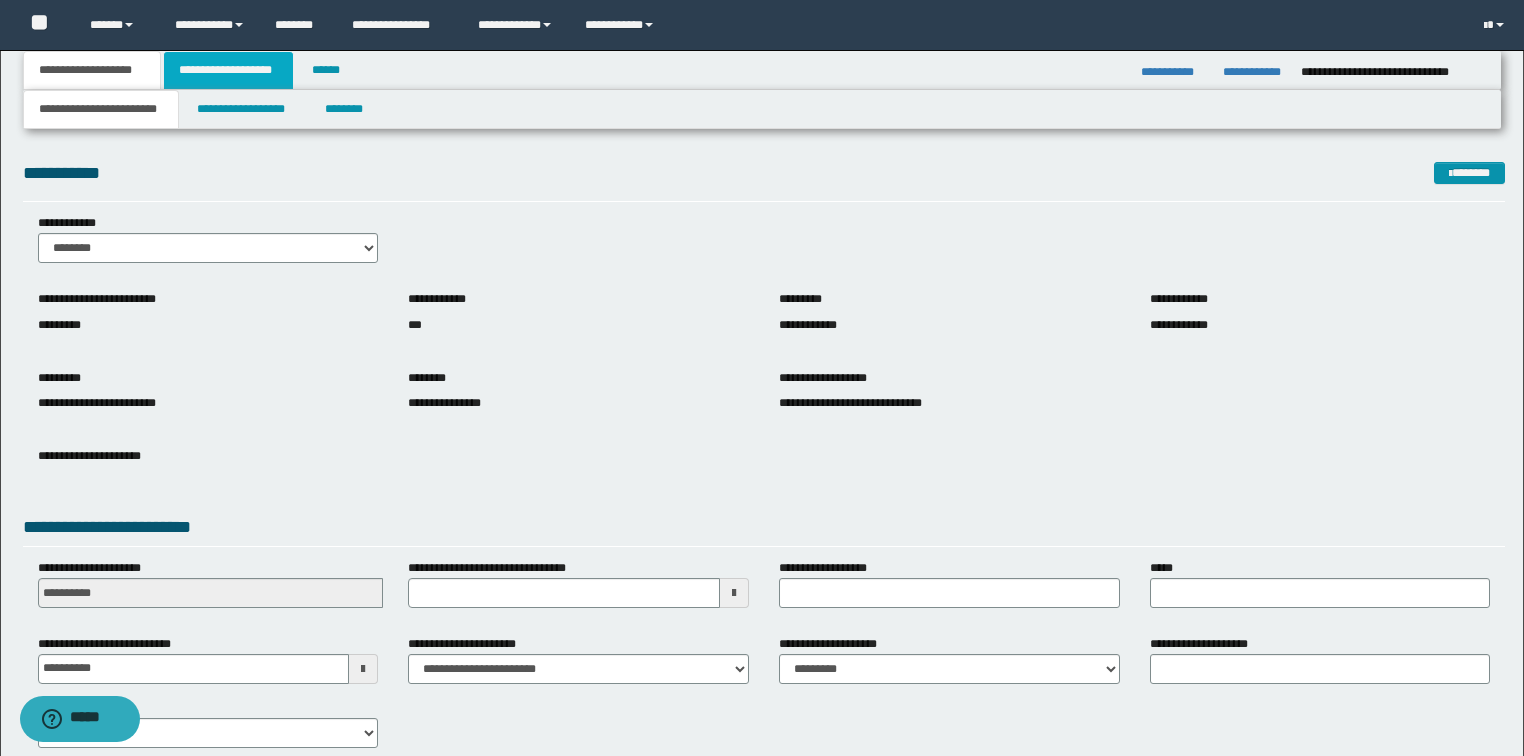 click on "**********" at bounding box center [228, 70] 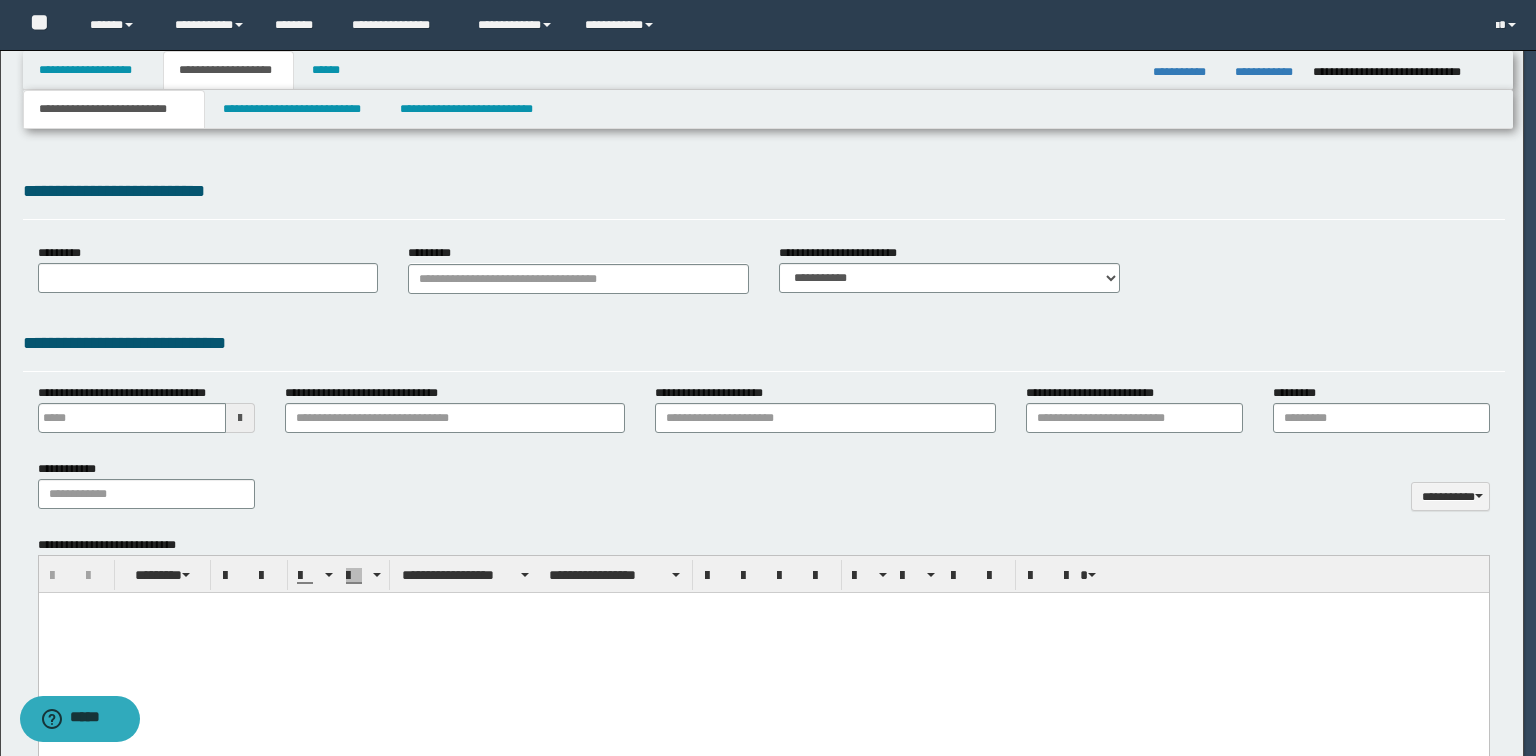 type 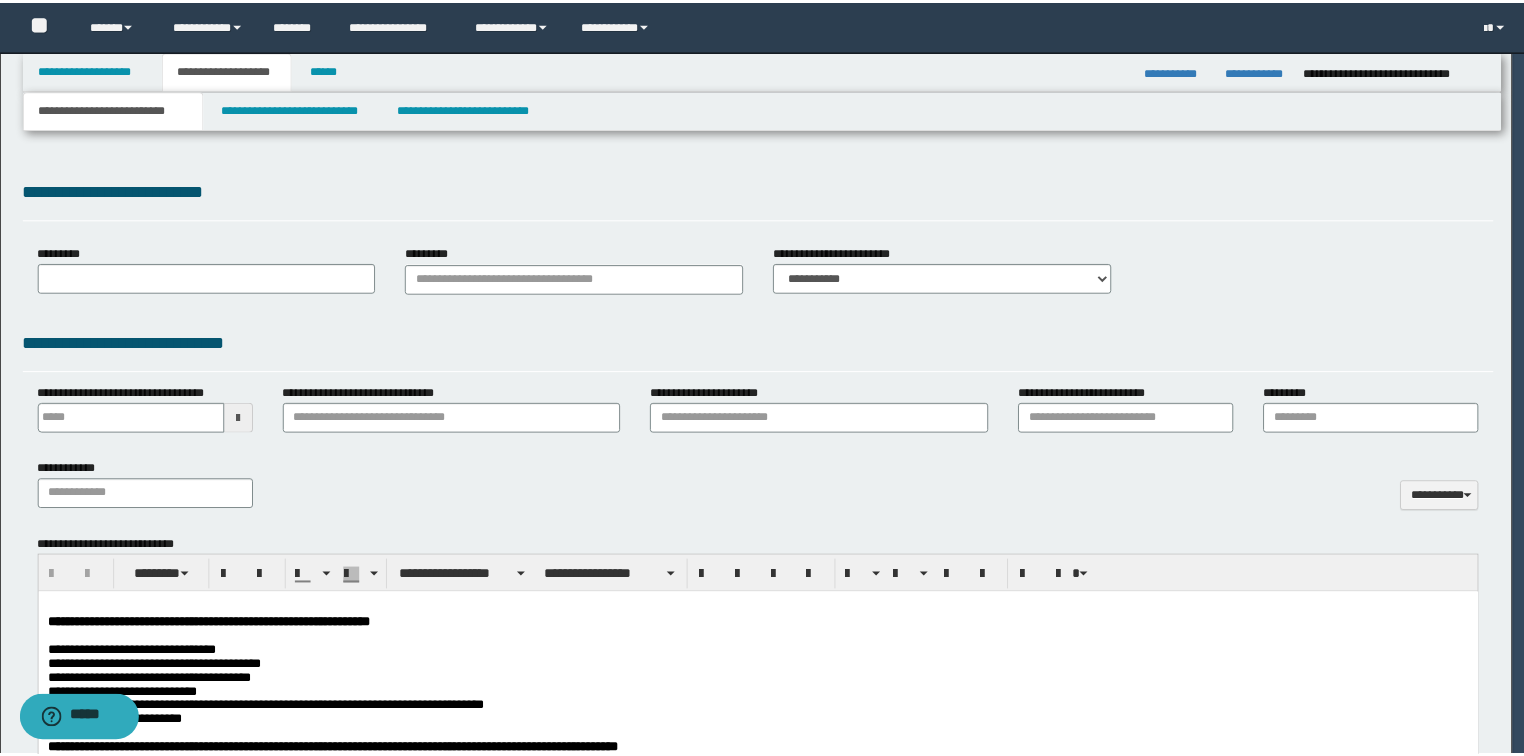 scroll, scrollTop: 0, scrollLeft: 0, axis: both 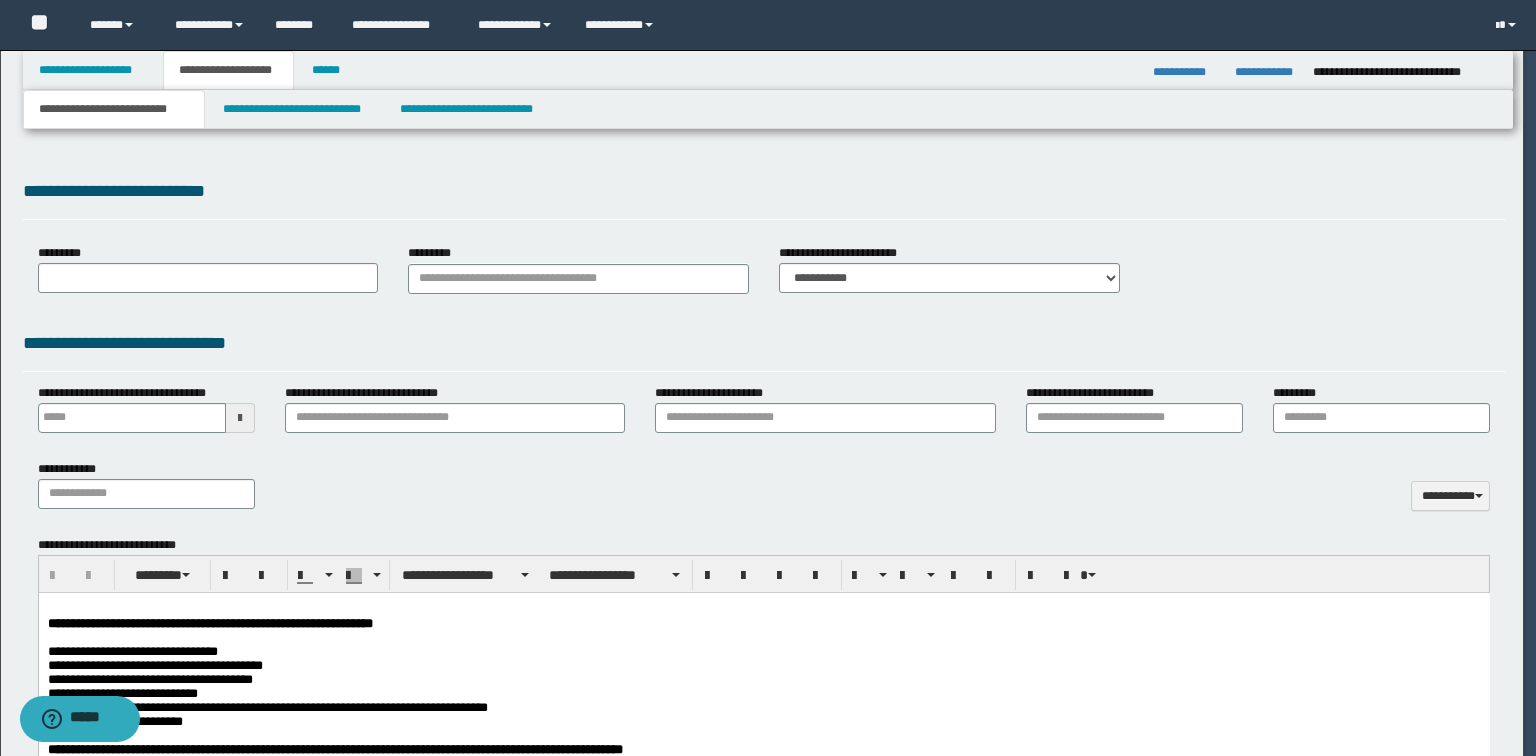 select on "*" 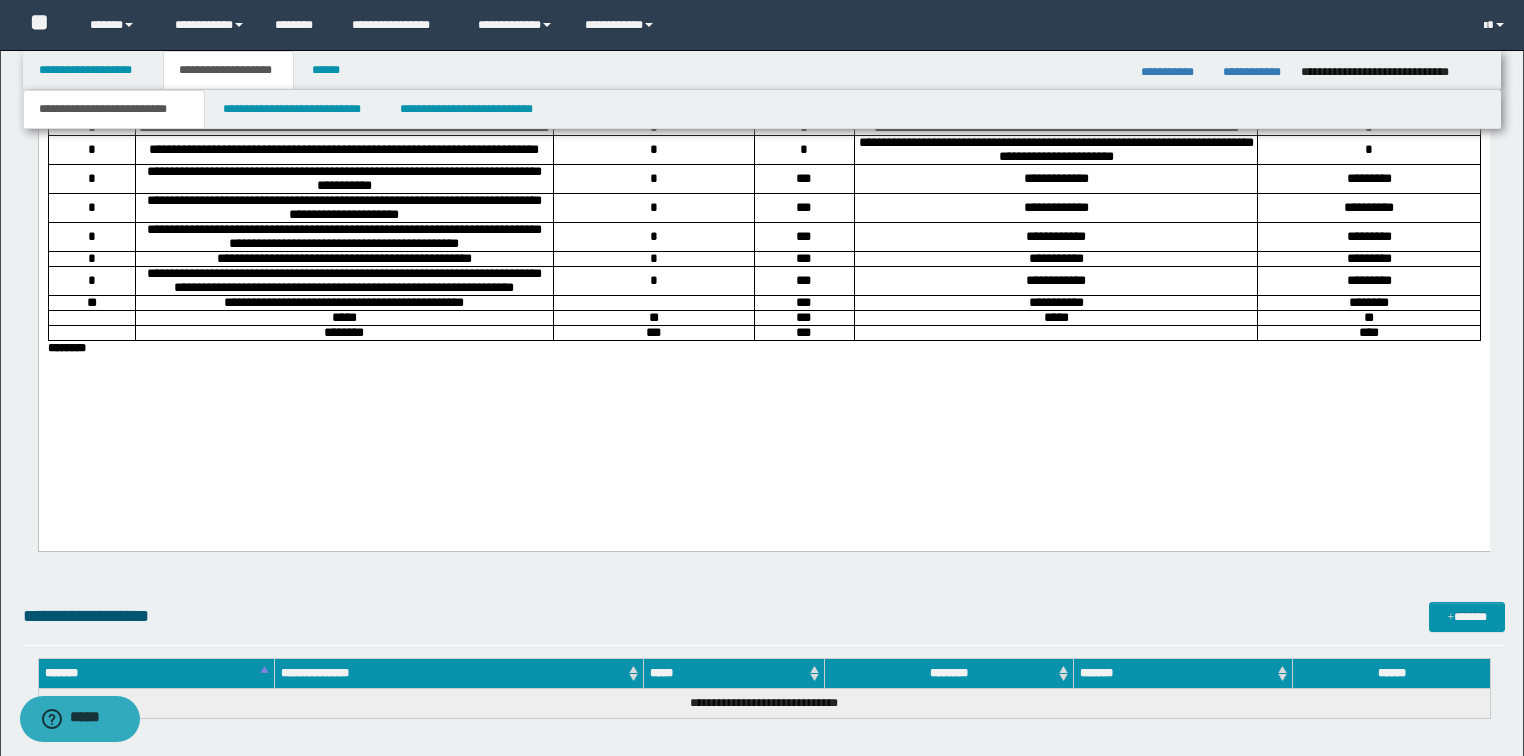 scroll, scrollTop: 2594, scrollLeft: 0, axis: vertical 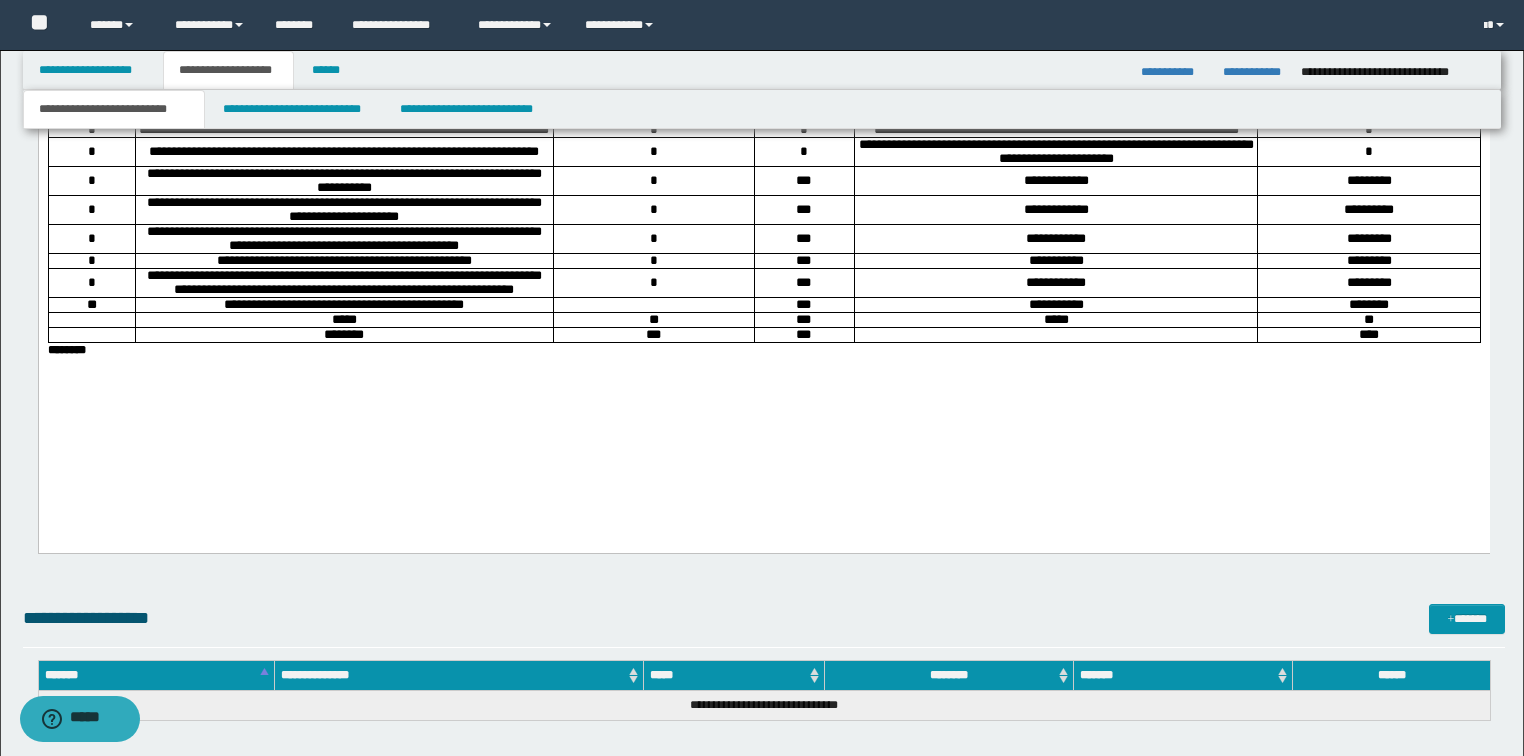 click on "**********" at bounding box center [762, 109] 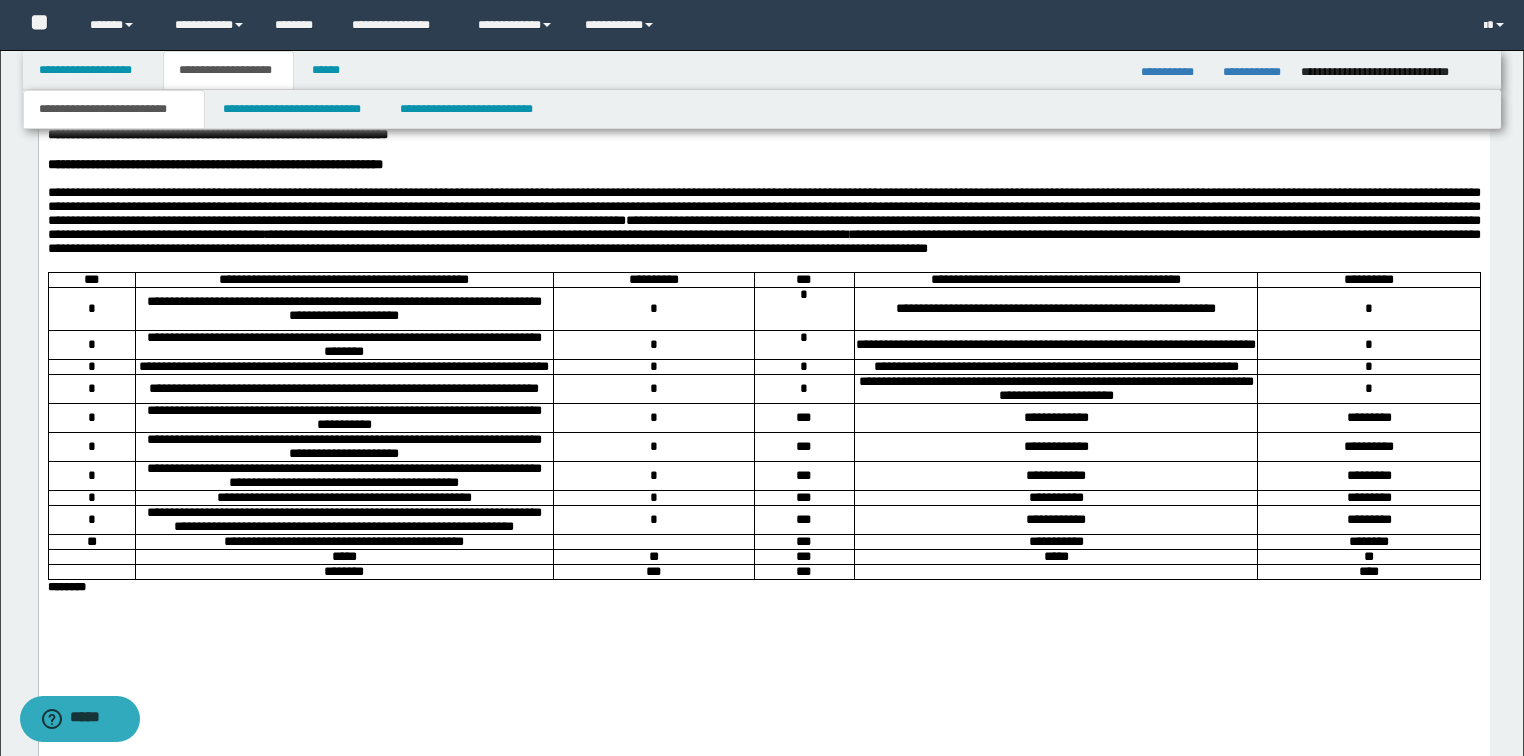 scroll, scrollTop: 2354, scrollLeft: 0, axis: vertical 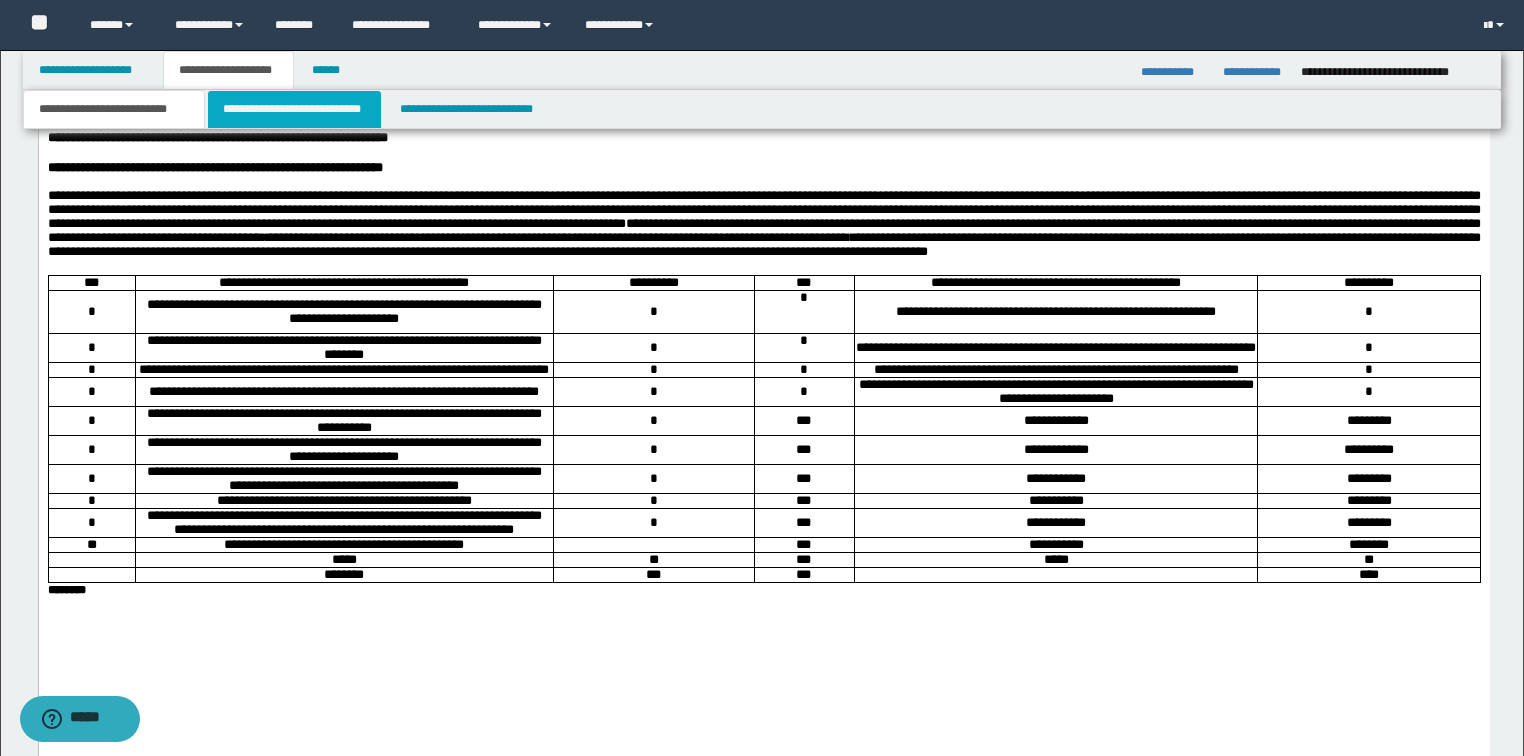 click on "**********" at bounding box center [294, 109] 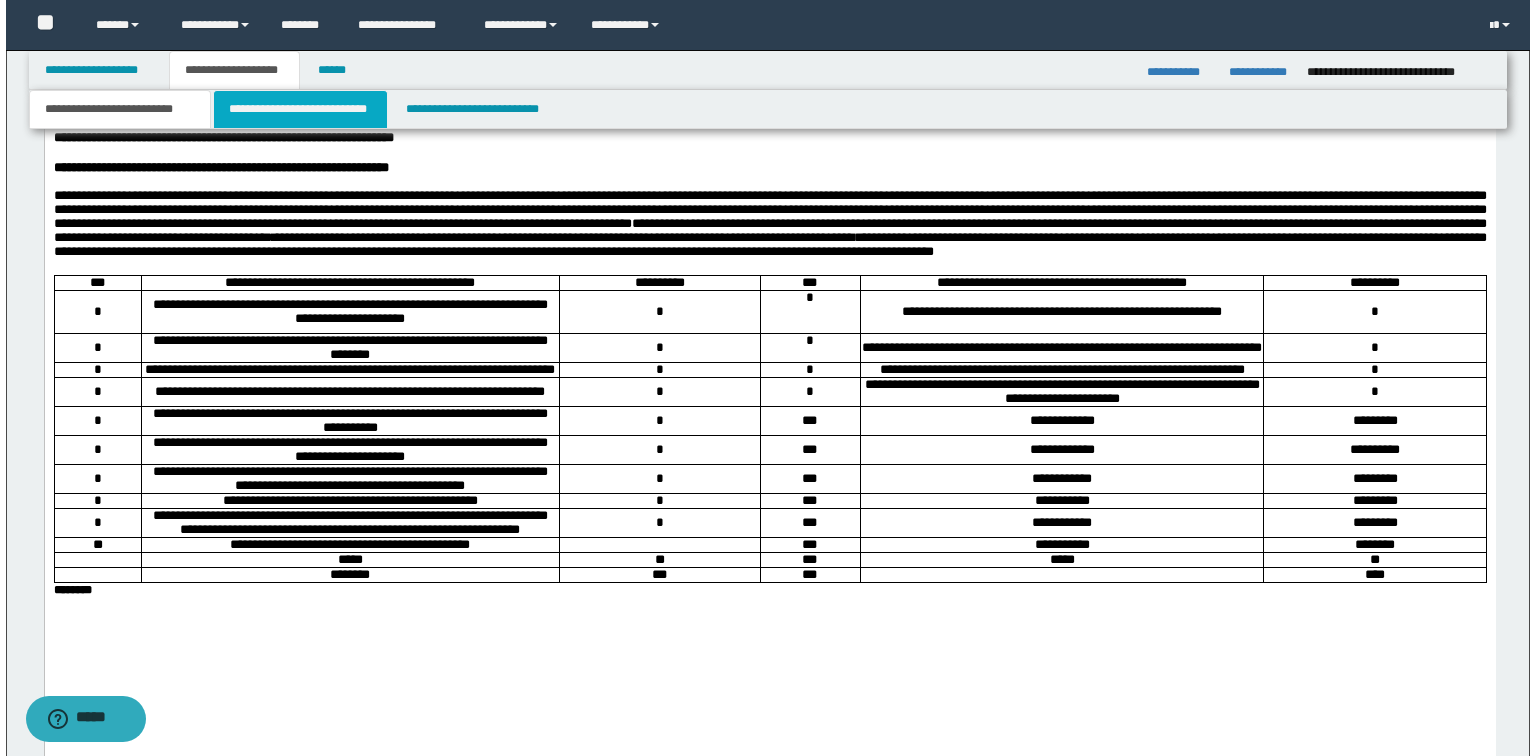 scroll, scrollTop: 0, scrollLeft: 0, axis: both 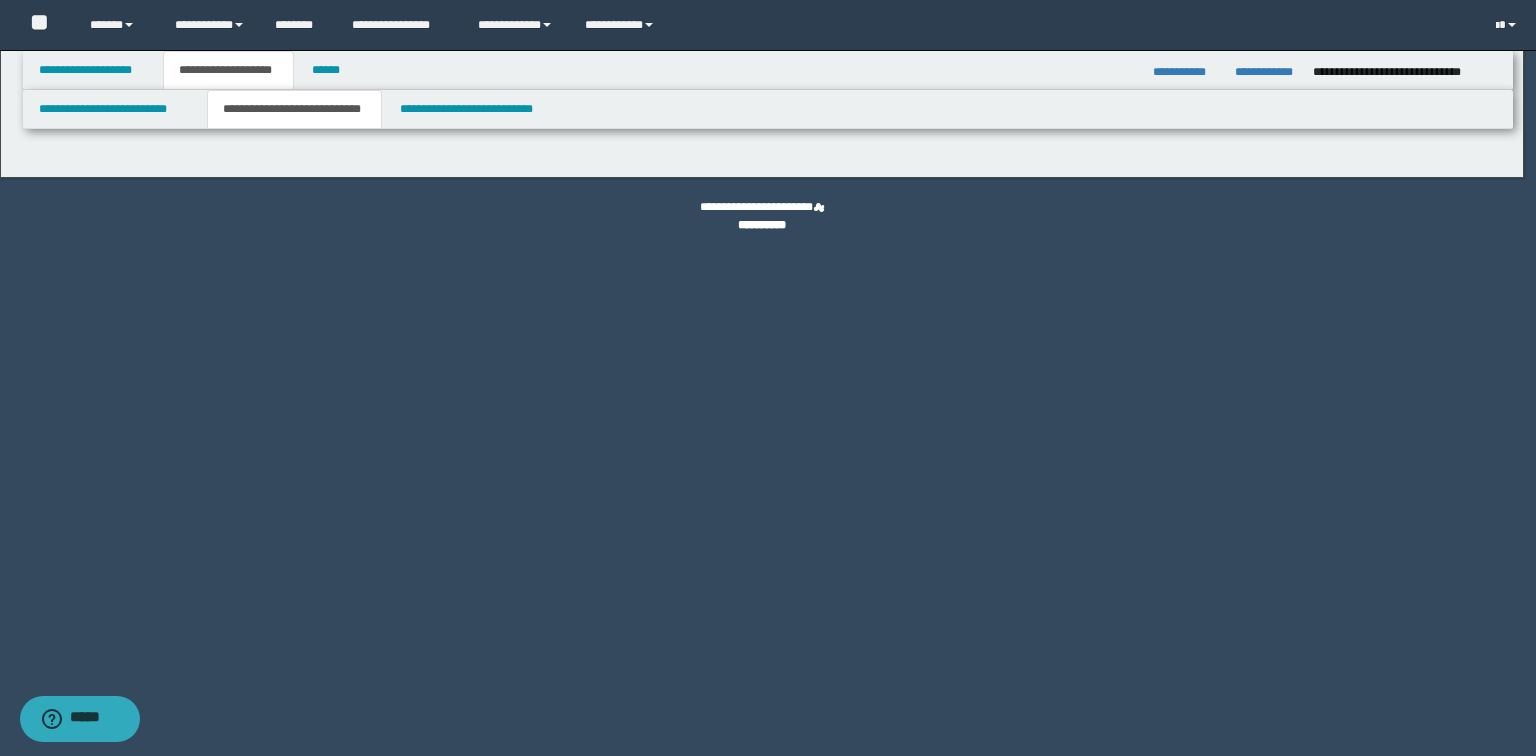 click at bounding box center [6, 378] 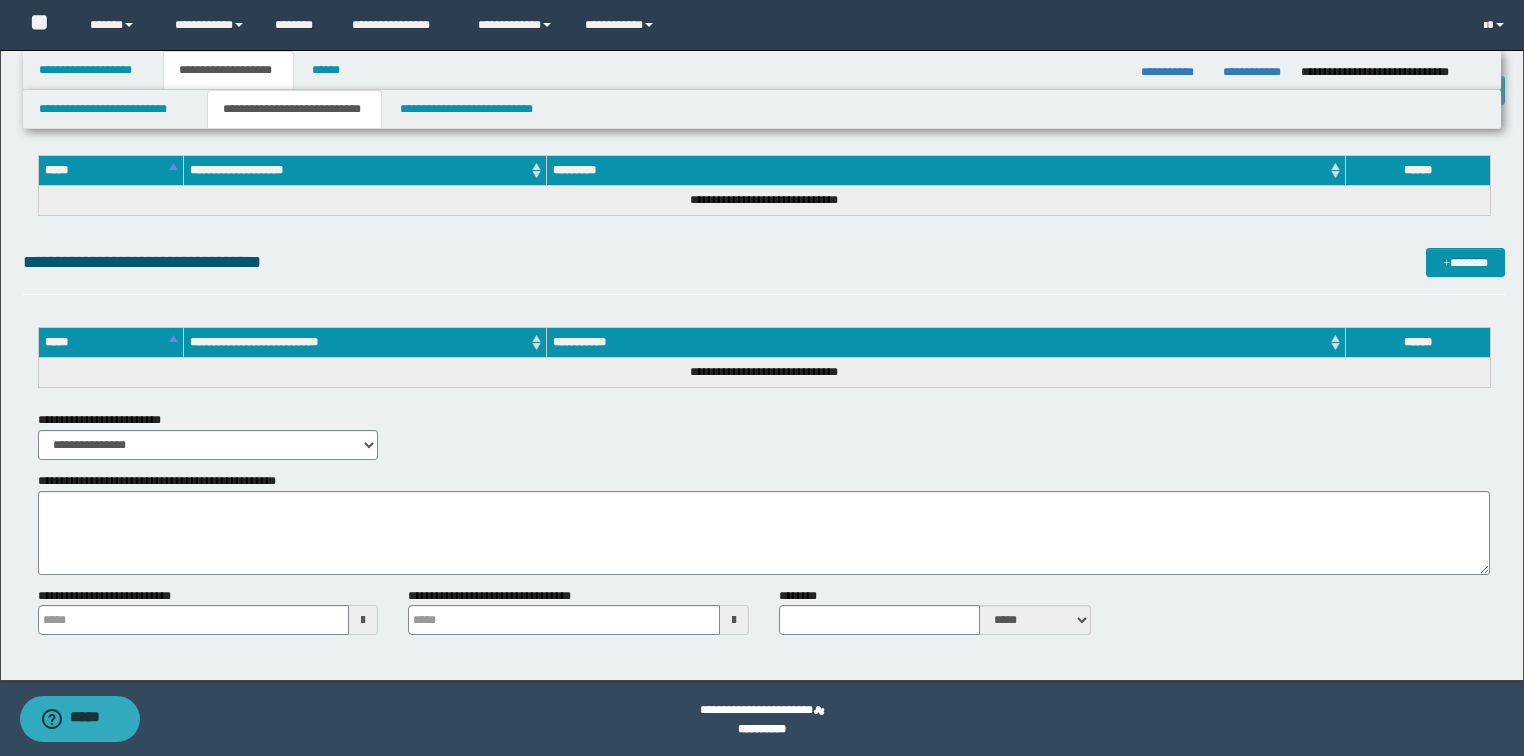 scroll, scrollTop: 6912, scrollLeft: 0, axis: vertical 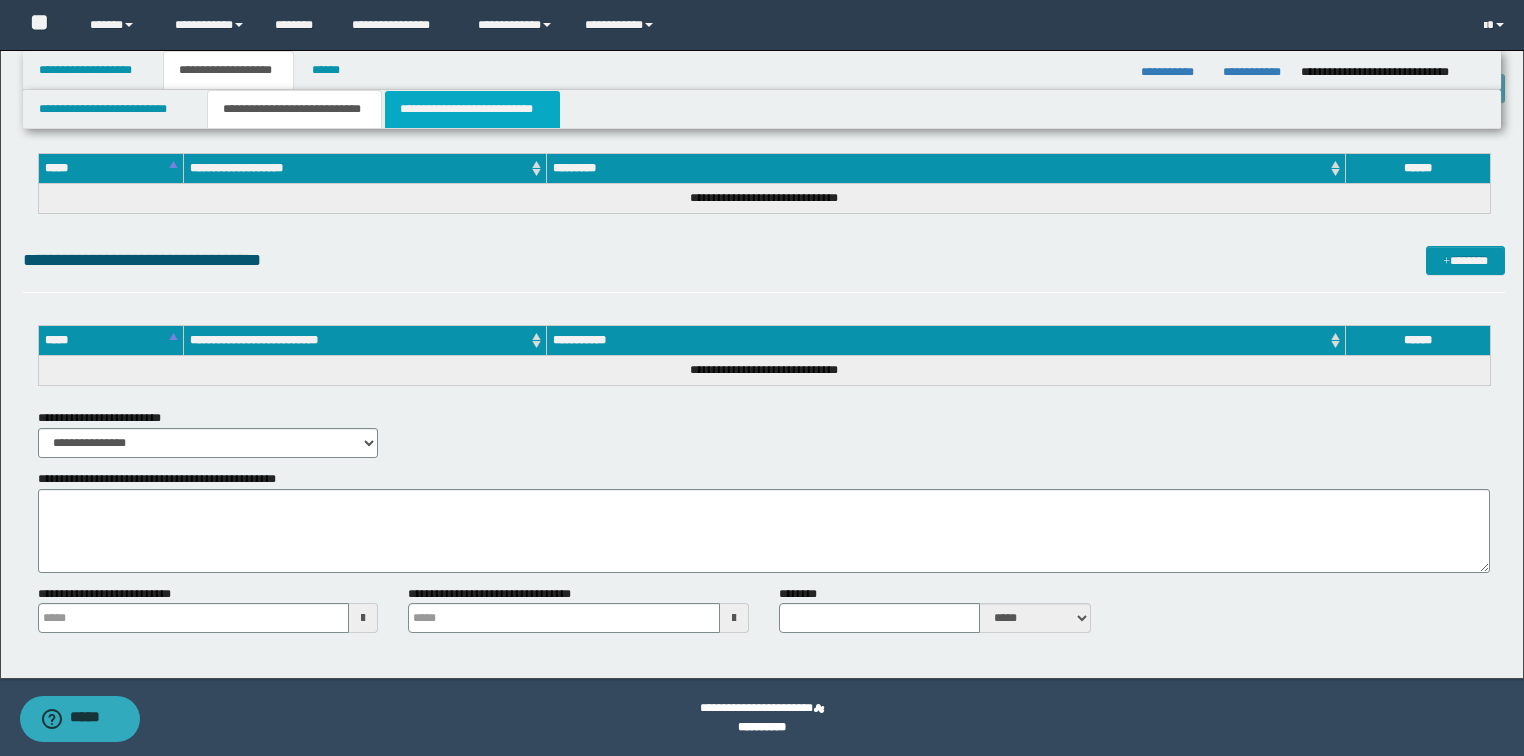 click on "**********" at bounding box center (472, 109) 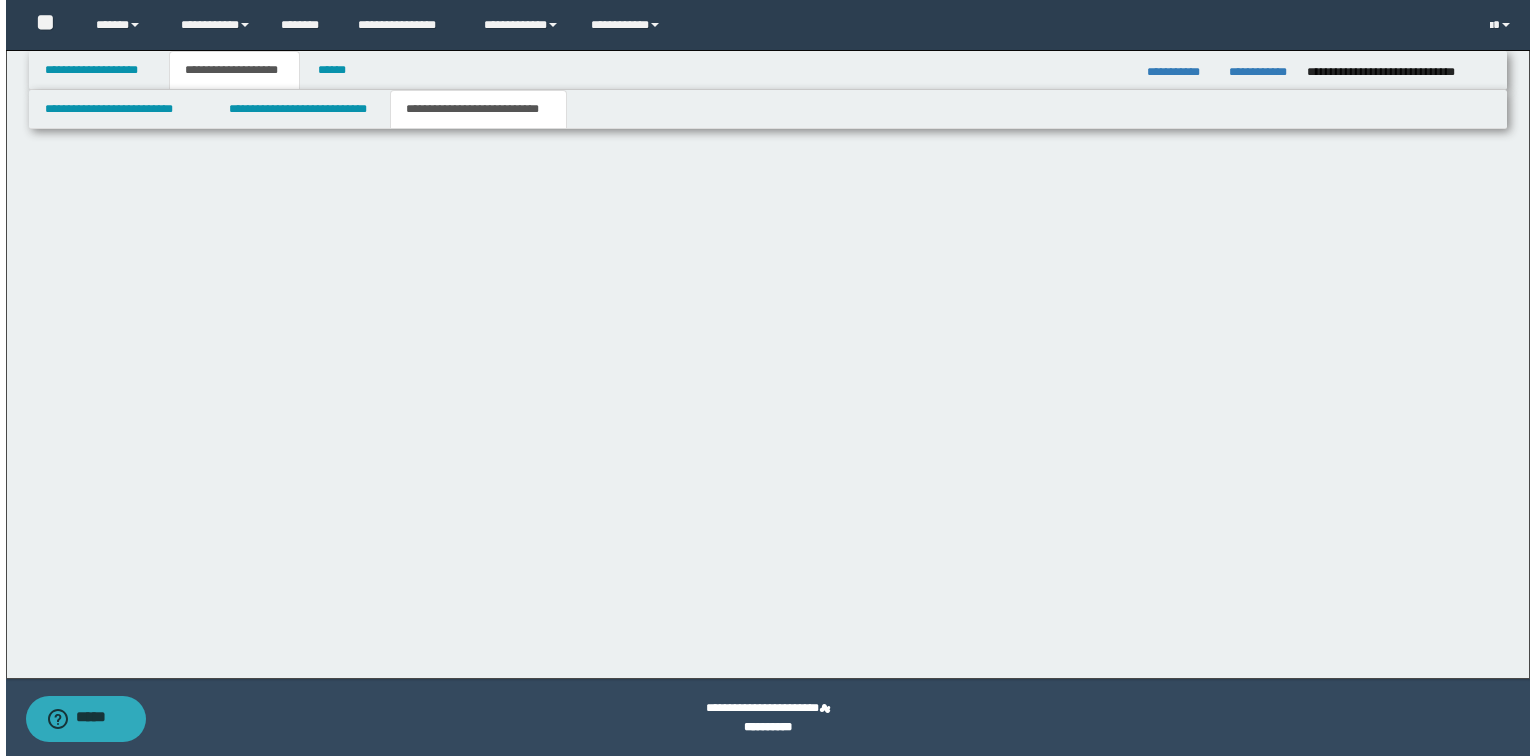 scroll, scrollTop: 0, scrollLeft: 0, axis: both 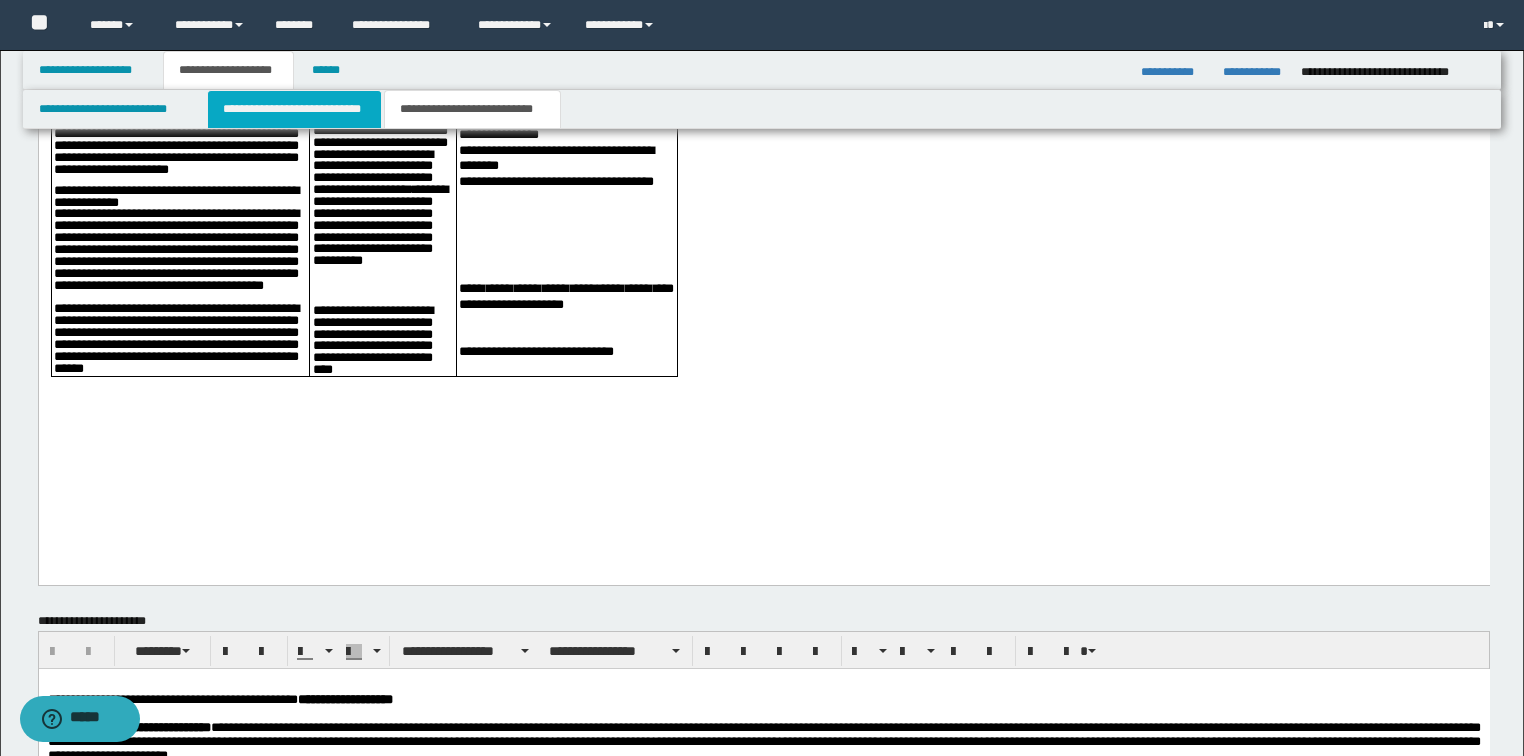 click on "**********" at bounding box center (294, 109) 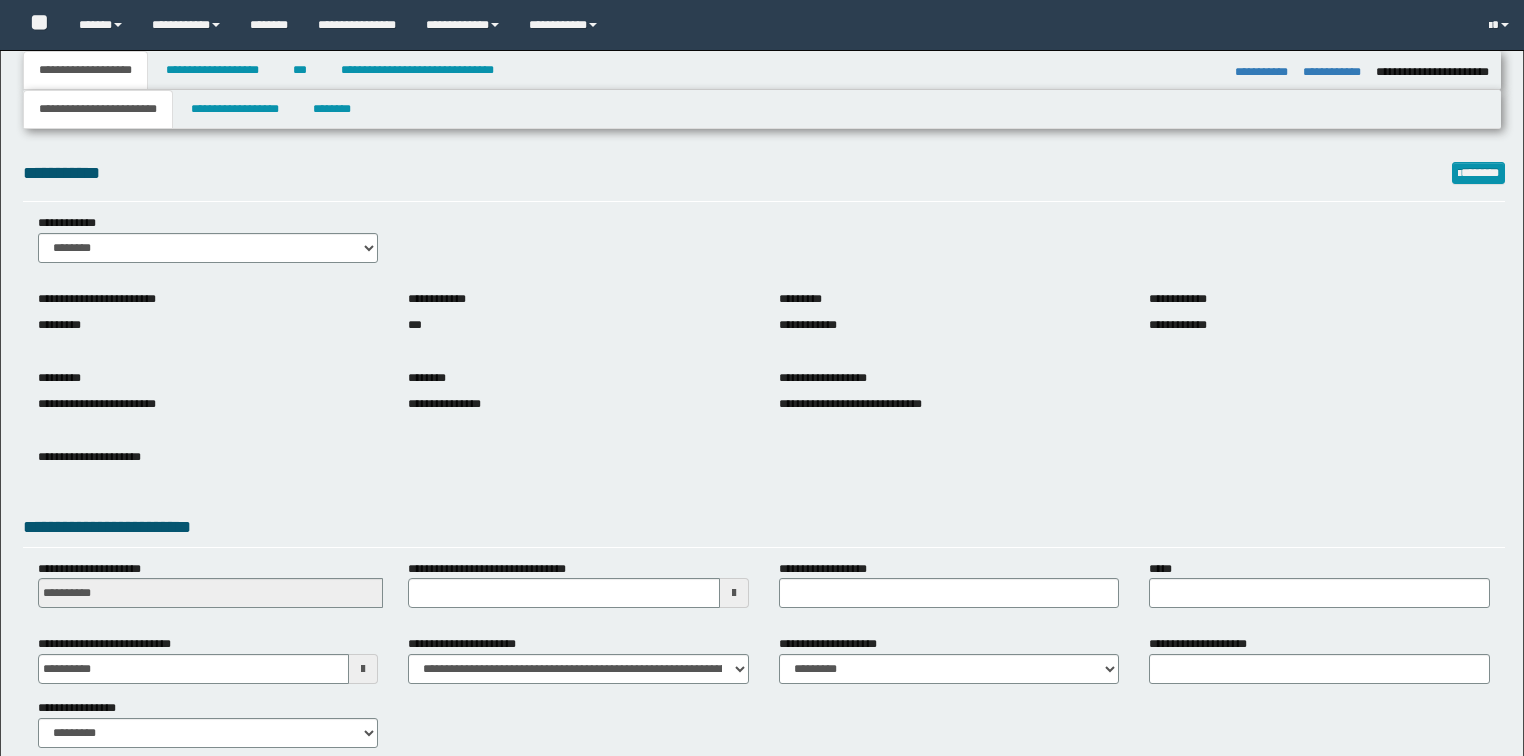 select on "*" 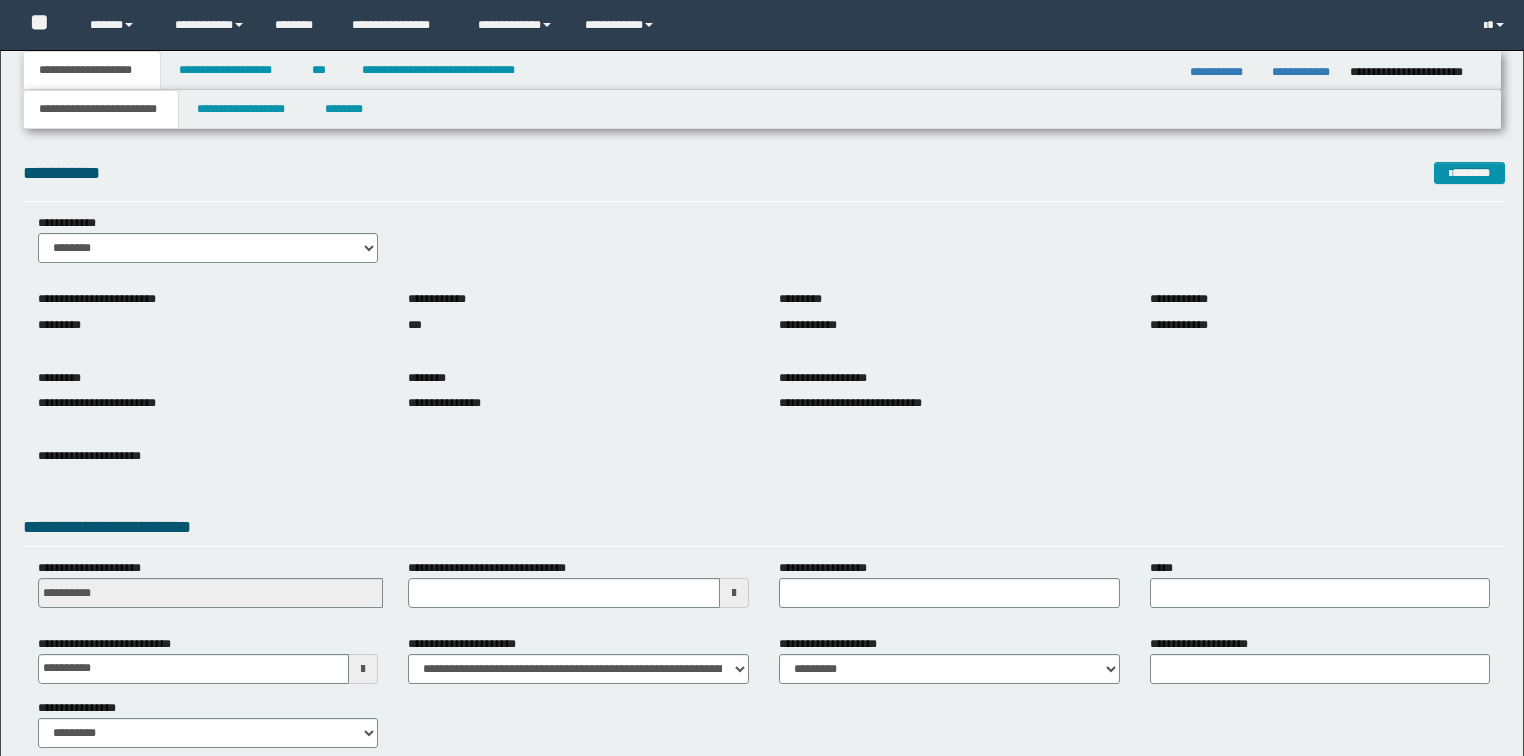scroll, scrollTop: 0, scrollLeft: 0, axis: both 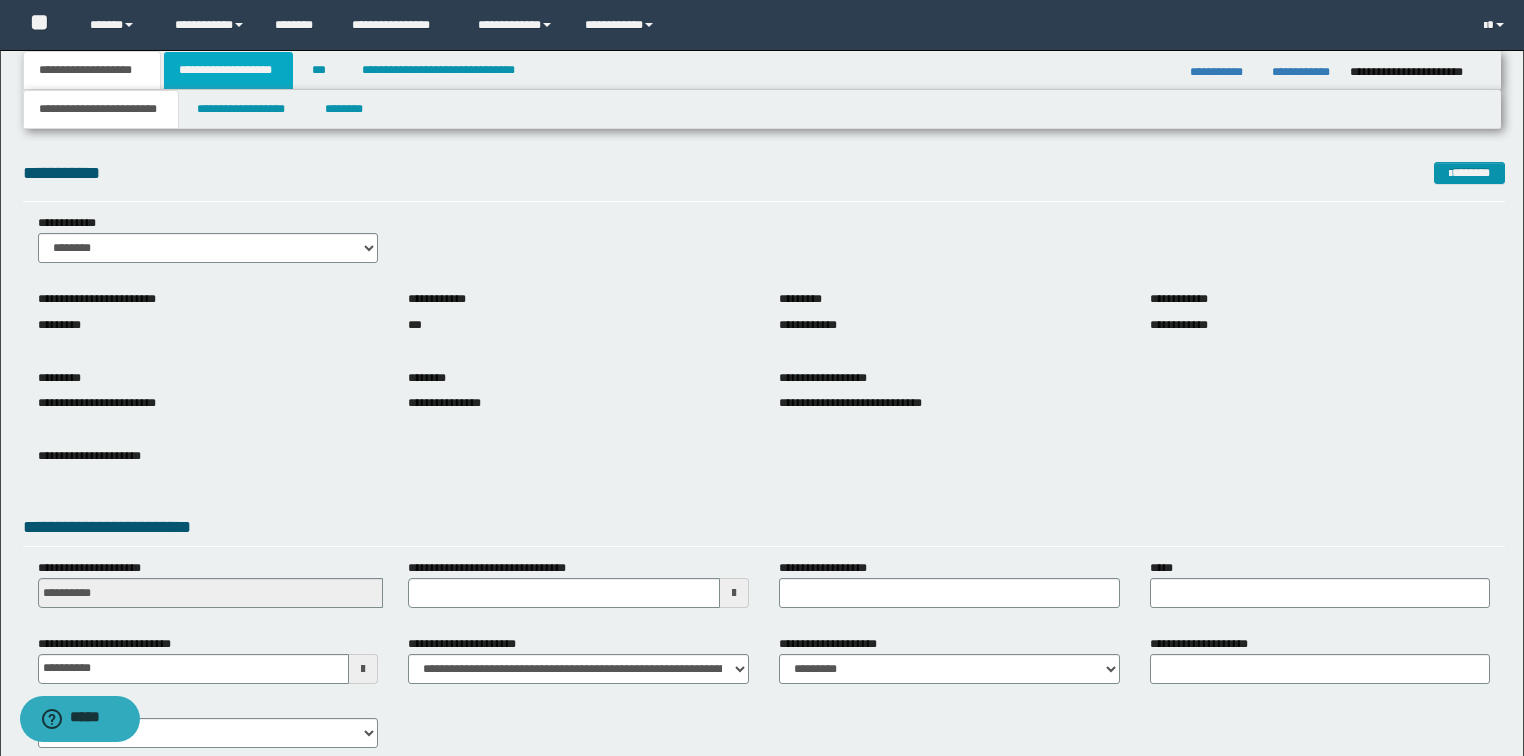 click on "**********" at bounding box center (228, 70) 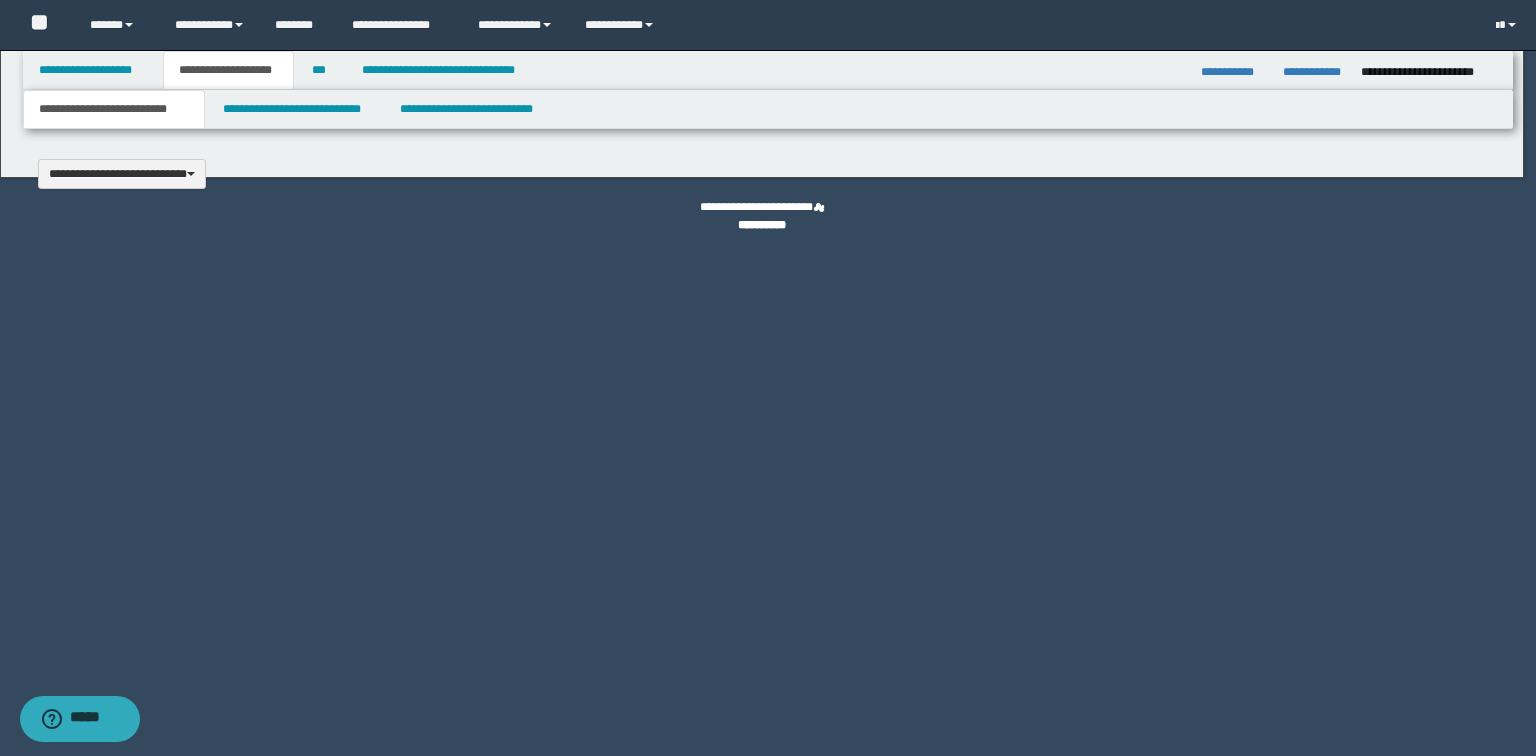 type 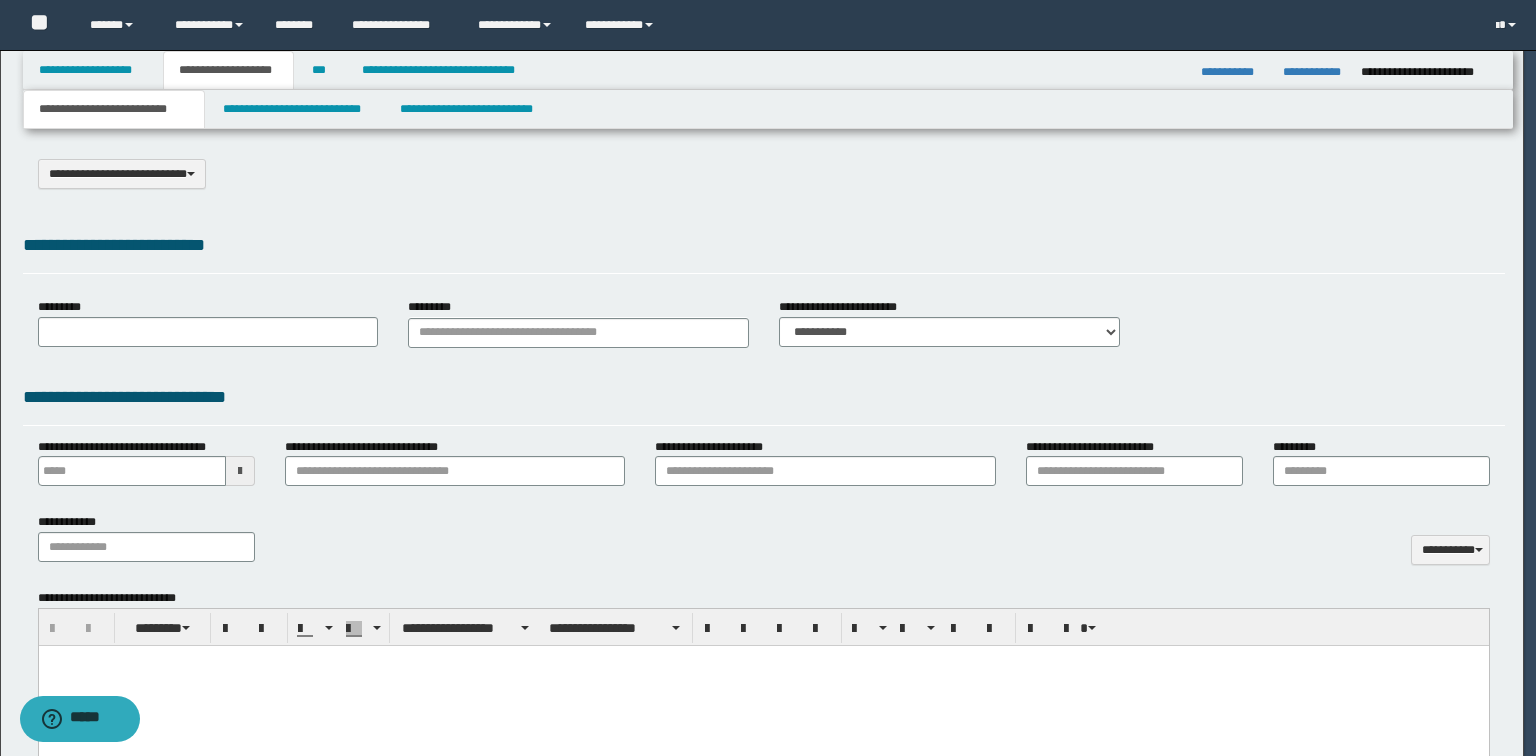 type on "**********" 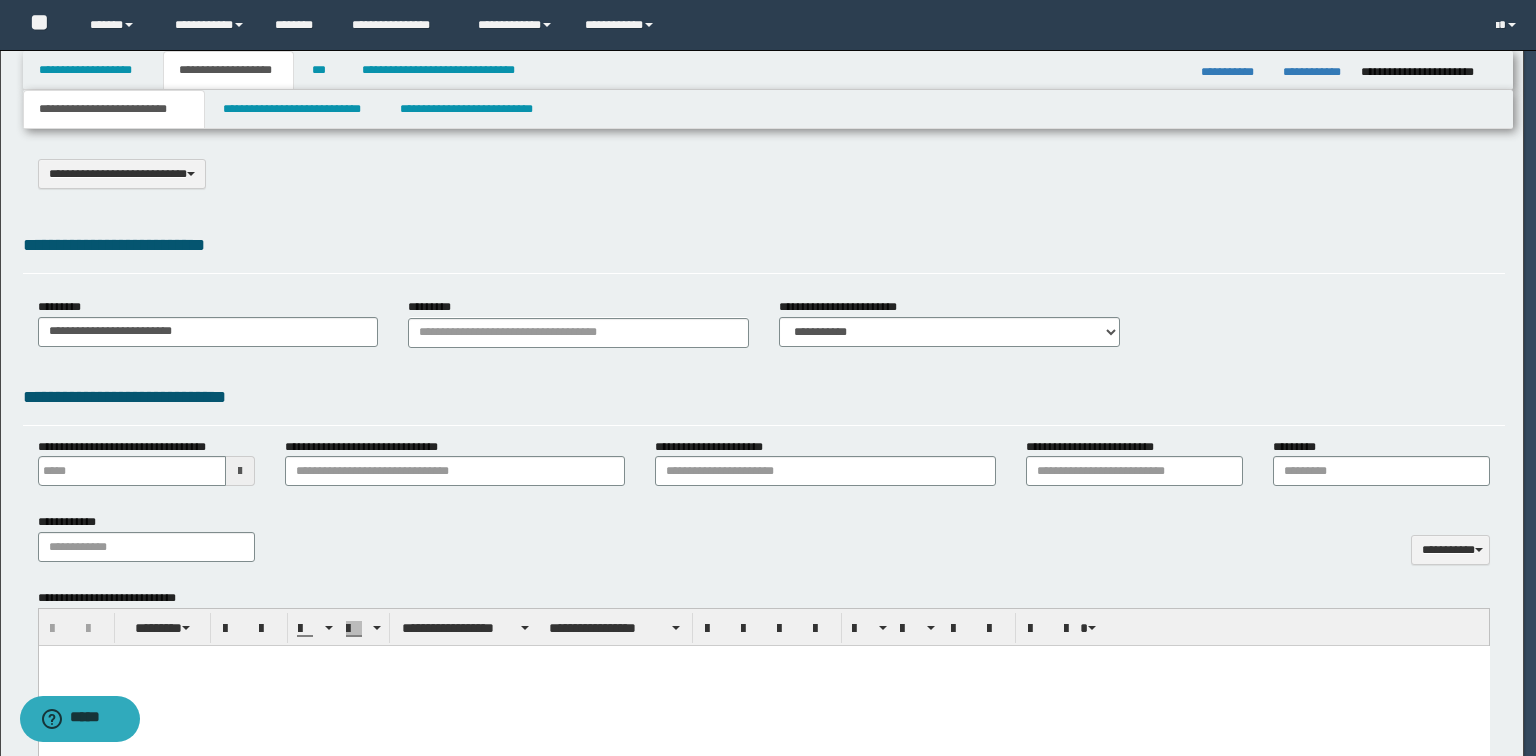 scroll, scrollTop: 0, scrollLeft: 0, axis: both 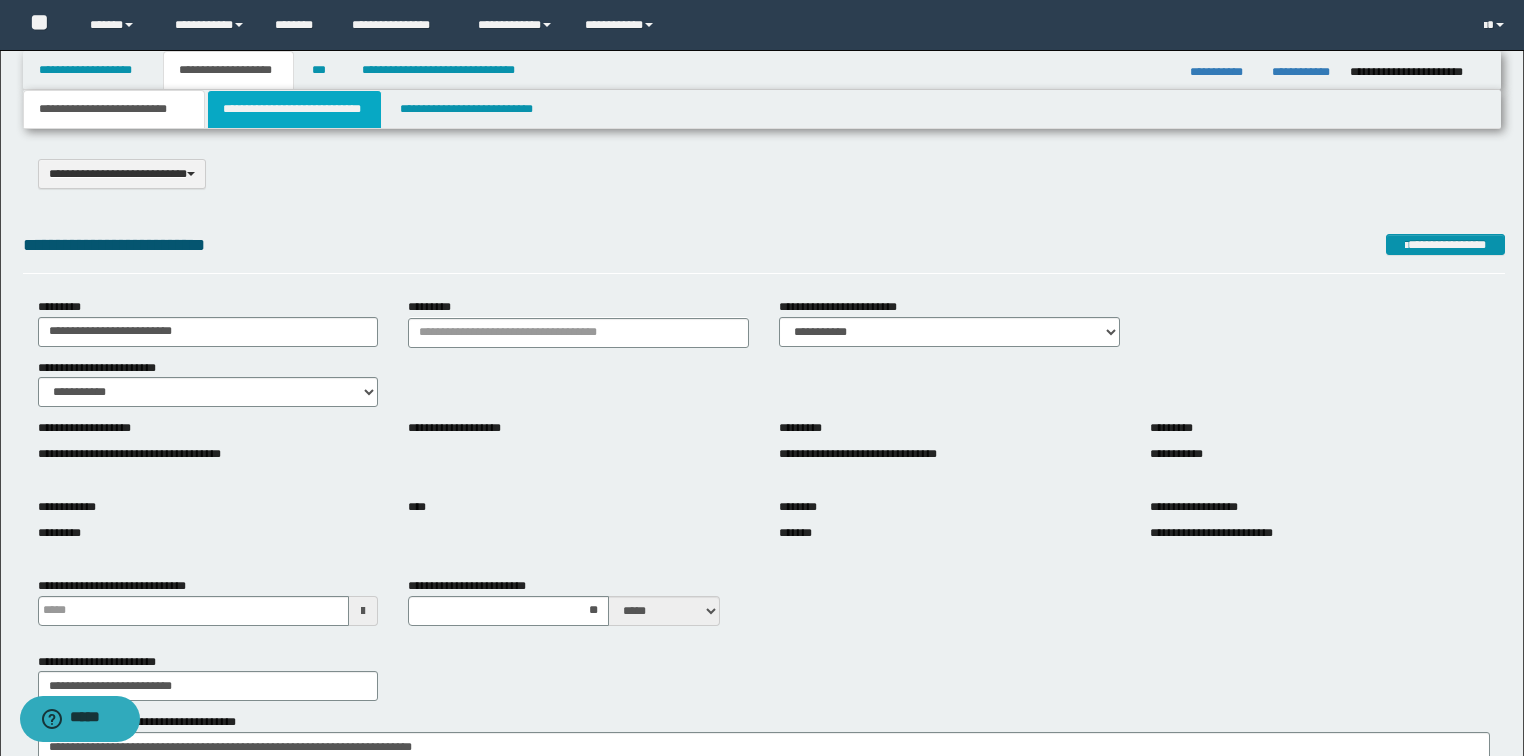 drag, startPoint x: 252, startPoint y: 104, endPoint x: 264, endPoint y: 118, distance: 18.439089 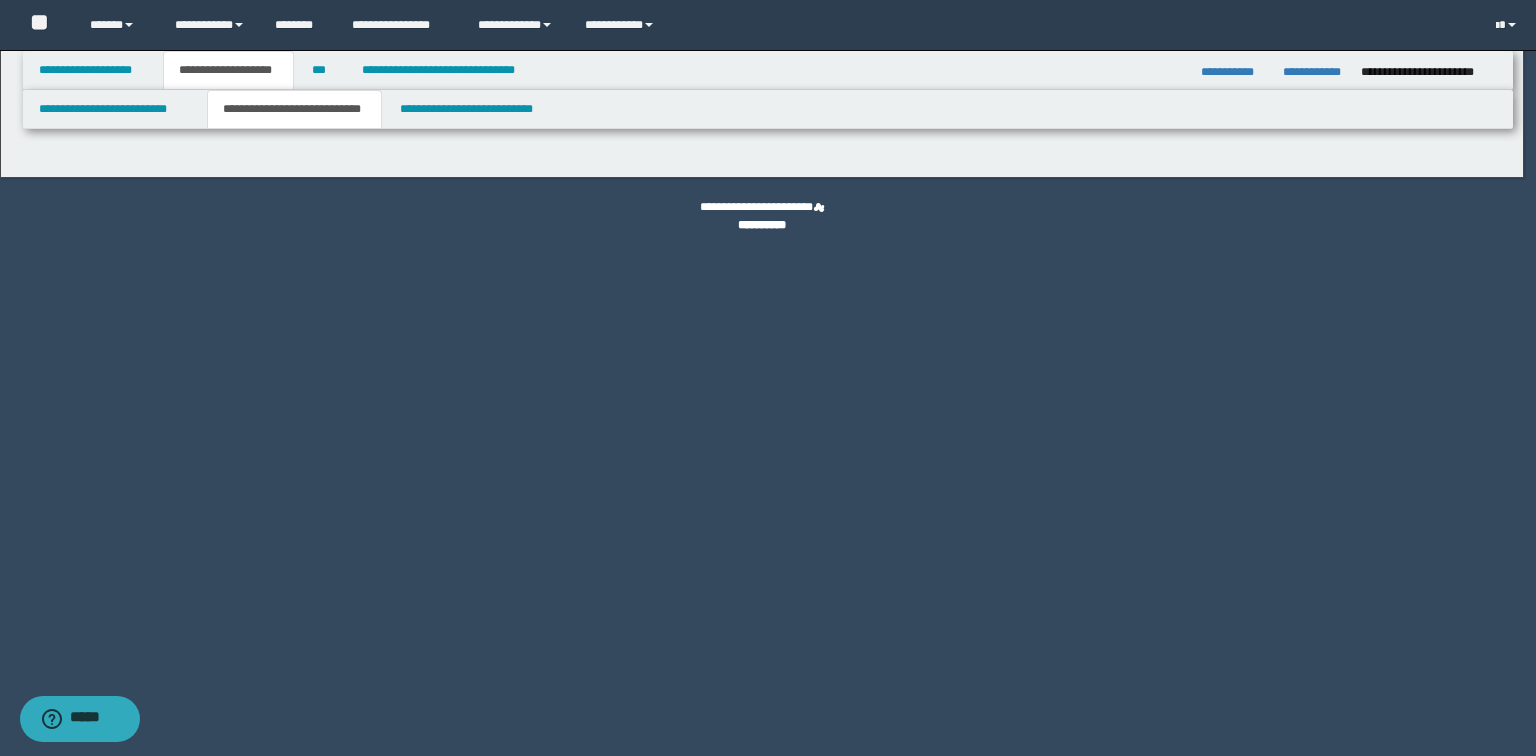 select on "*" 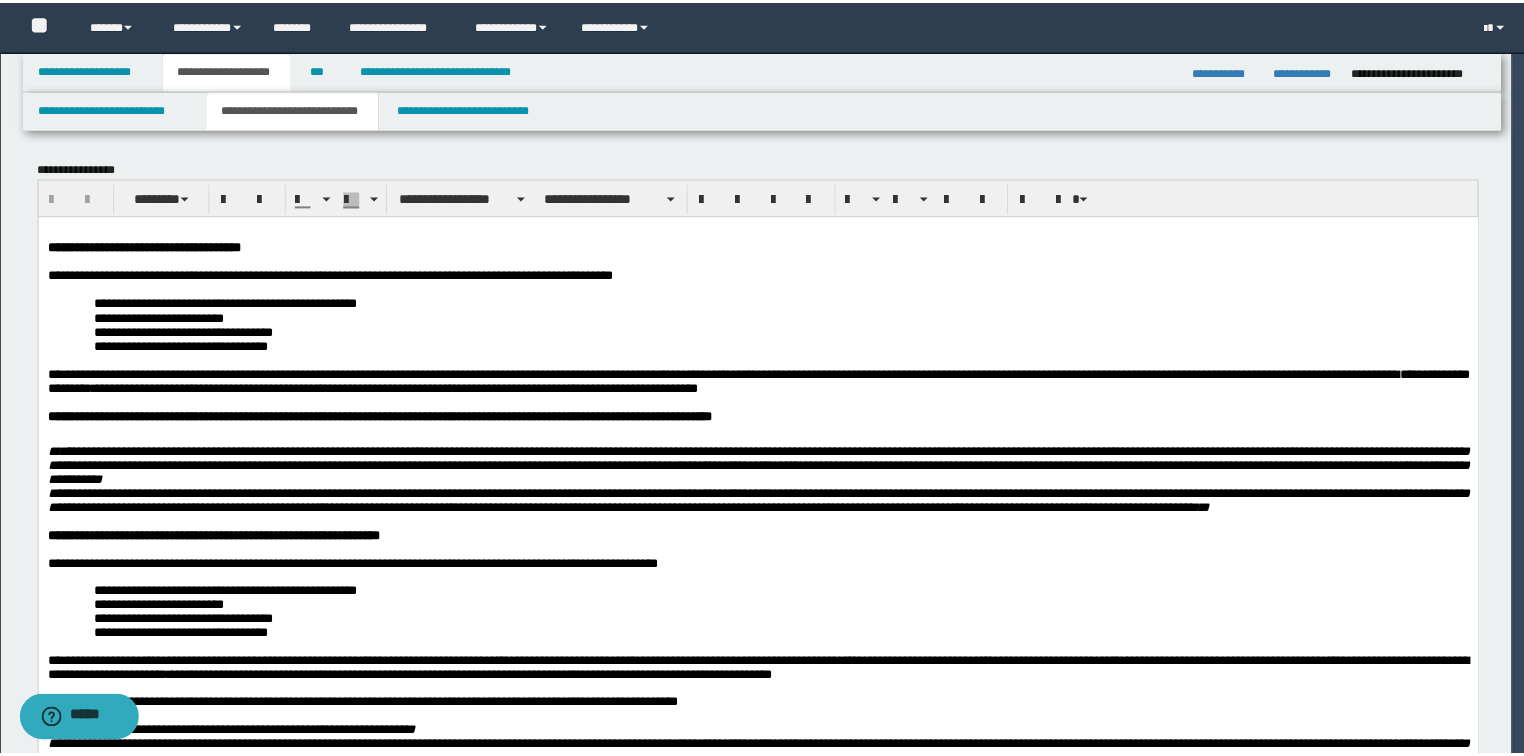 scroll, scrollTop: 0, scrollLeft: 0, axis: both 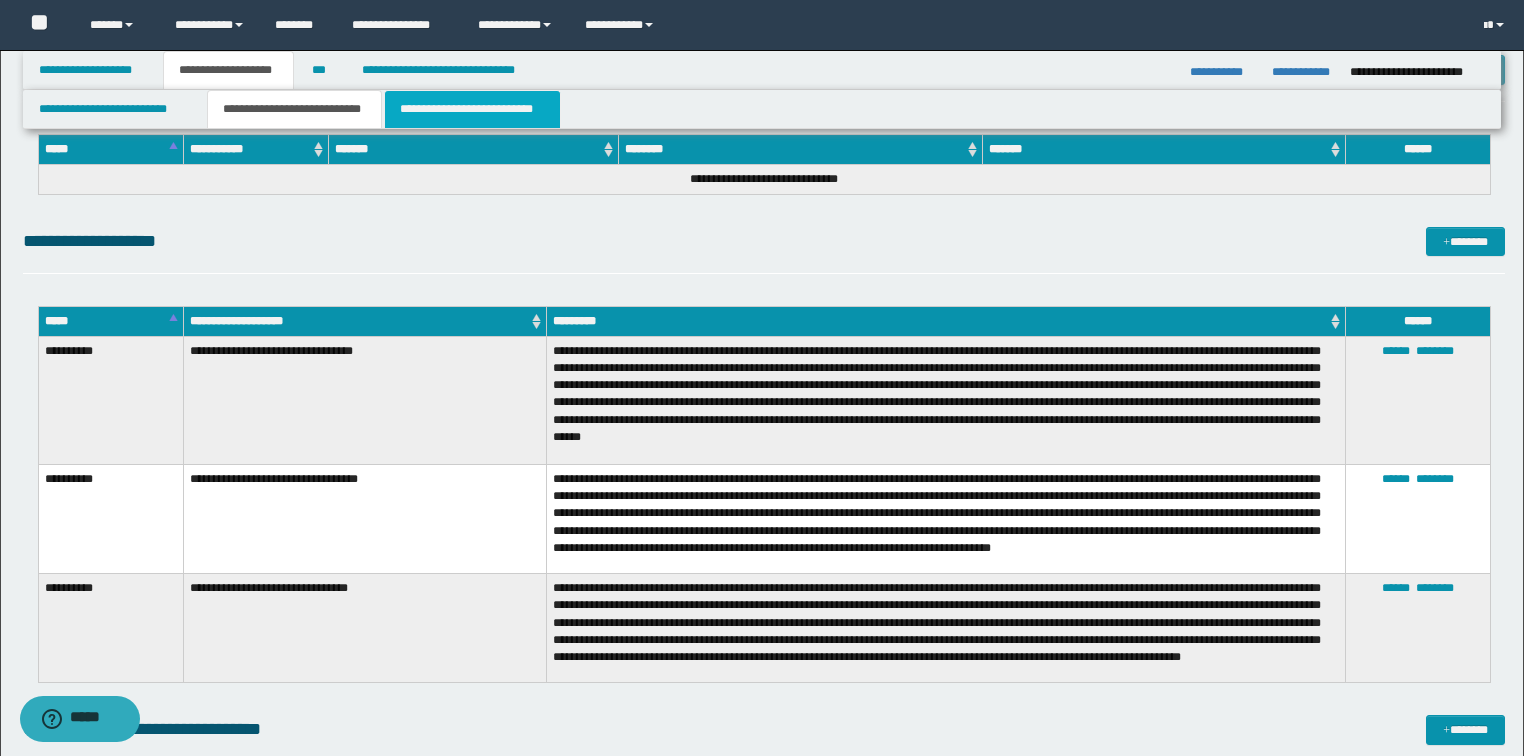 click on "**********" at bounding box center [472, 109] 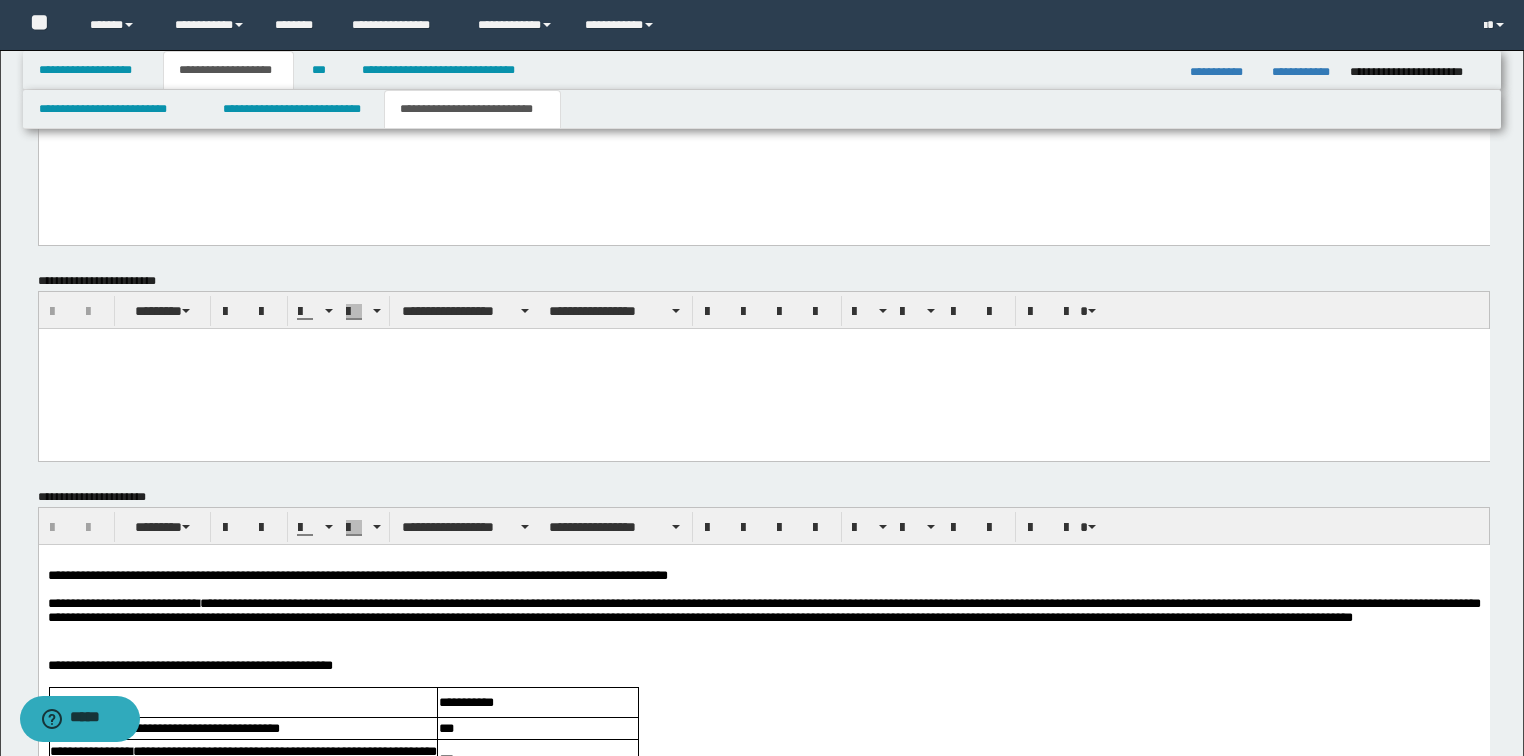 scroll, scrollTop: 2080, scrollLeft: 0, axis: vertical 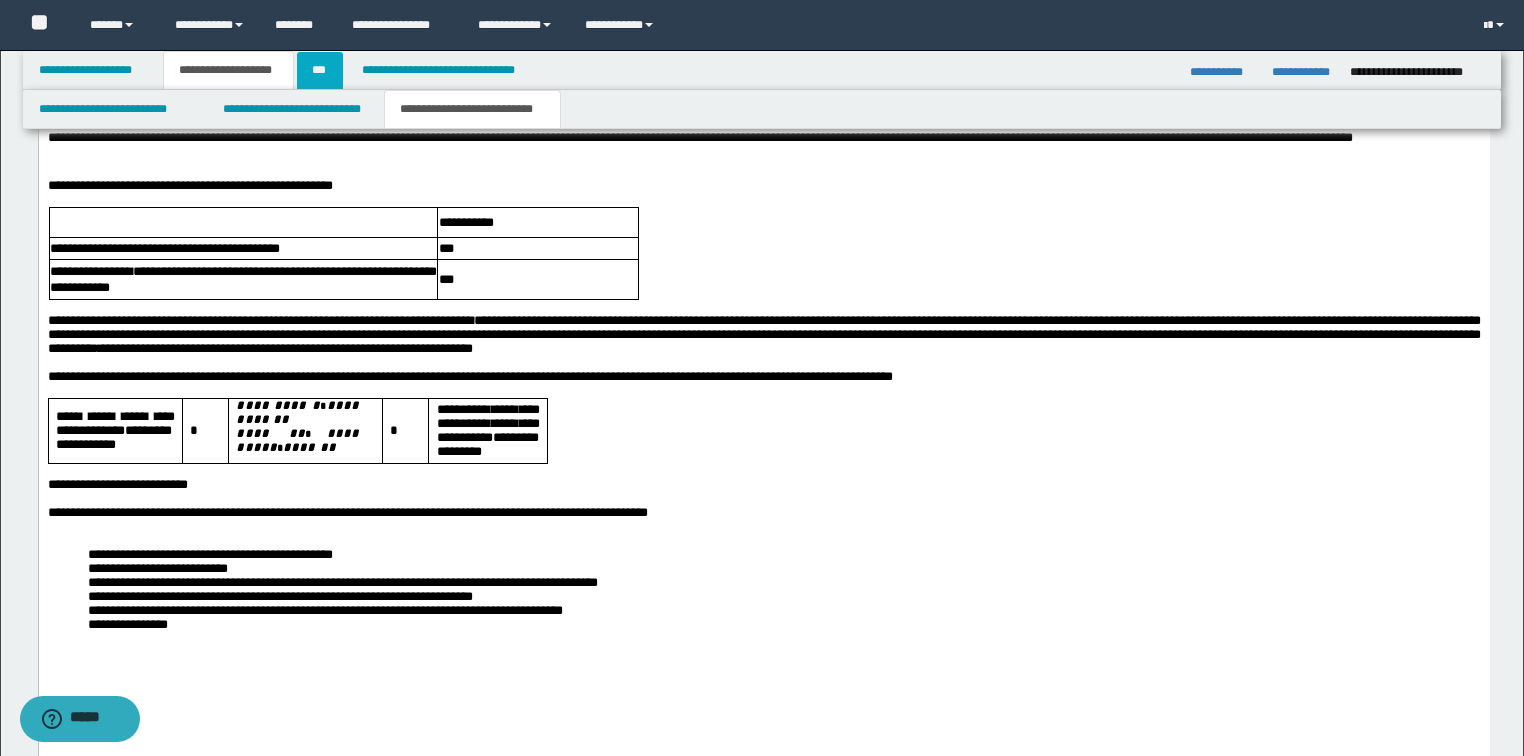 click on "***" at bounding box center [320, 70] 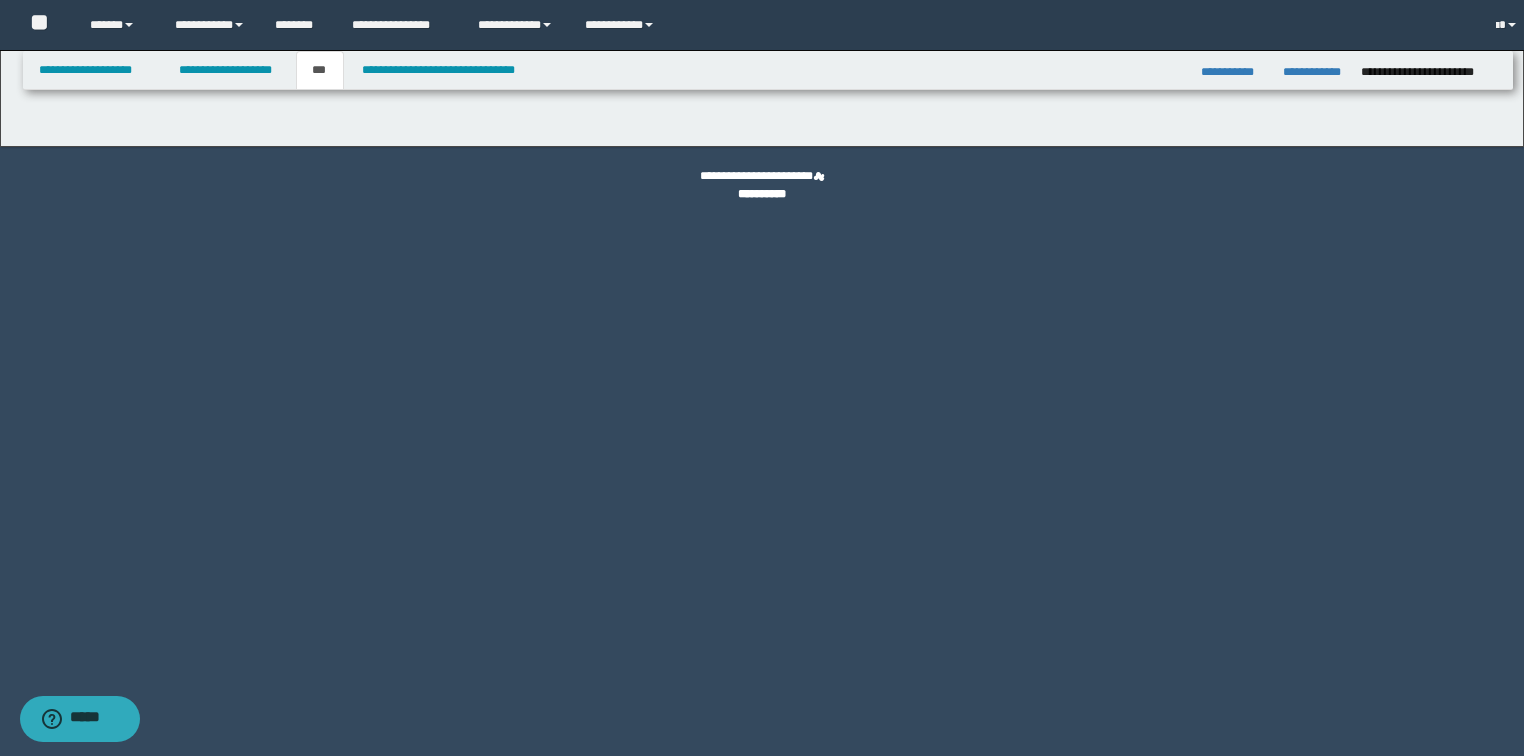 scroll, scrollTop: 0, scrollLeft: 0, axis: both 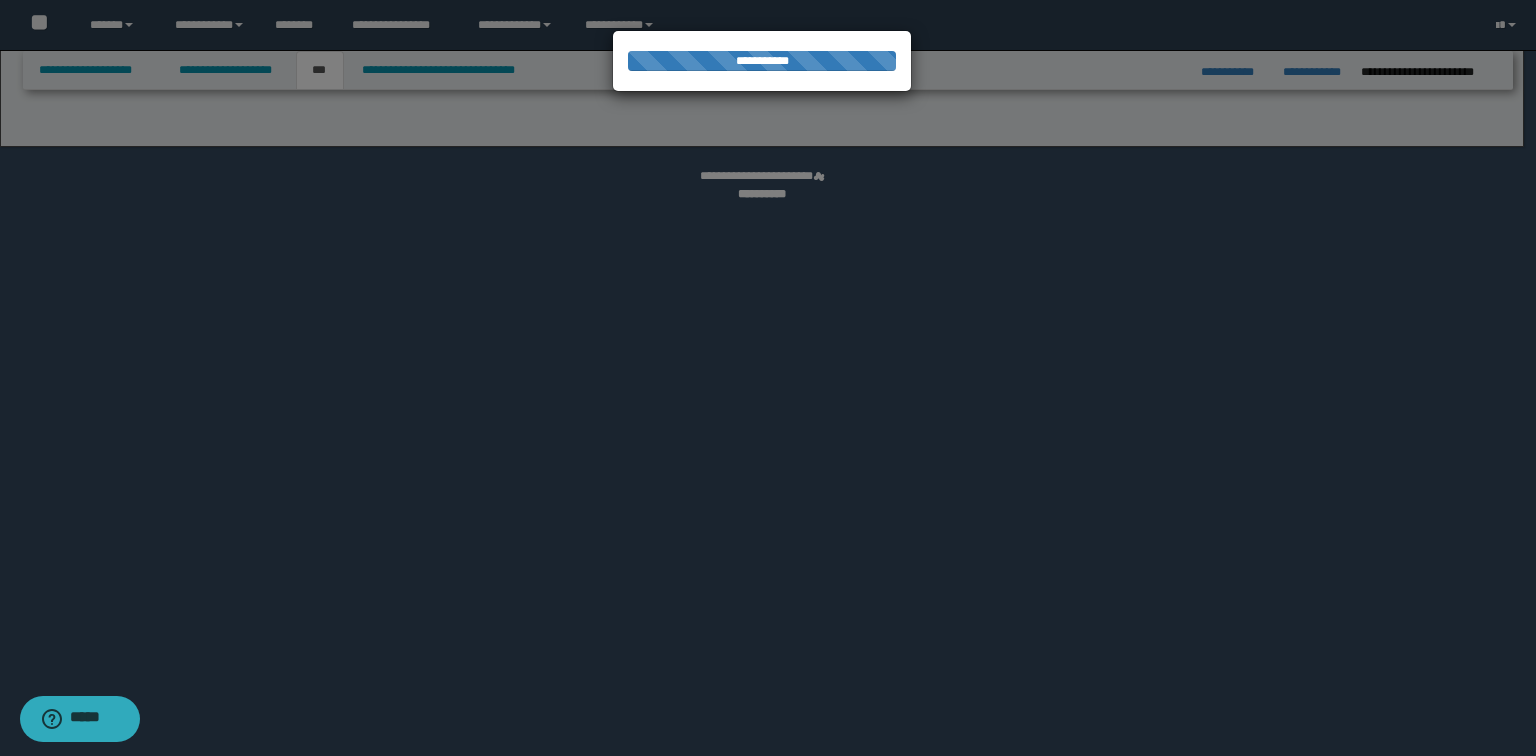 select on "*" 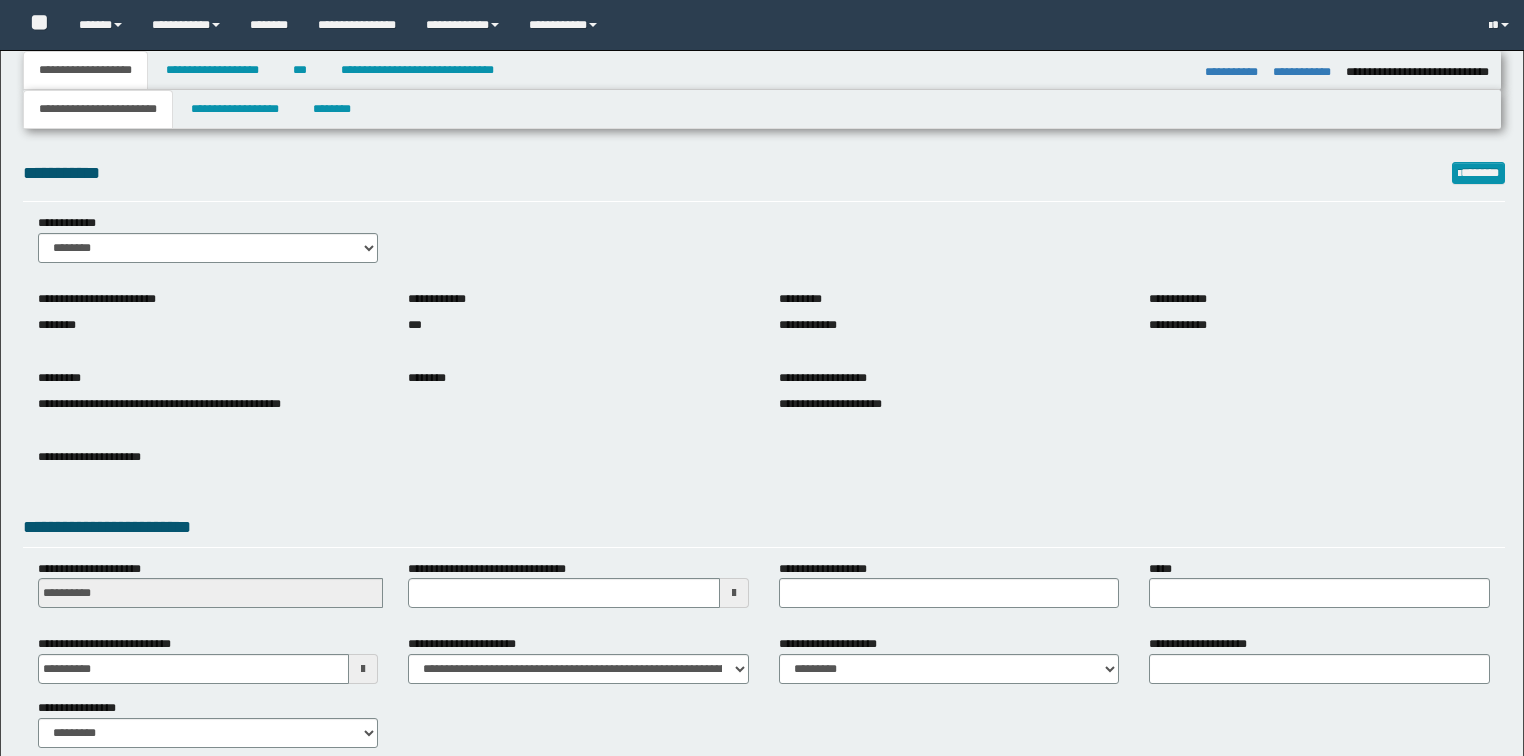 select on "*" 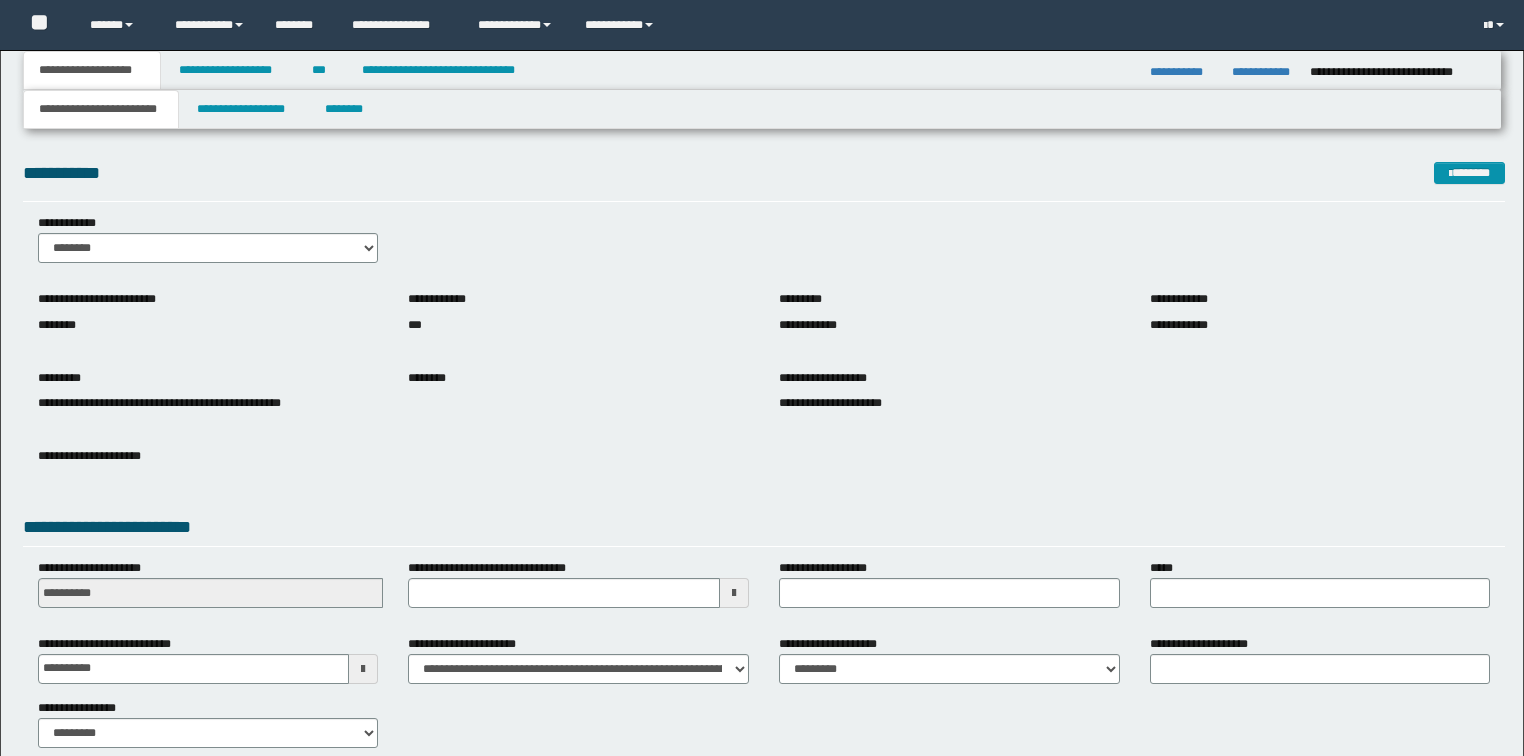 scroll, scrollTop: 0, scrollLeft: 0, axis: both 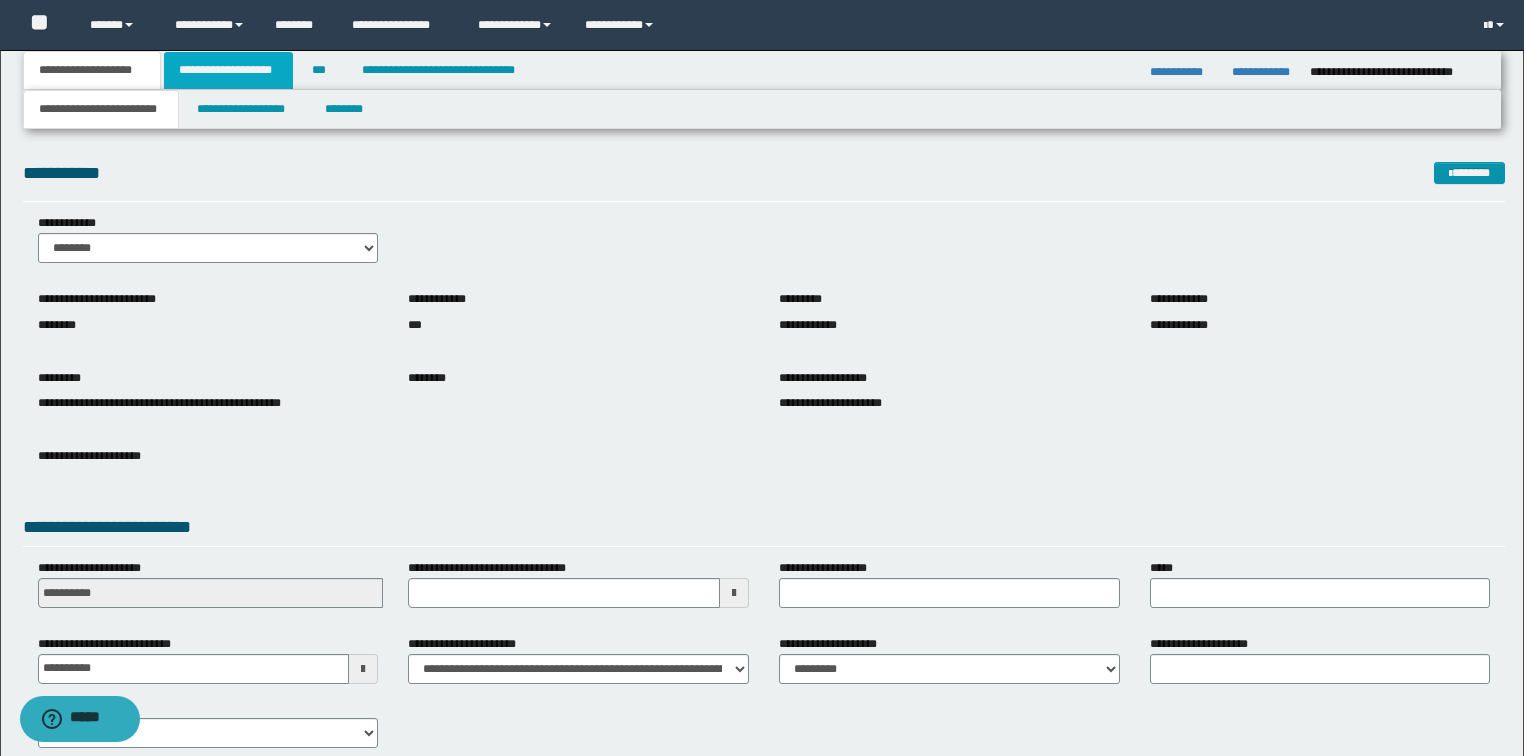 click on "**********" at bounding box center (228, 70) 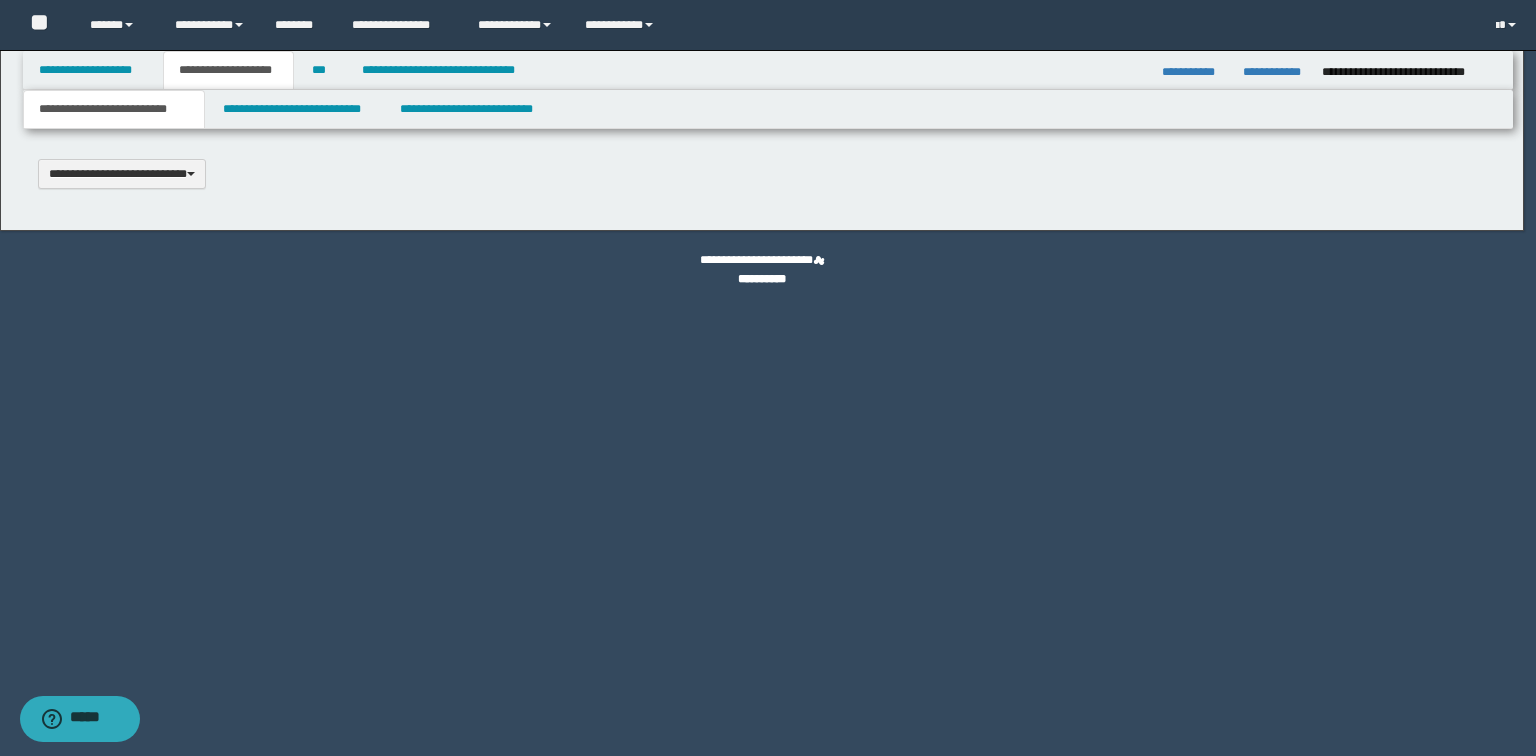 type 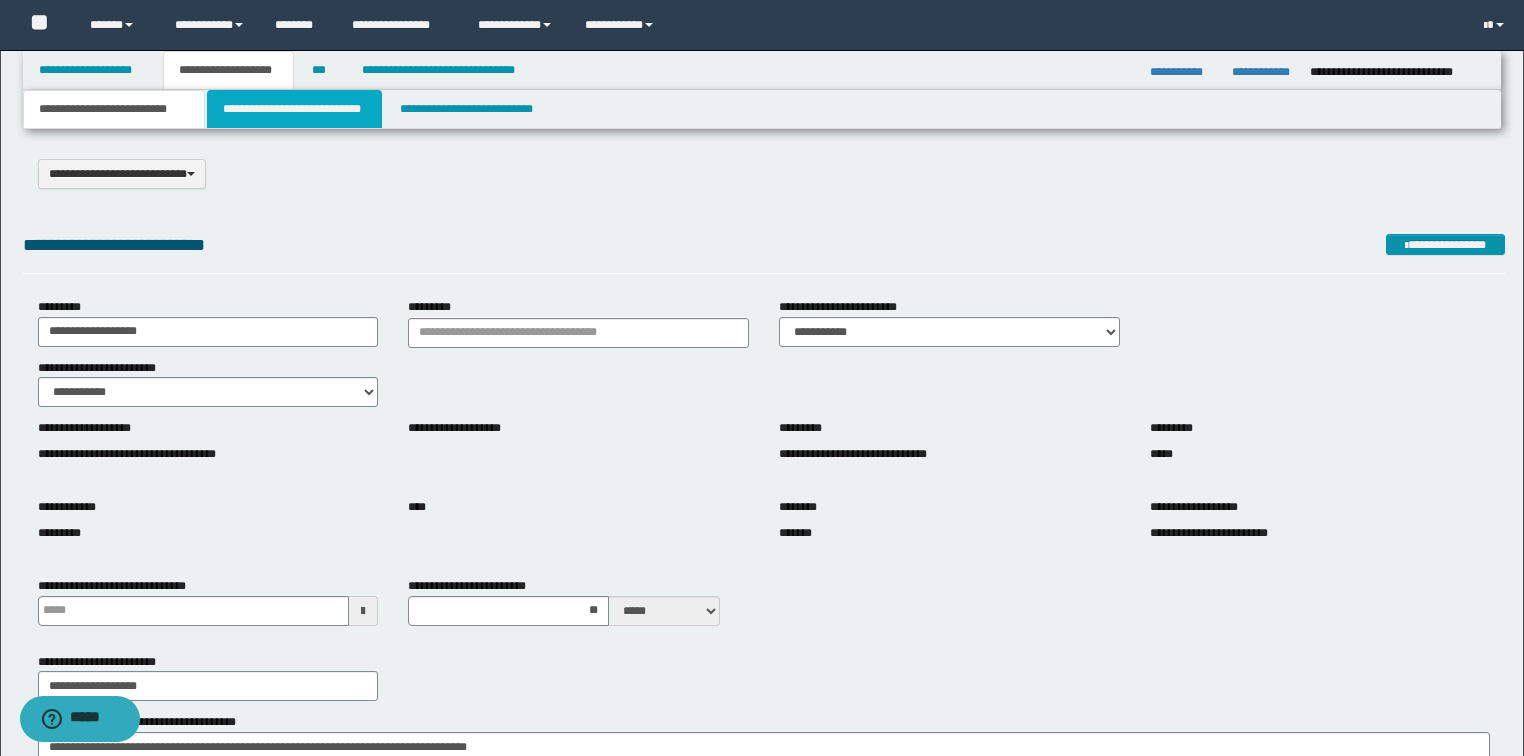 click on "**********" at bounding box center [294, 109] 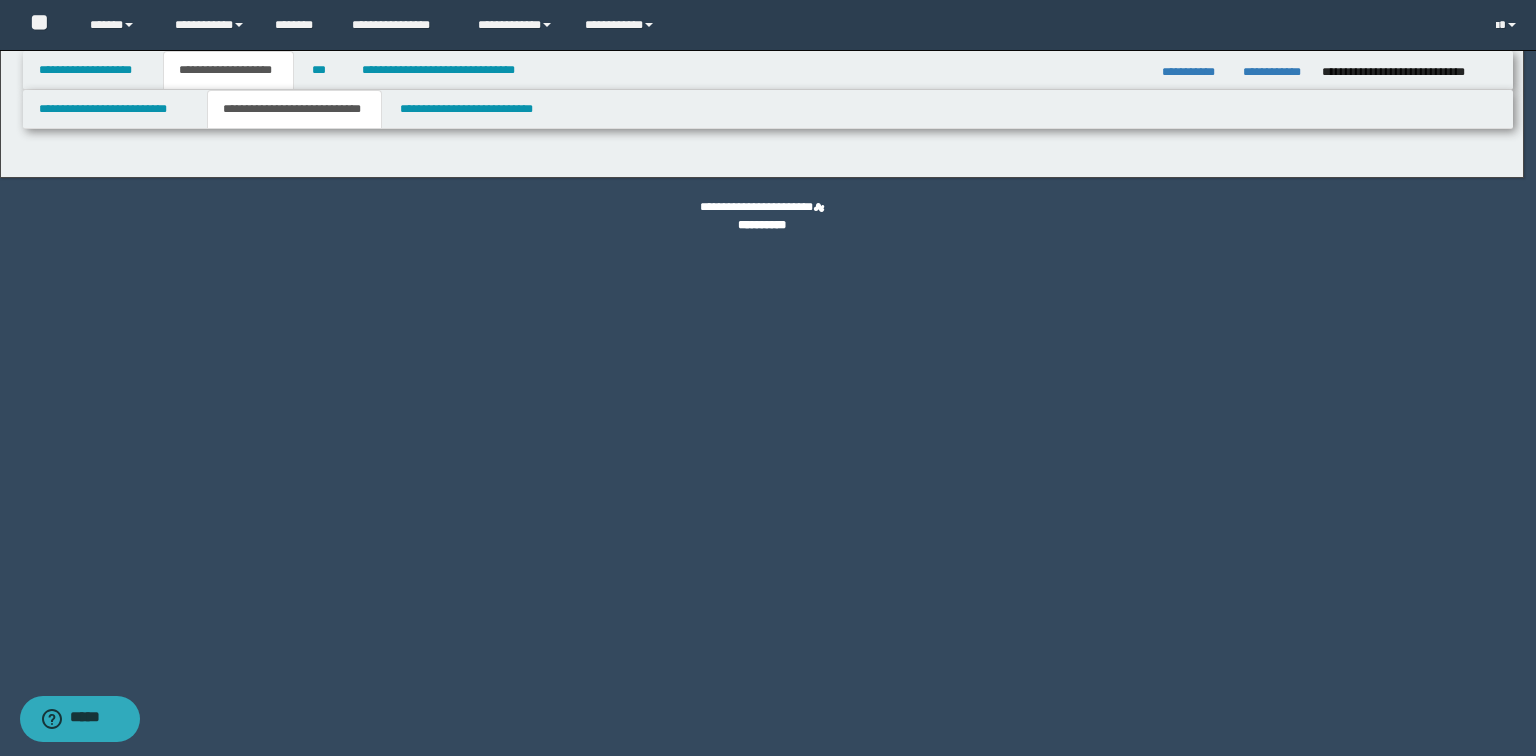 select on "*" 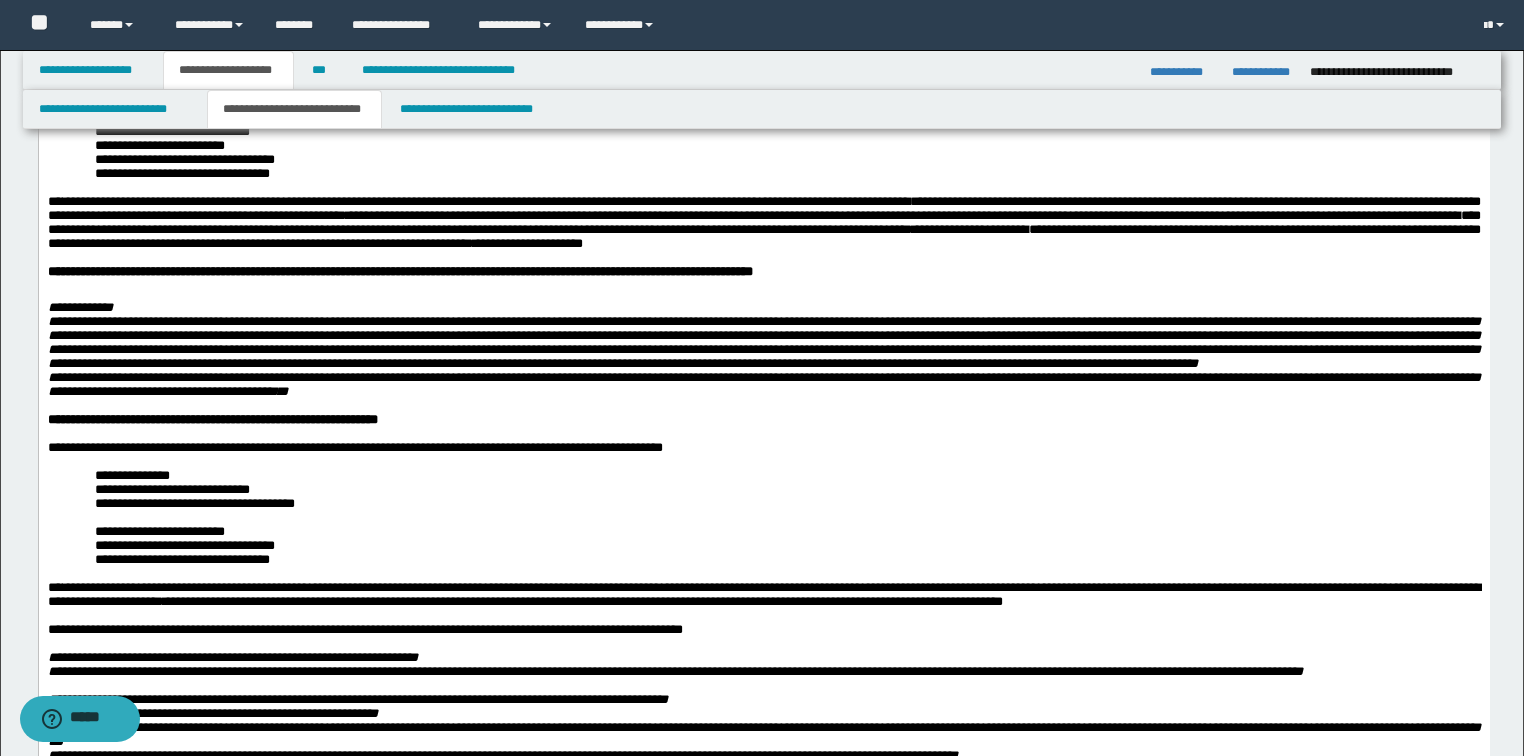 scroll, scrollTop: 320, scrollLeft: 0, axis: vertical 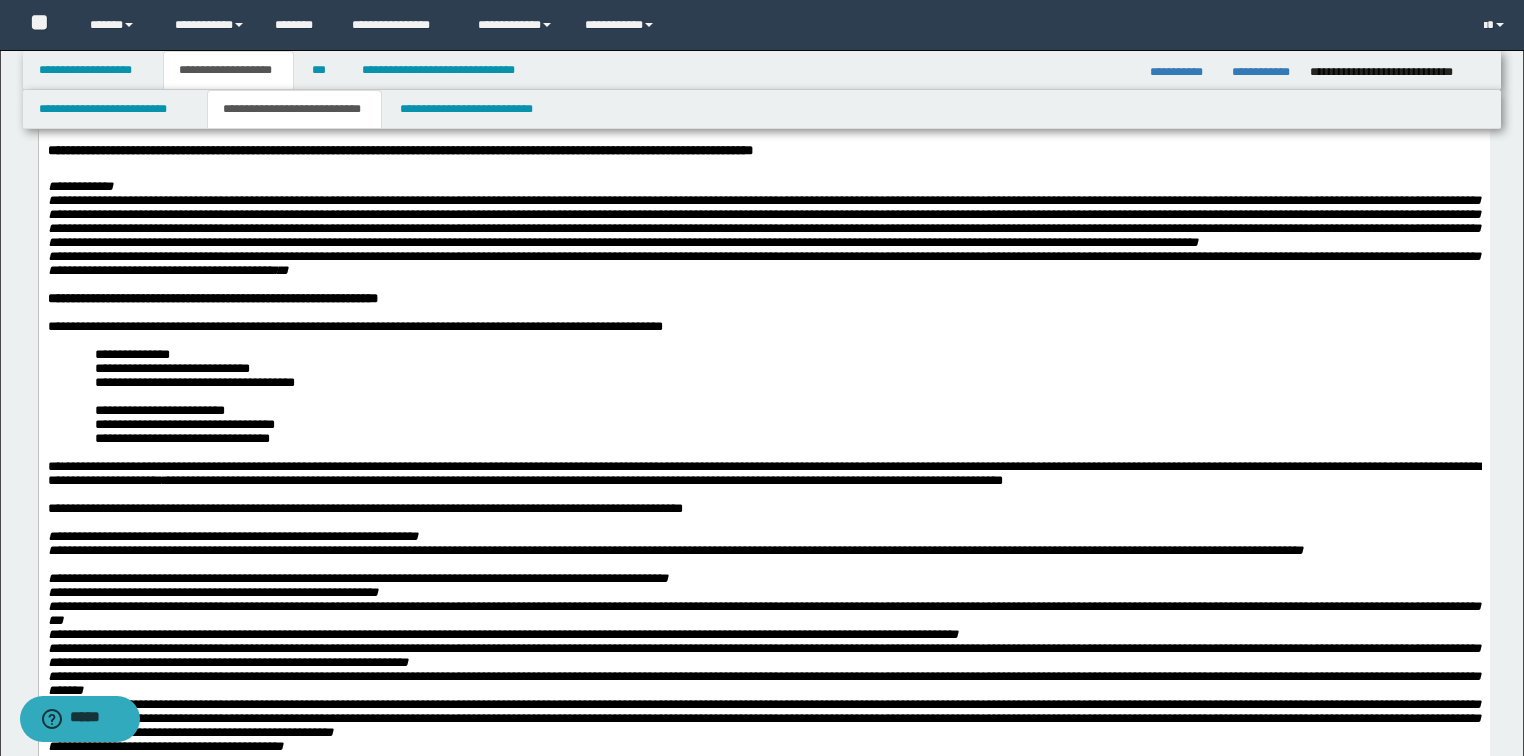 click at bounding box center [787, 397] 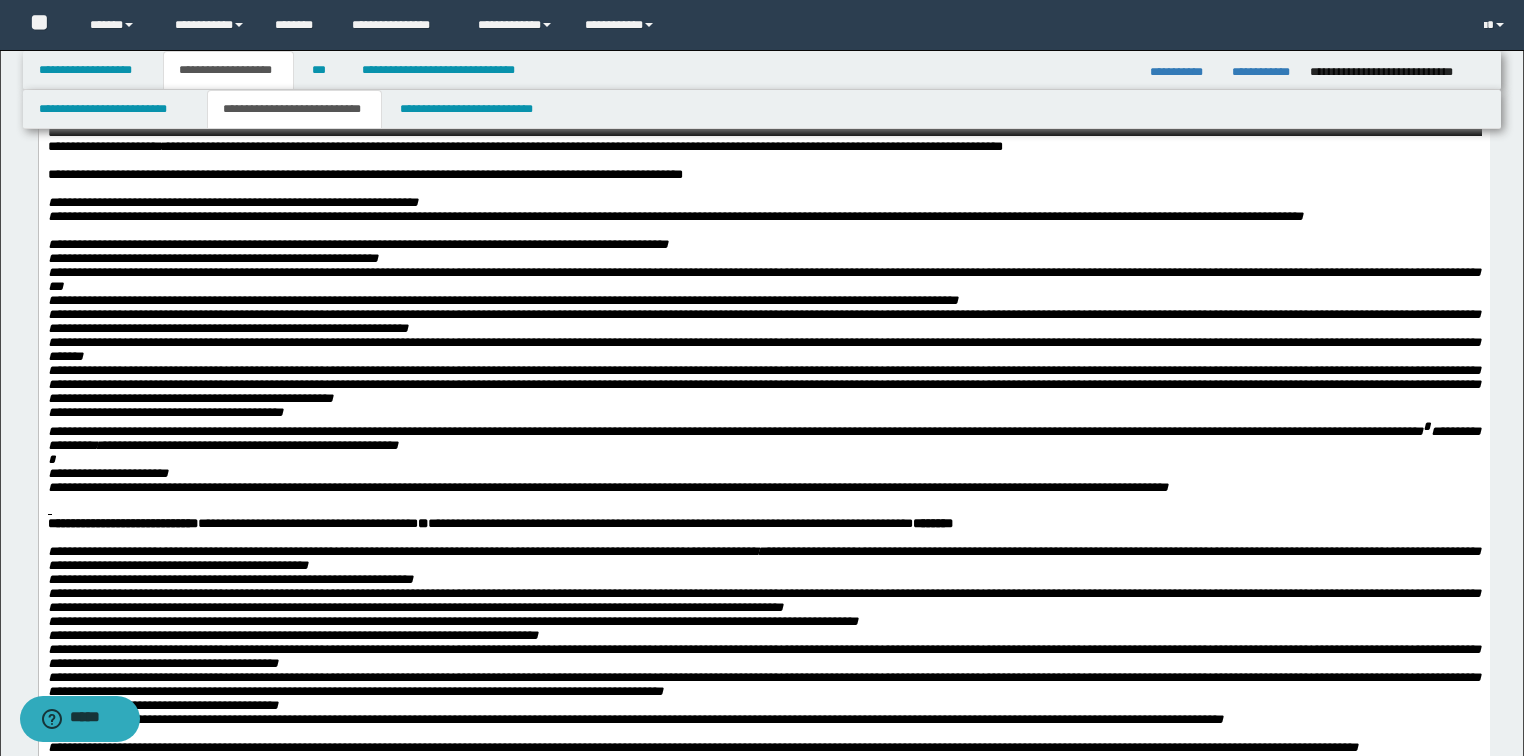 scroll, scrollTop: 960, scrollLeft: 0, axis: vertical 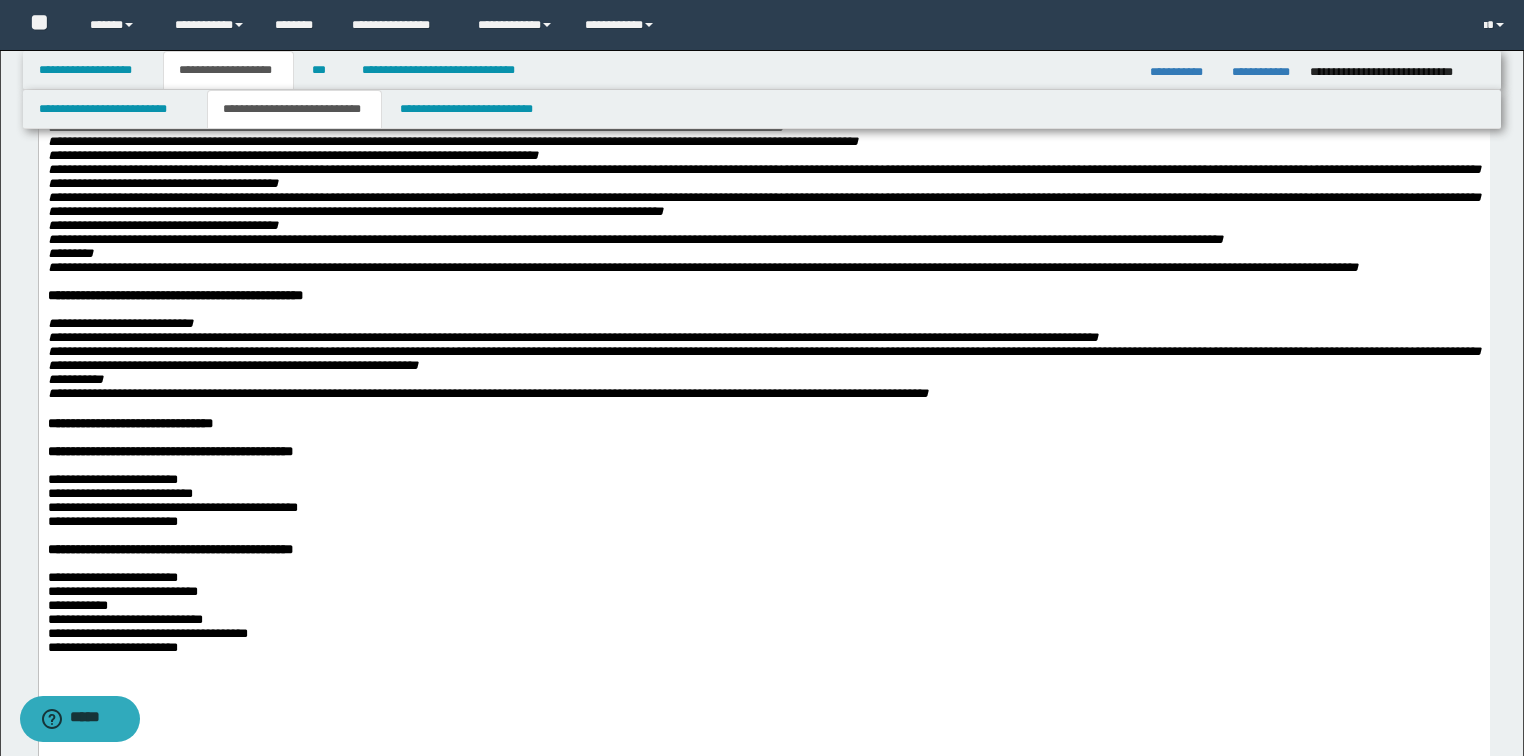 click on "**********" at bounding box center [174, 295] 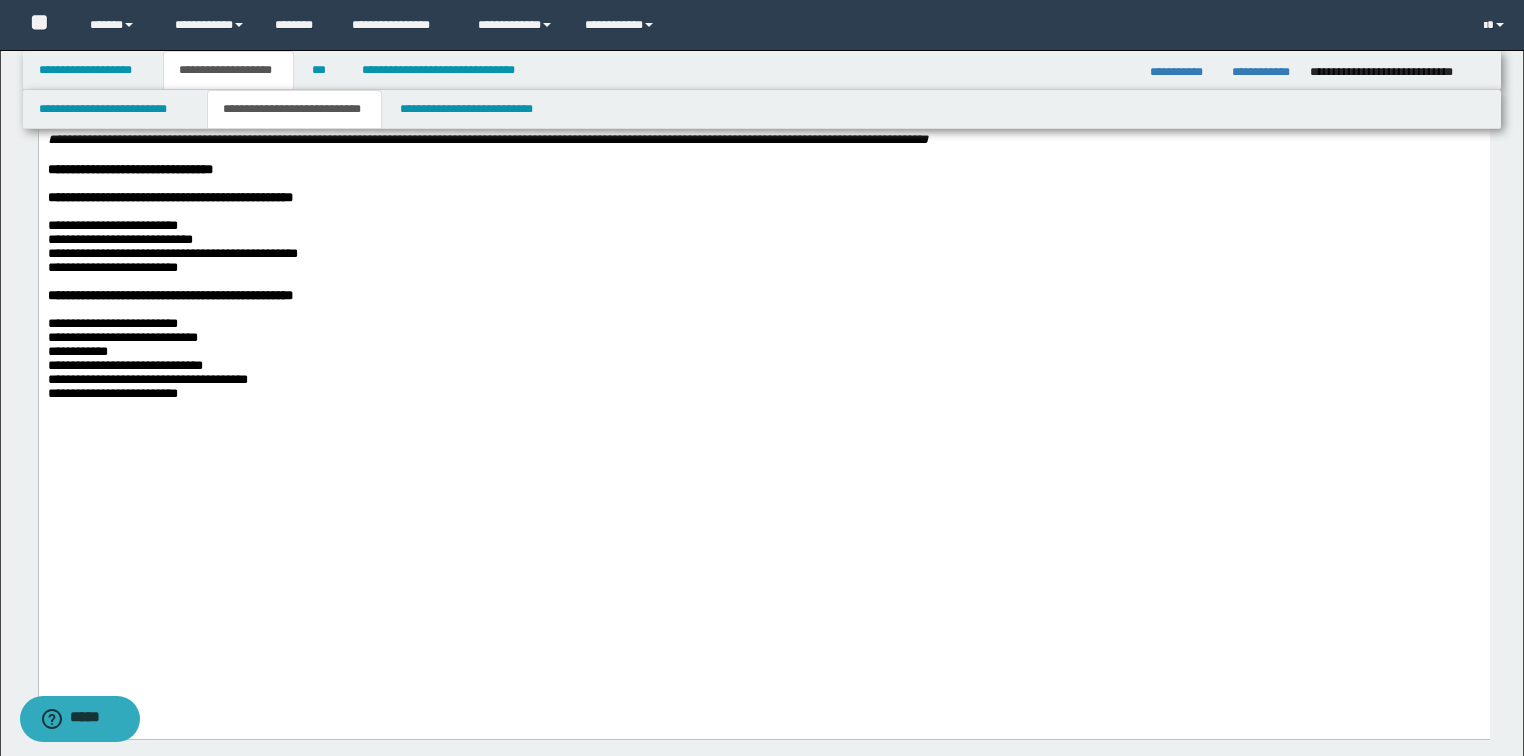 scroll, scrollTop: 1440, scrollLeft: 0, axis: vertical 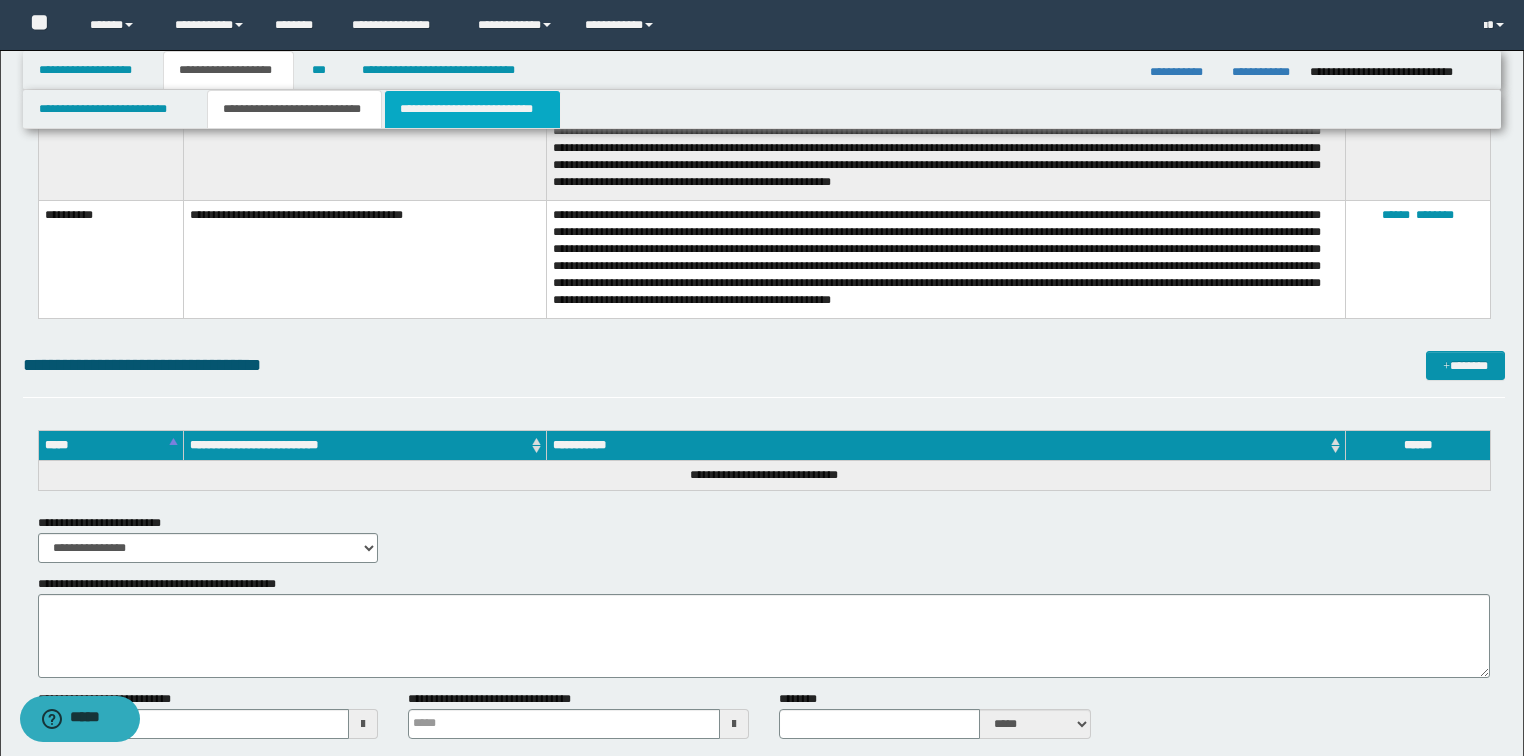 click on "**********" at bounding box center [472, 109] 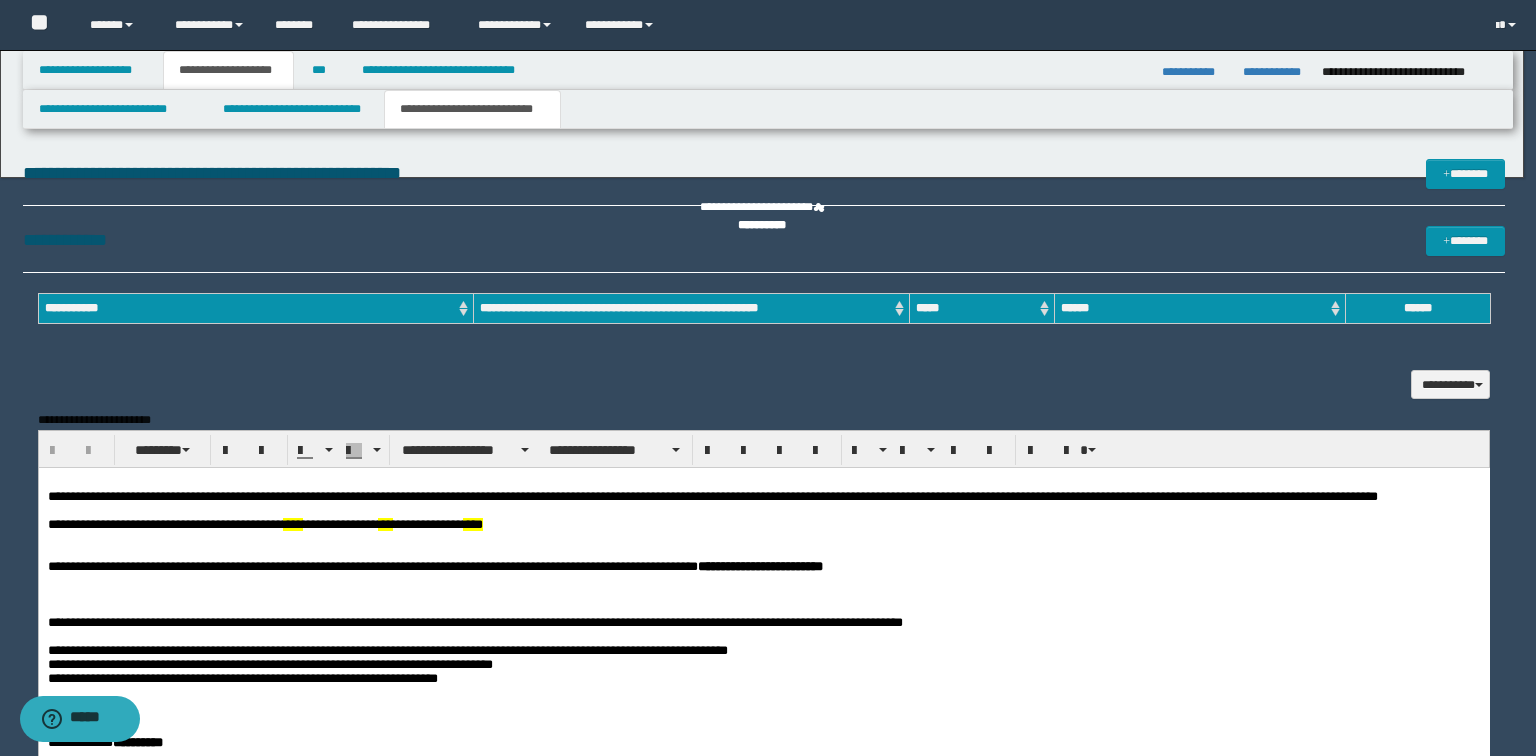 scroll, scrollTop: 0, scrollLeft: 0, axis: both 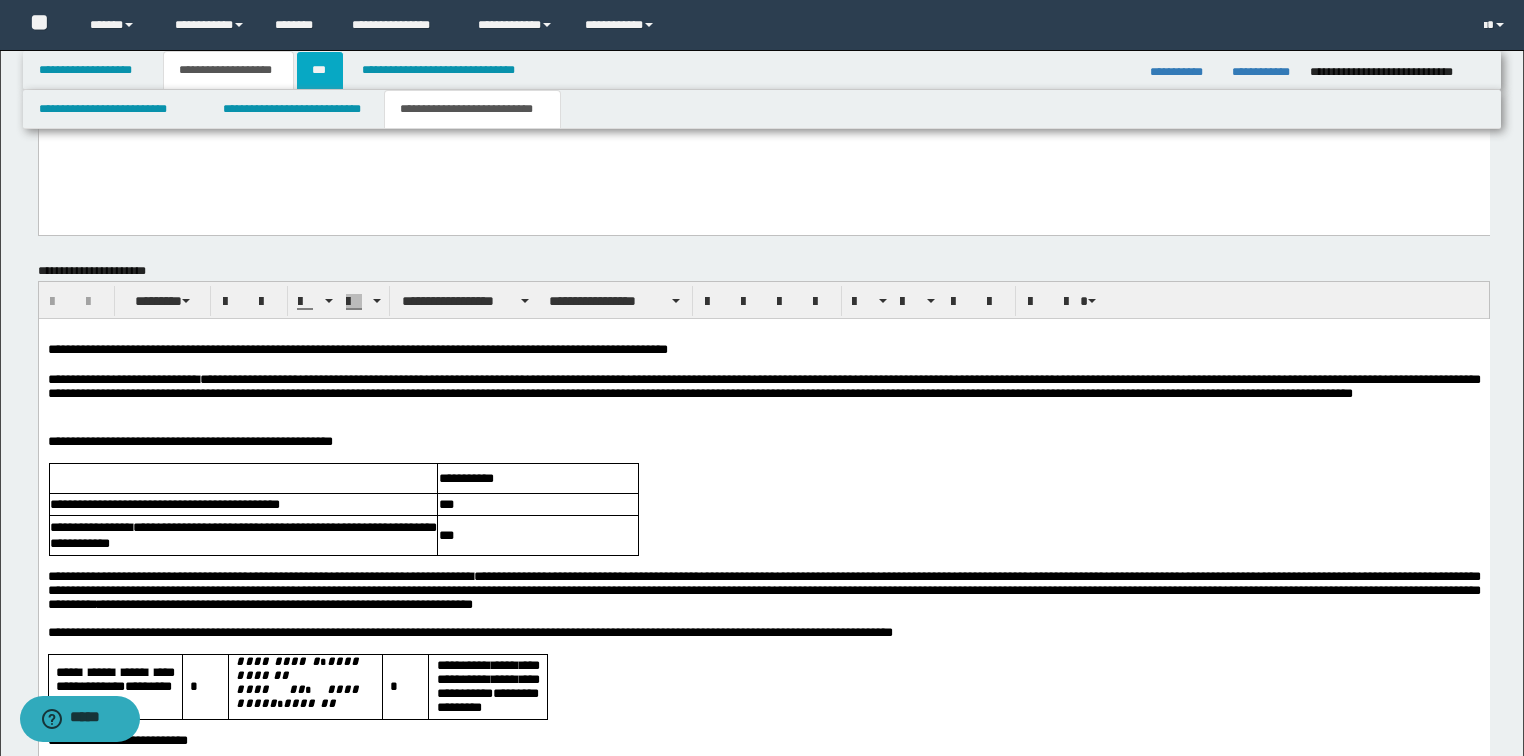 click on "***" at bounding box center (320, 70) 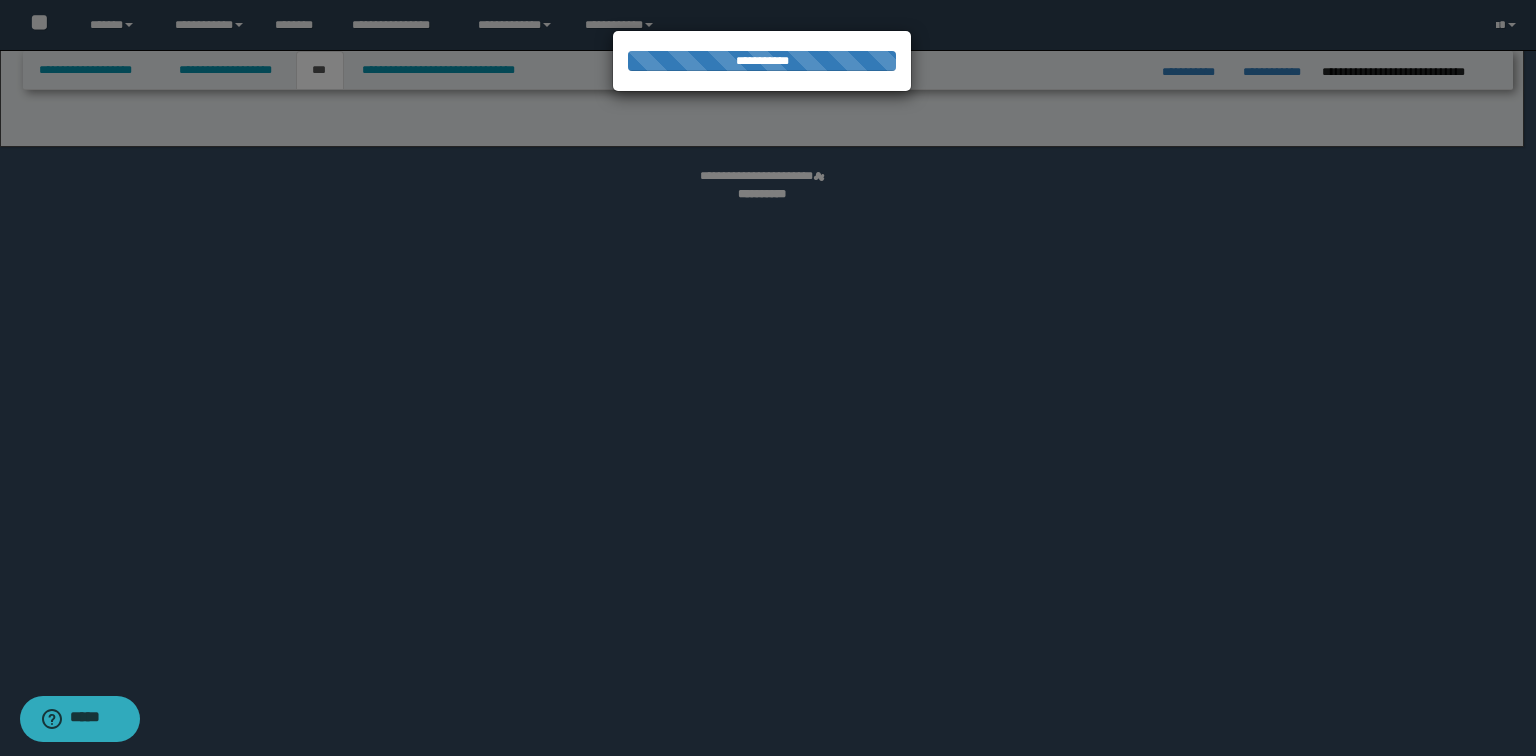select on "*" 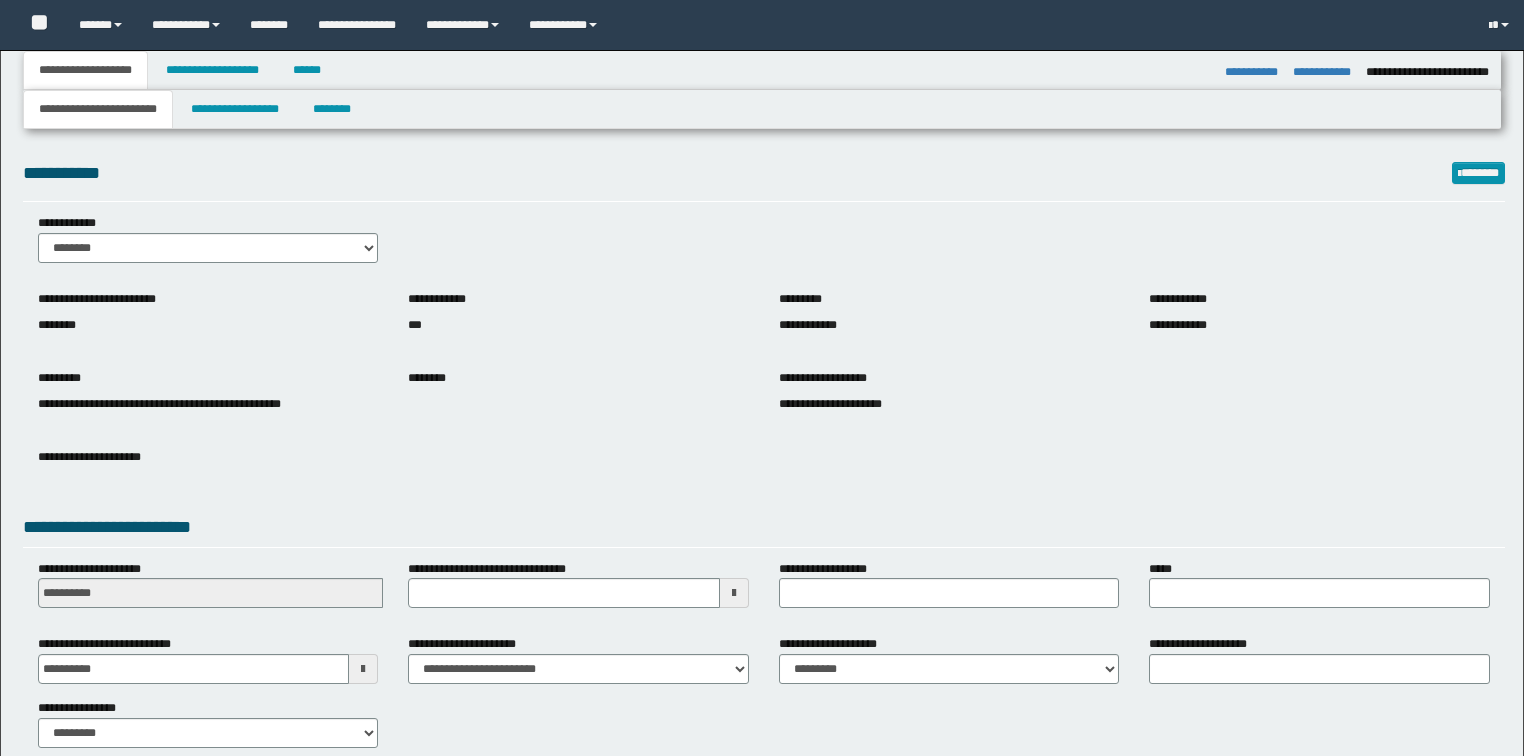 select on "*" 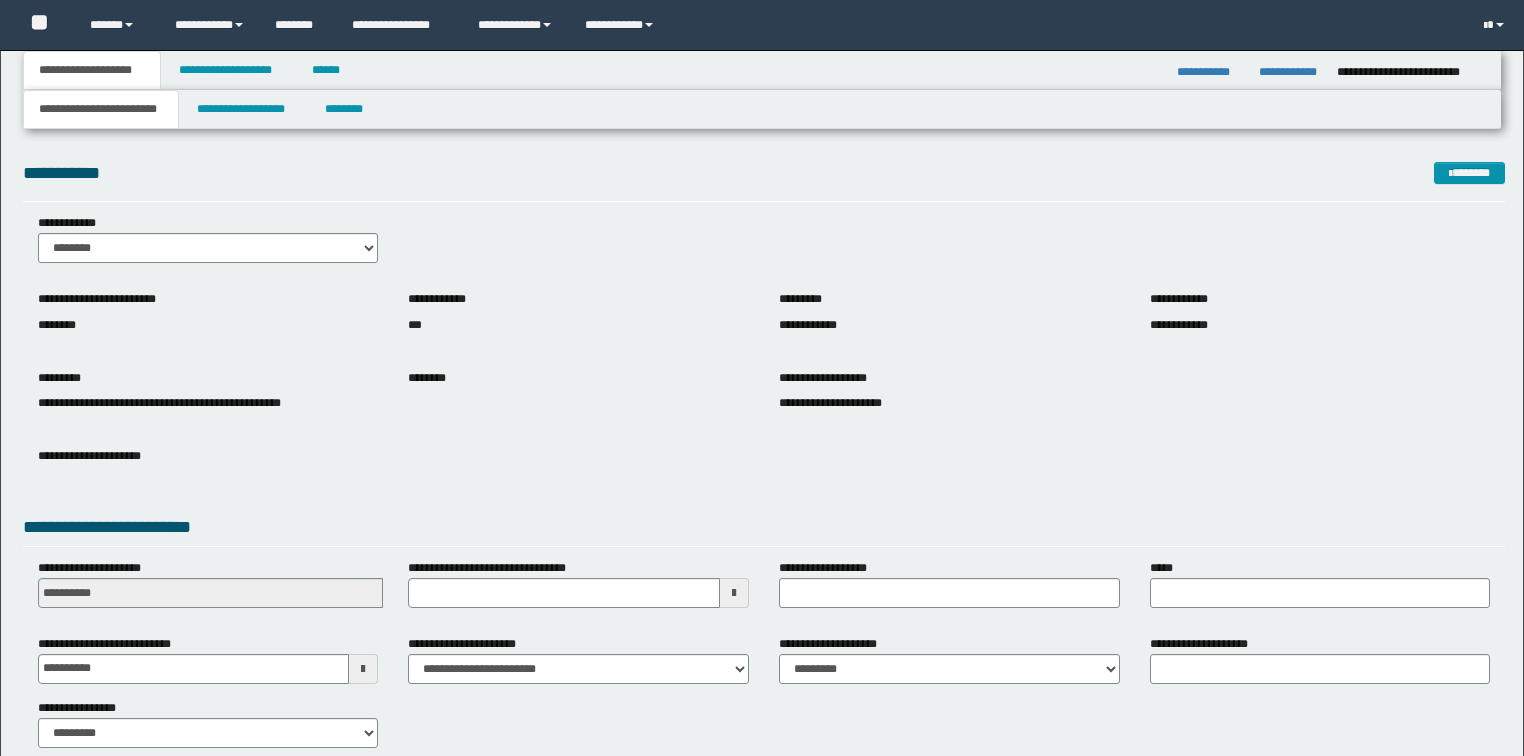 scroll, scrollTop: 0, scrollLeft: 0, axis: both 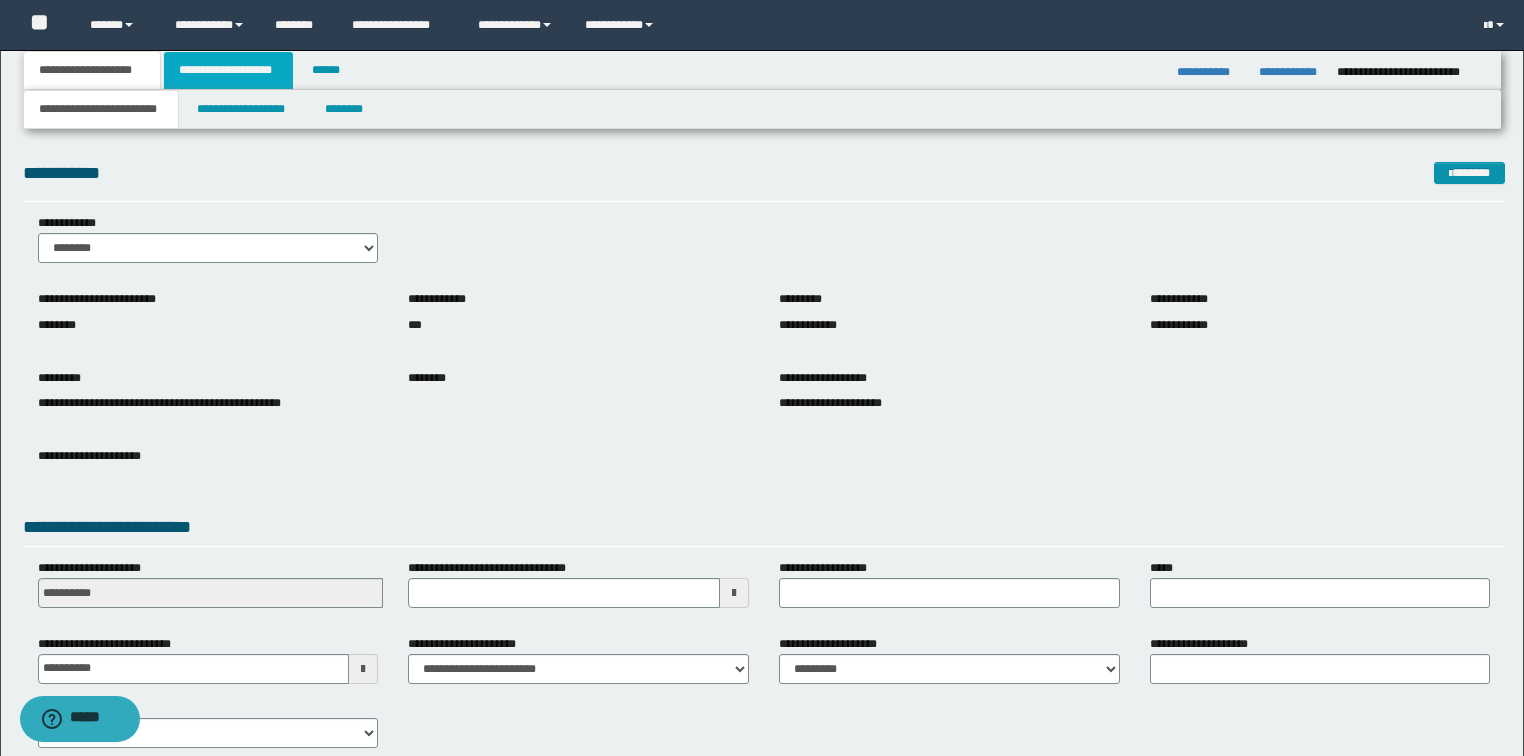 click on "**********" at bounding box center (228, 70) 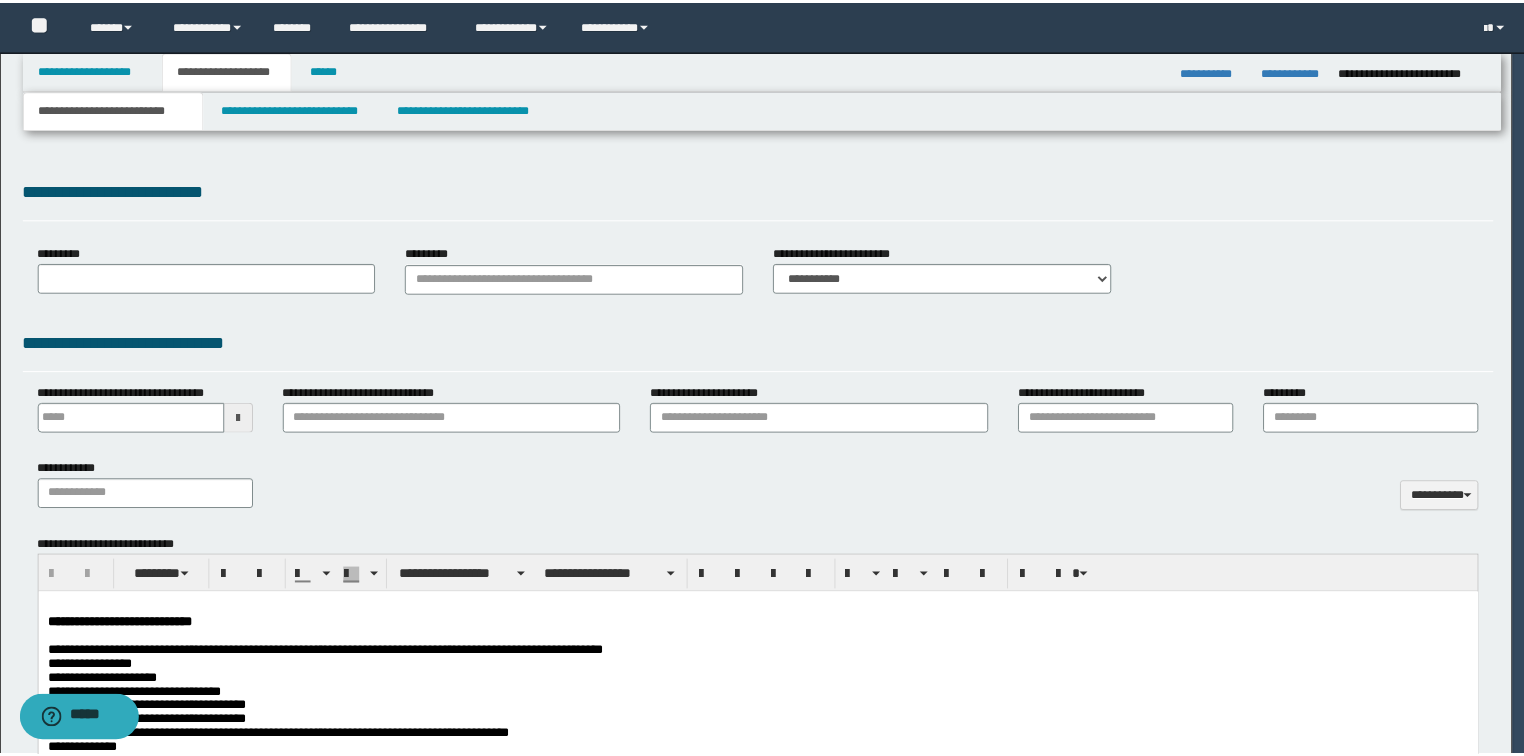 scroll, scrollTop: 0, scrollLeft: 0, axis: both 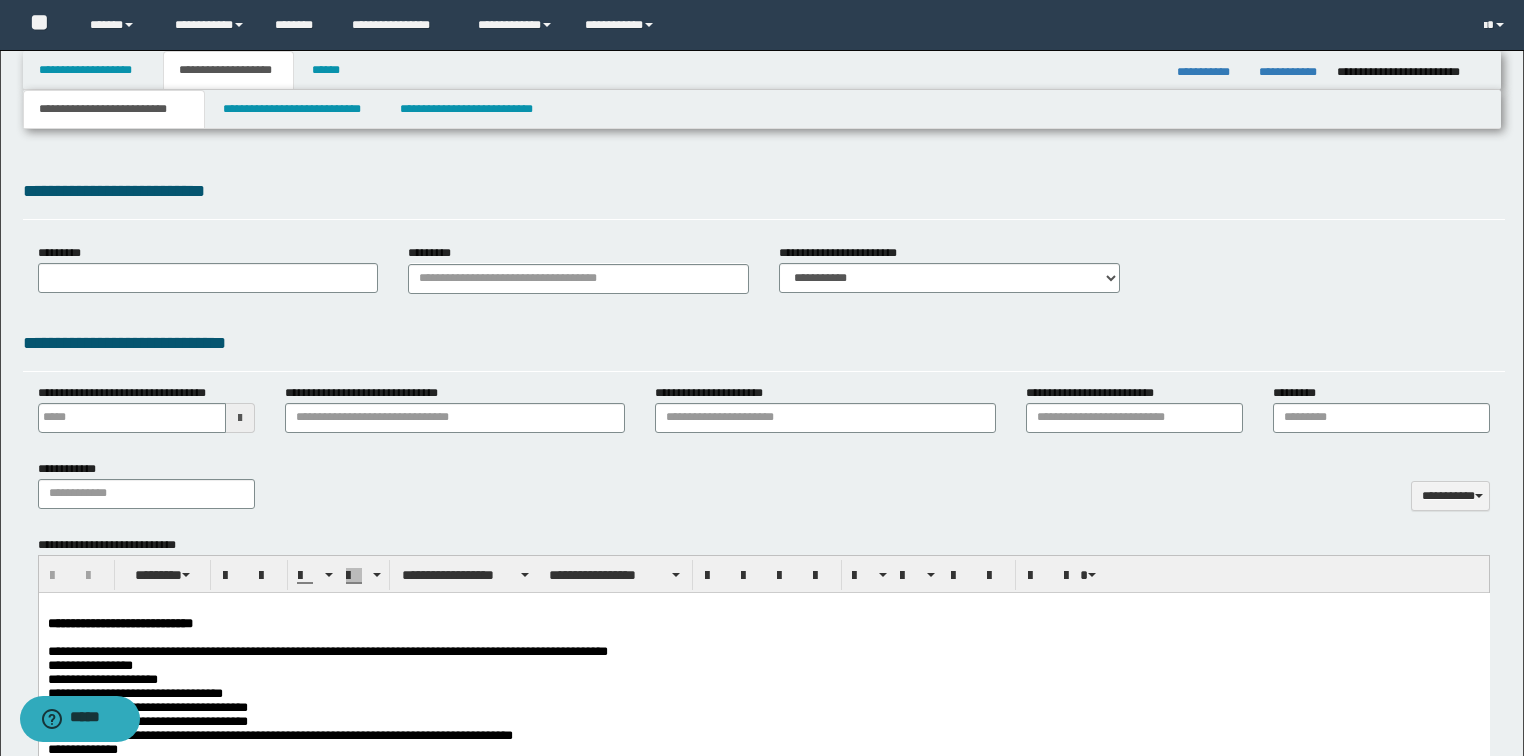 select on "*" 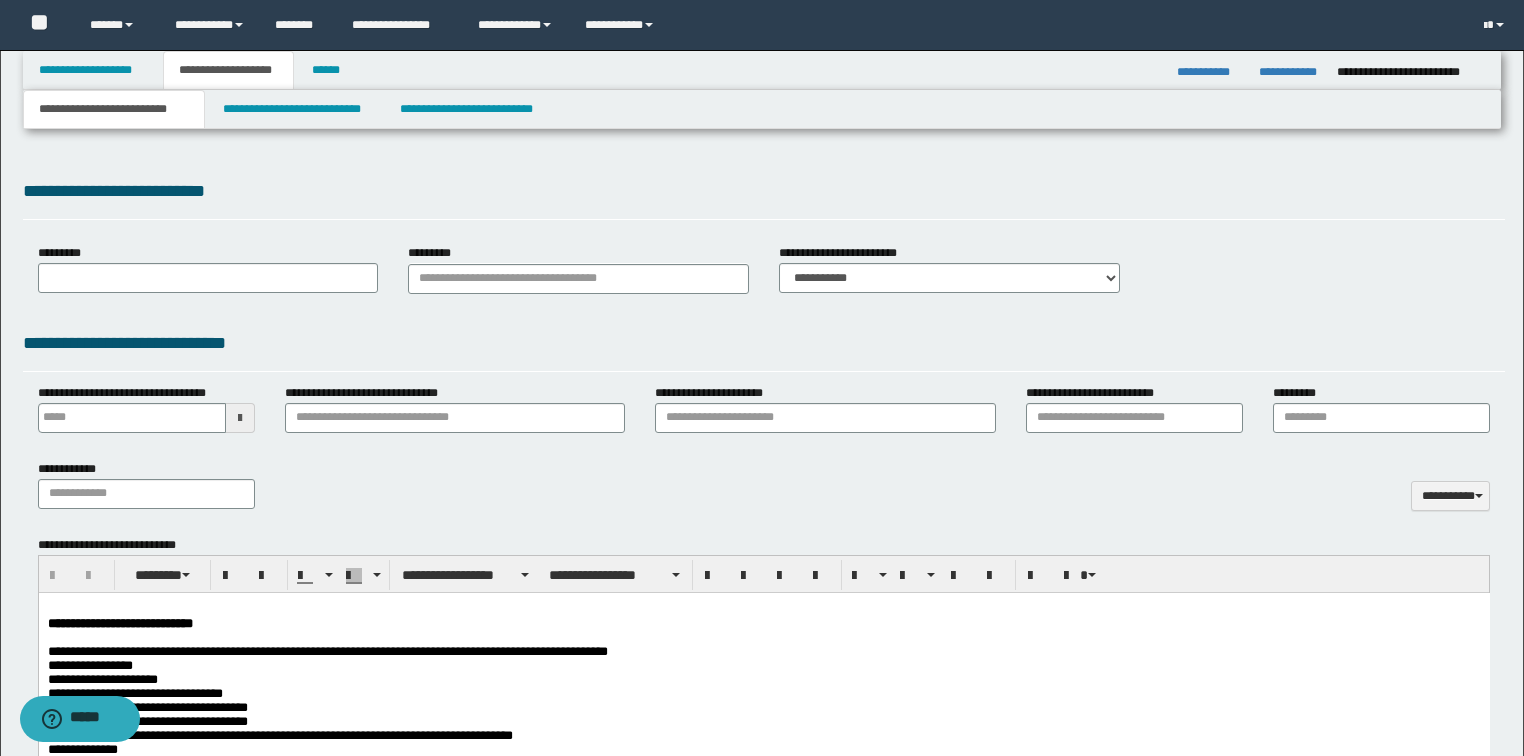 type 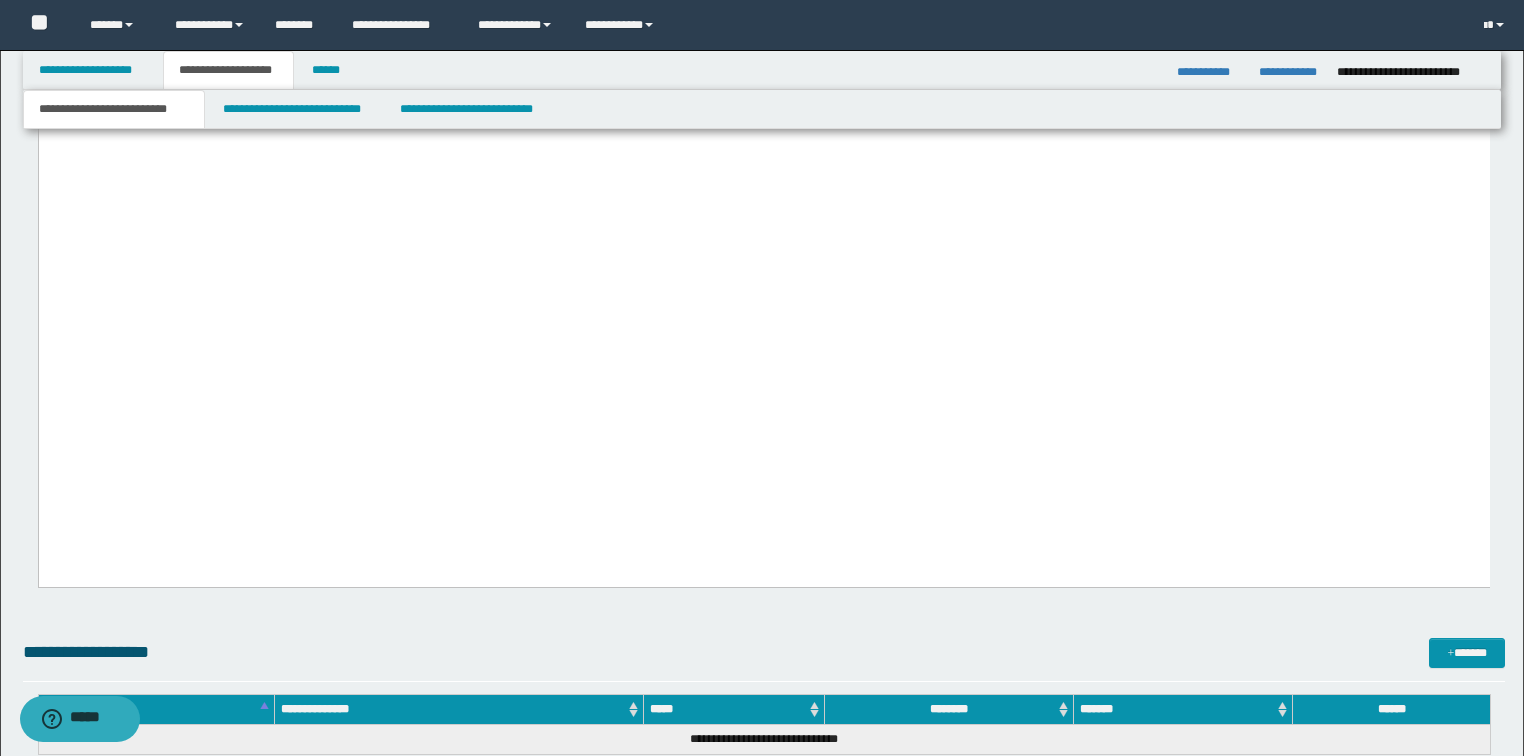 scroll, scrollTop: 3600, scrollLeft: 0, axis: vertical 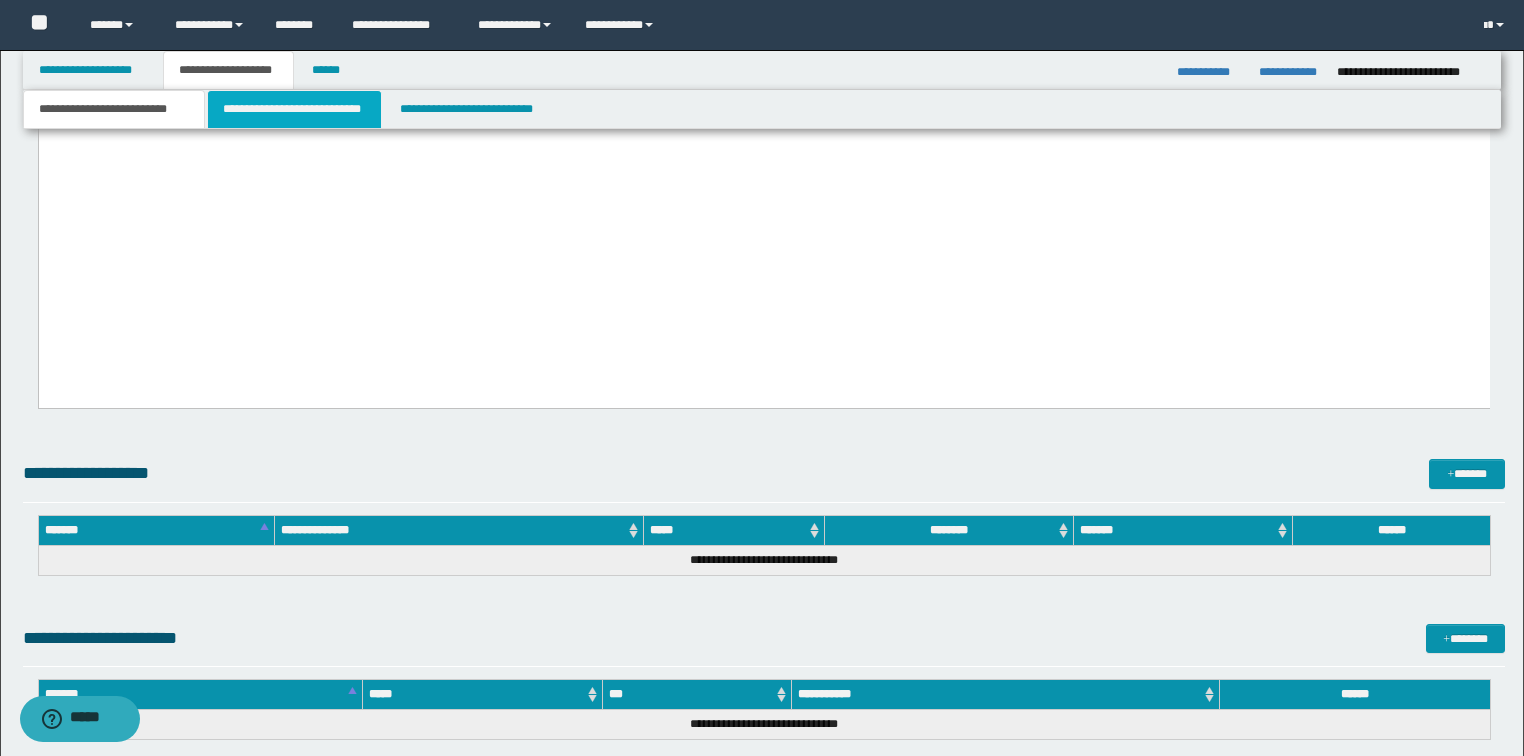 click on "**********" at bounding box center [294, 109] 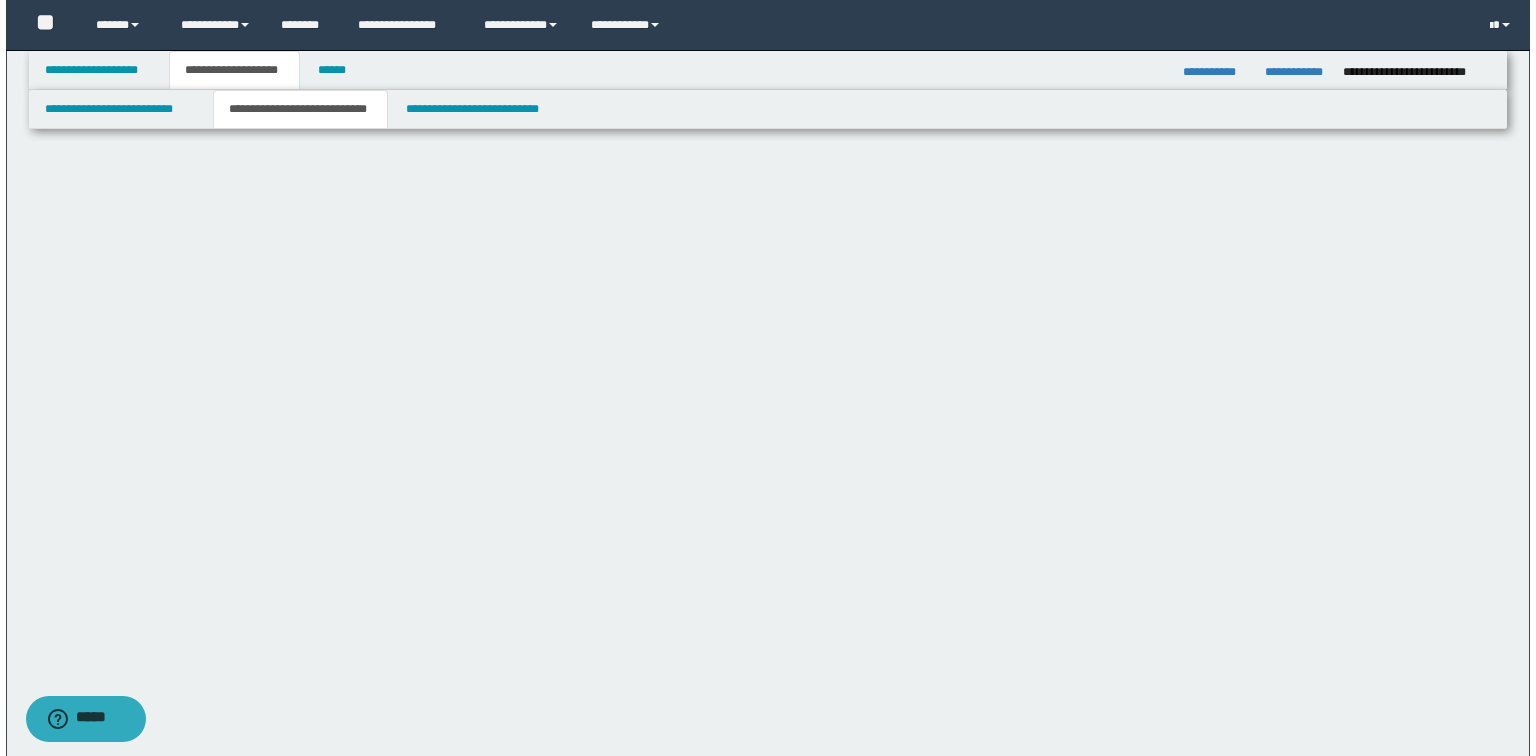 scroll, scrollTop: 0, scrollLeft: 0, axis: both 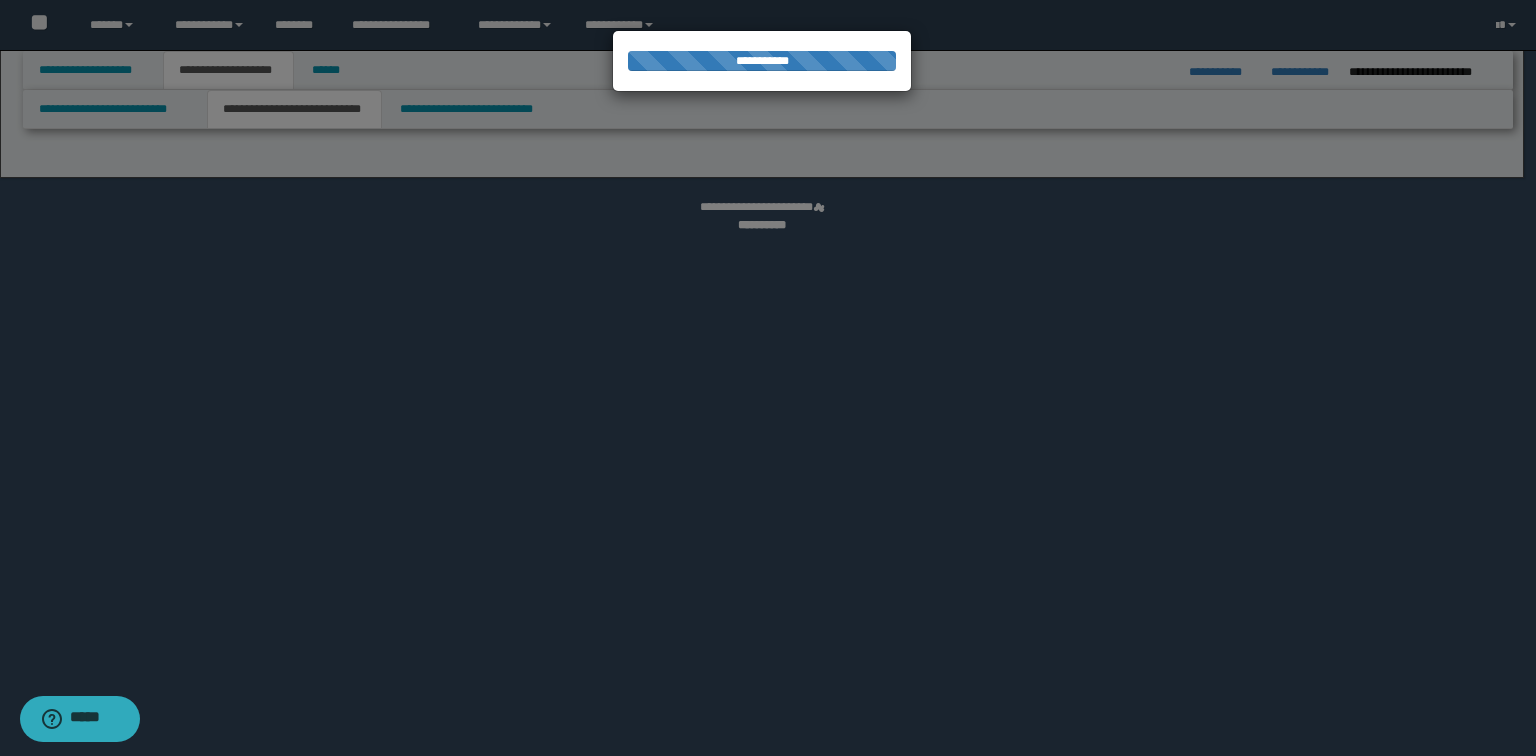 select on "*" 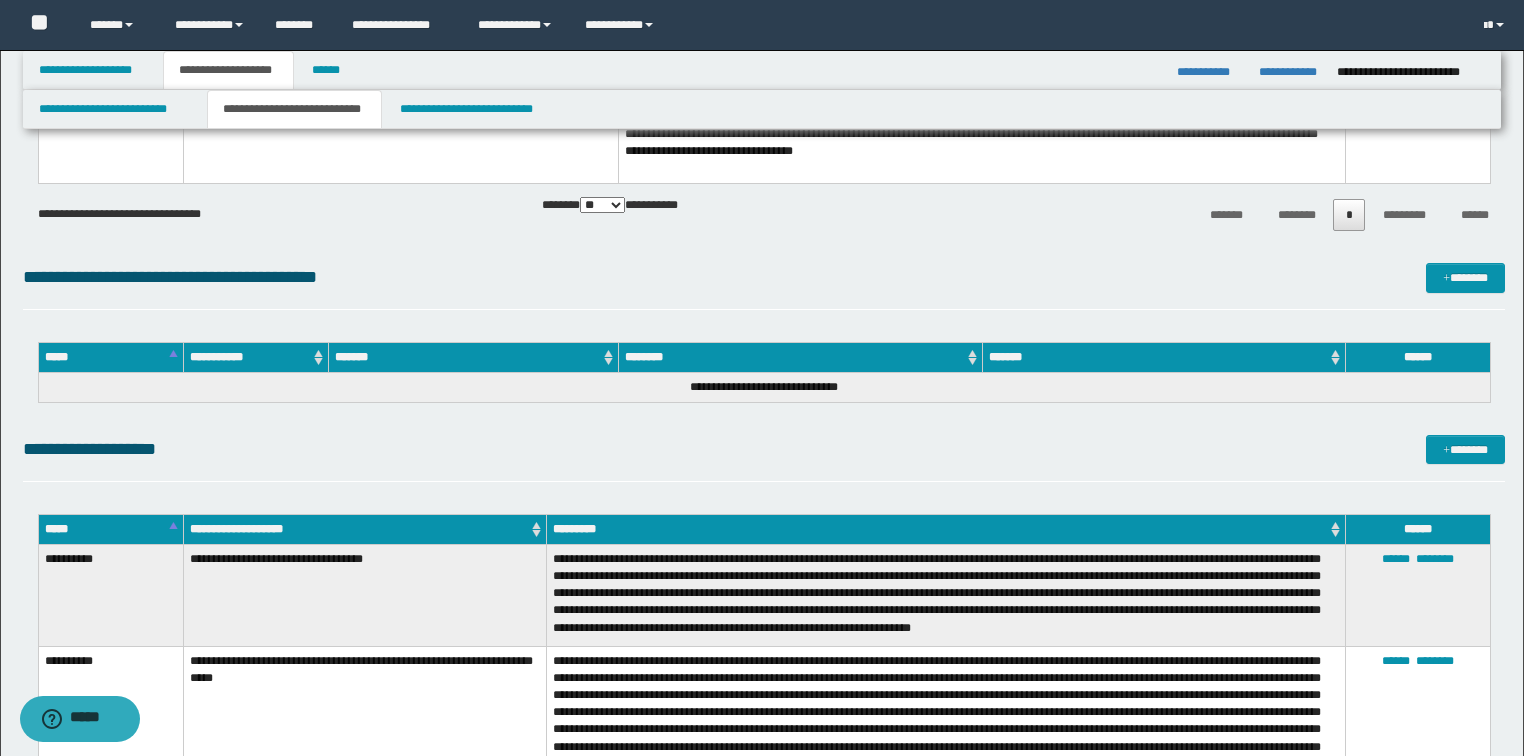 scroll, scrollTop: 4800, scrollLeft: 0, axis: vertical 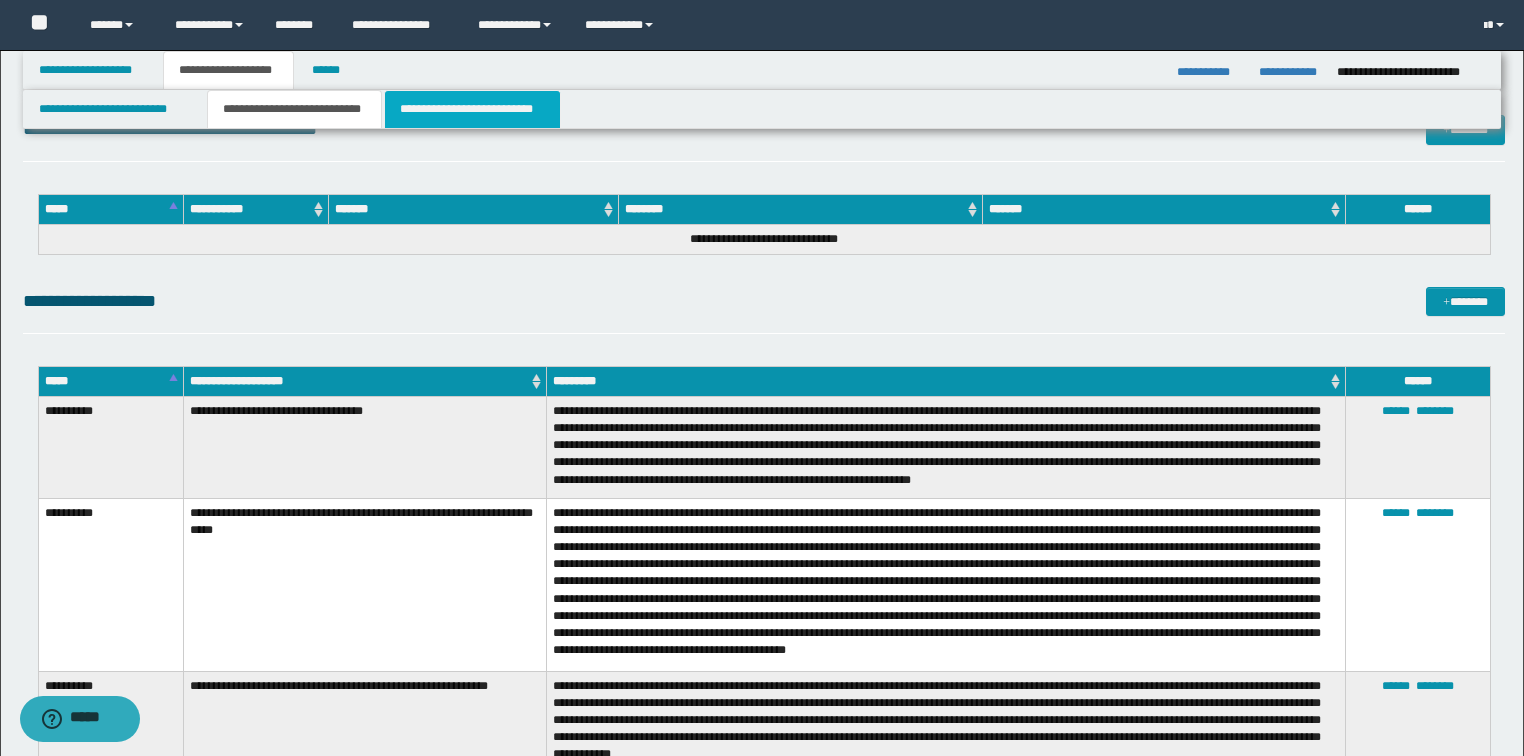 click on "**********" at bounding box center [472, 109] 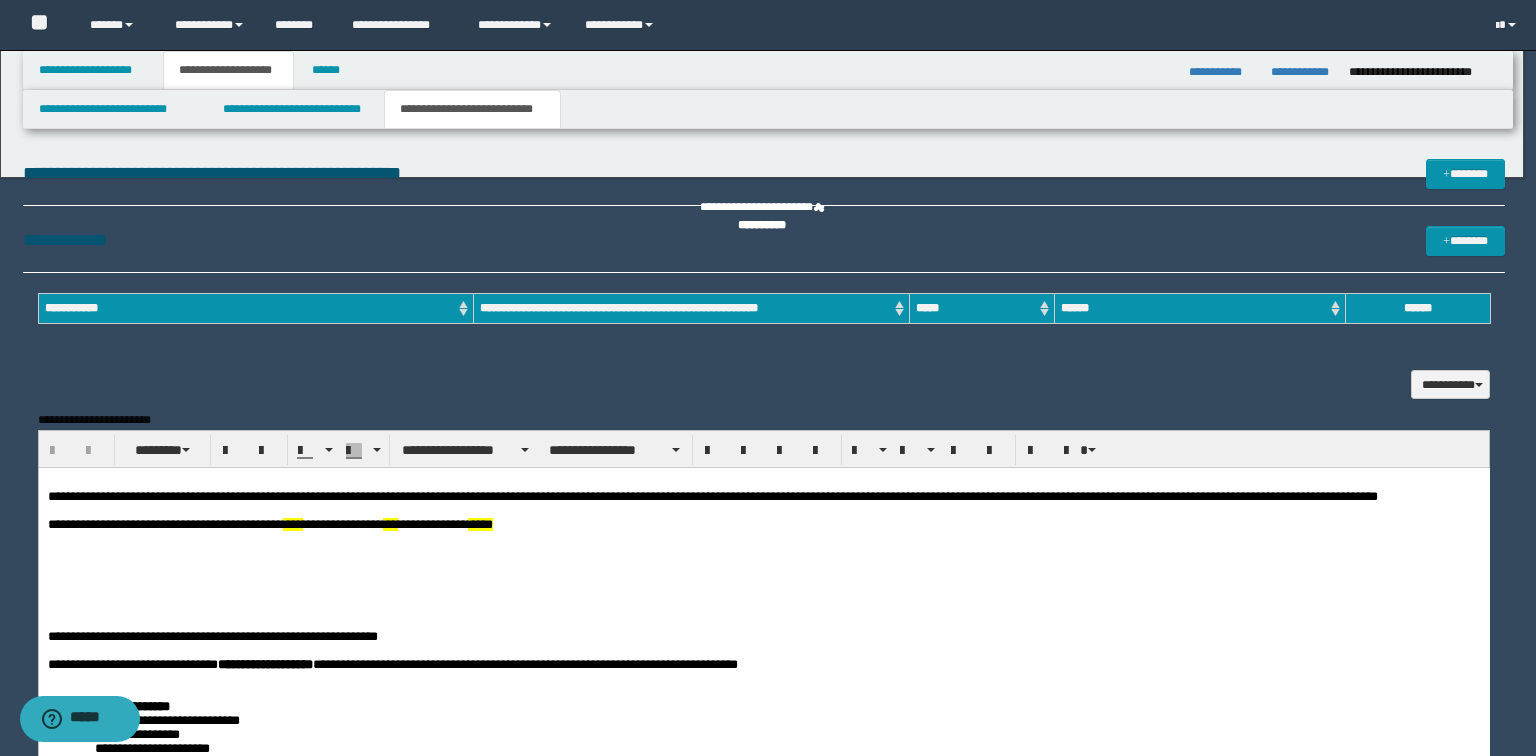 scroll, scrollTop: 0, scrollLeft: 0, axis: both 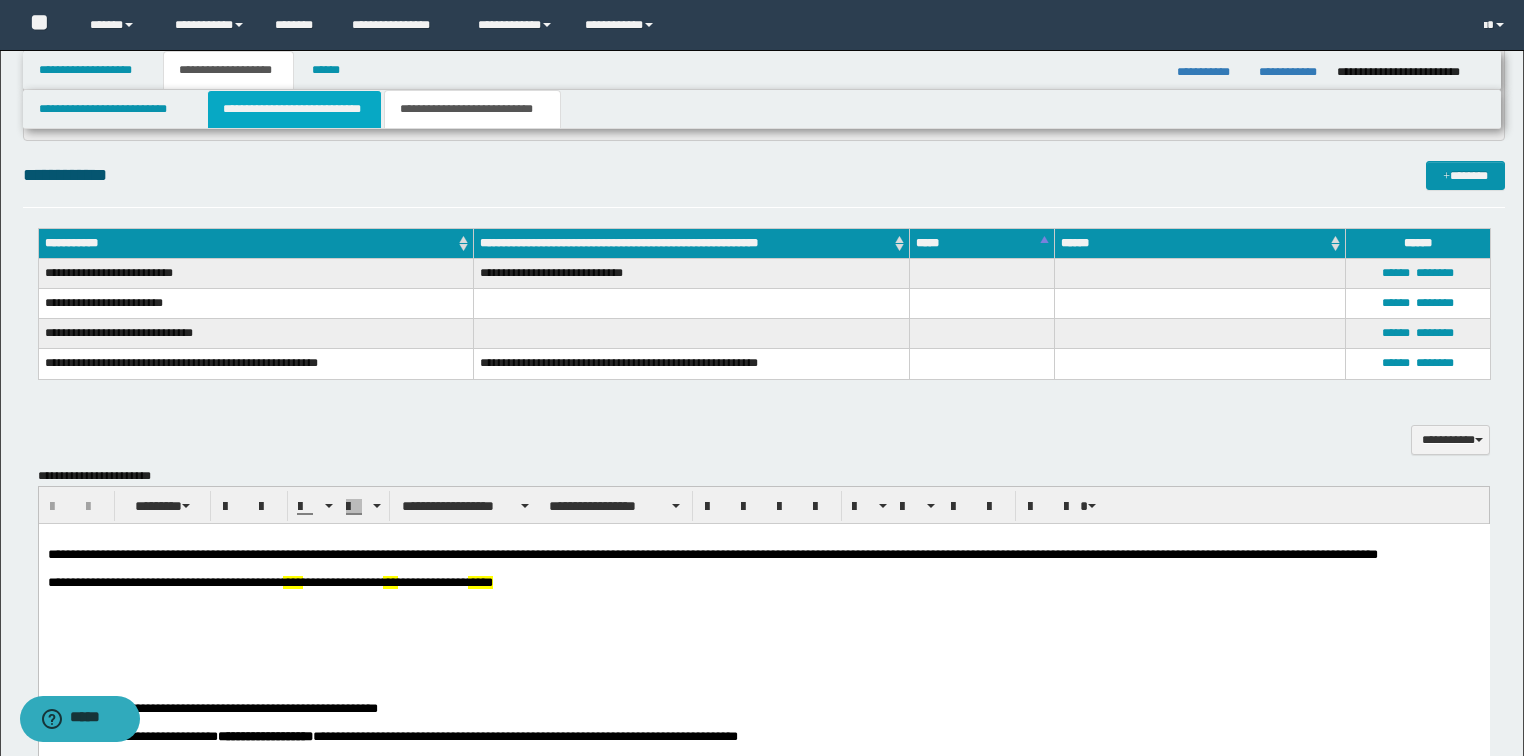 click on "**********" at bounding box center (294, 109) 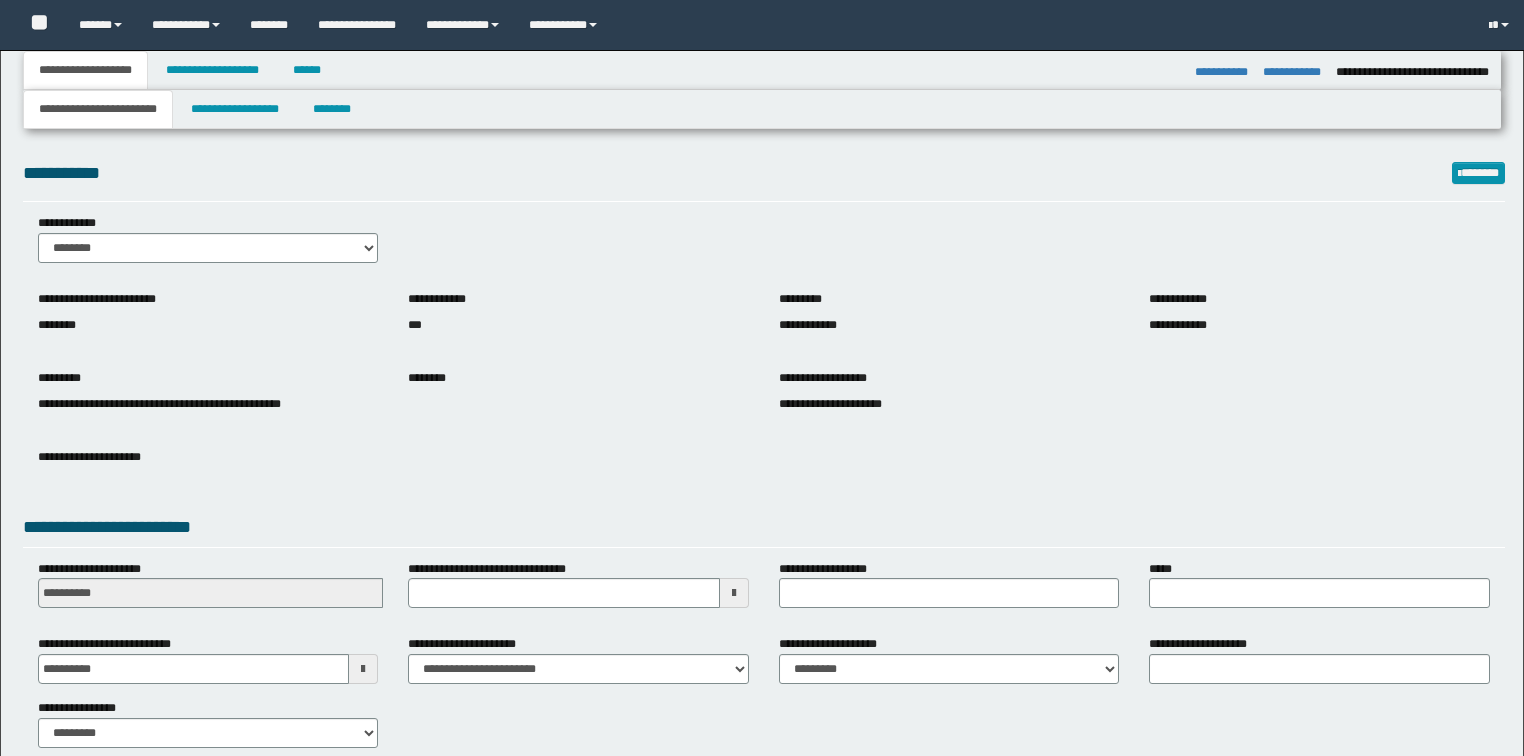 select on "*" 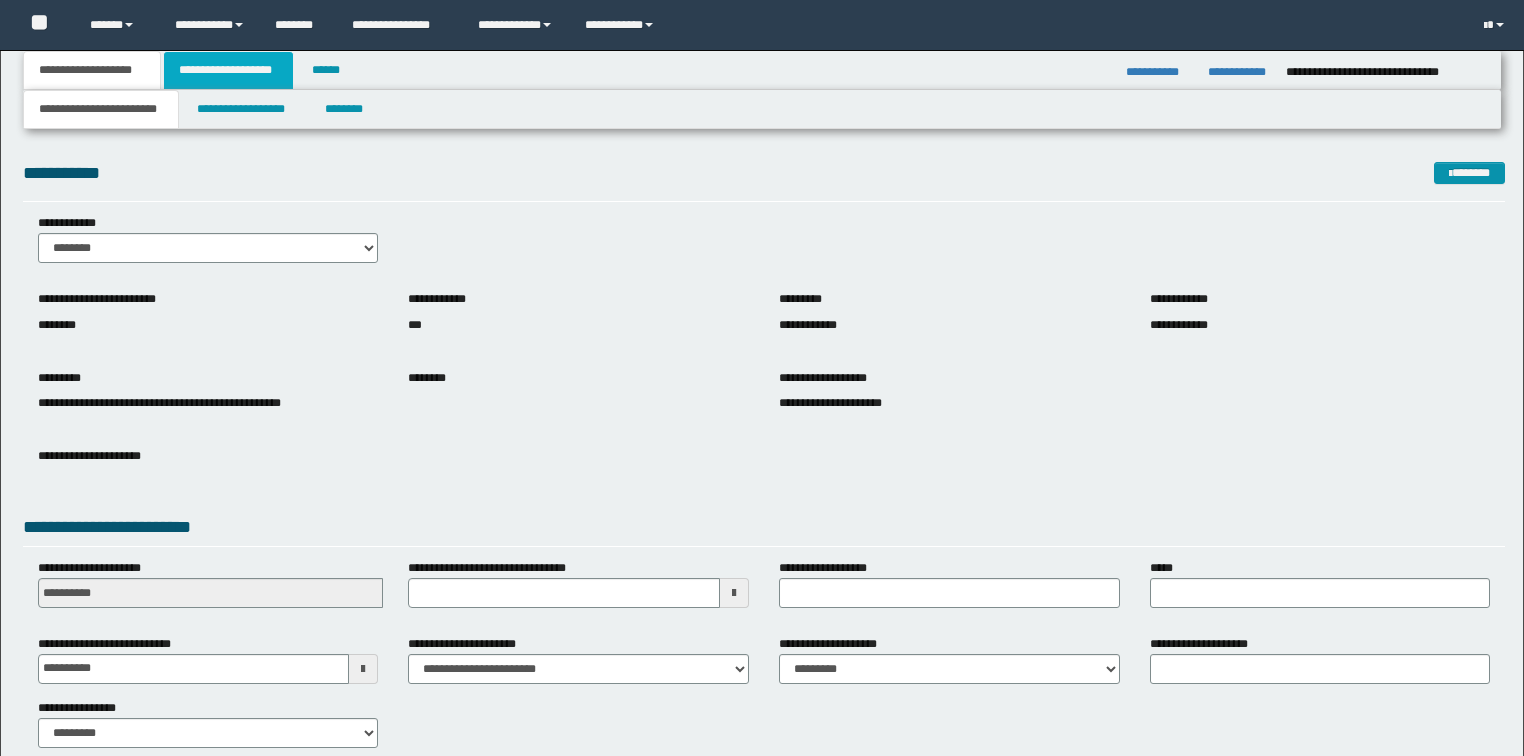 scroll, scrollTop: 0, scrollLeft: 0, axis: both 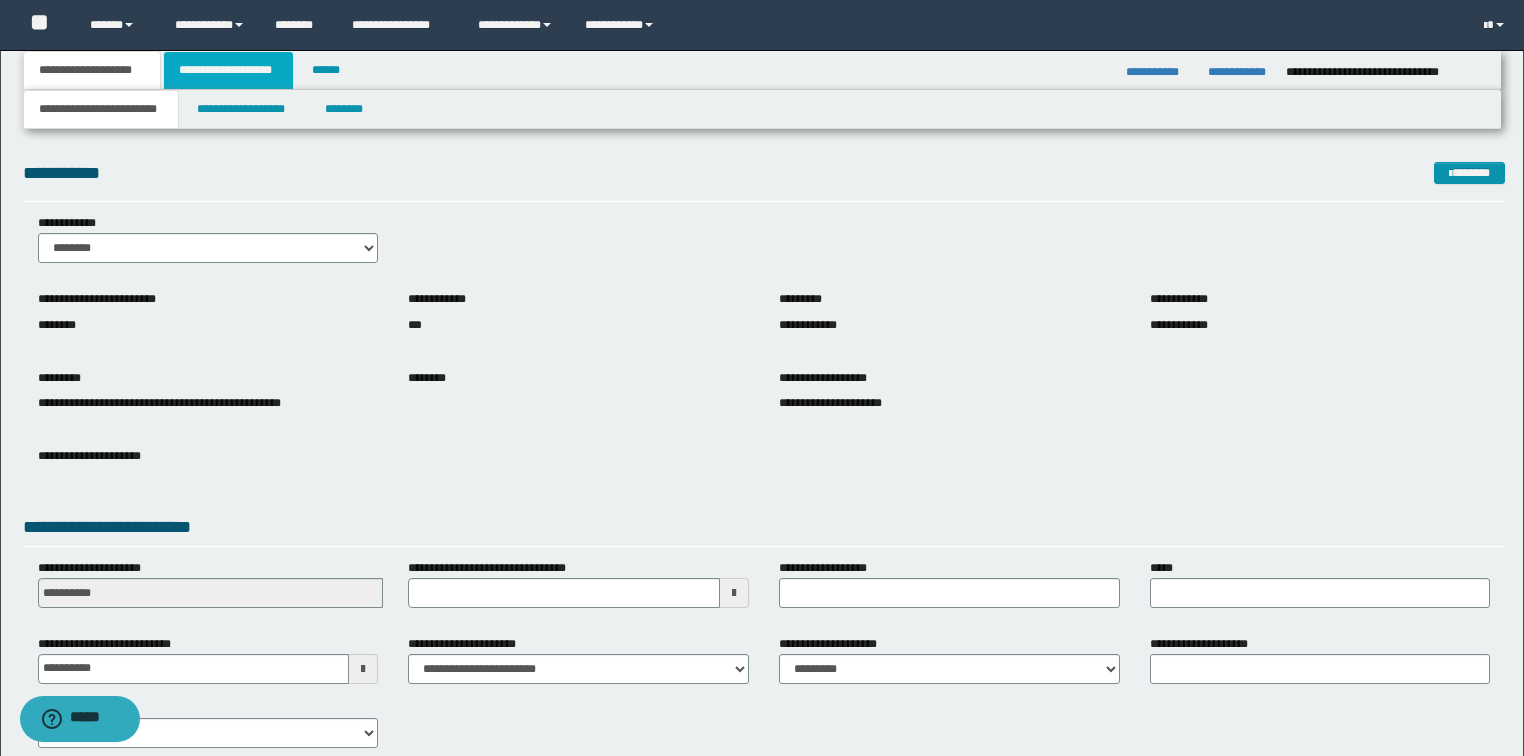 click on "**********" at bounding box center [228, 70] 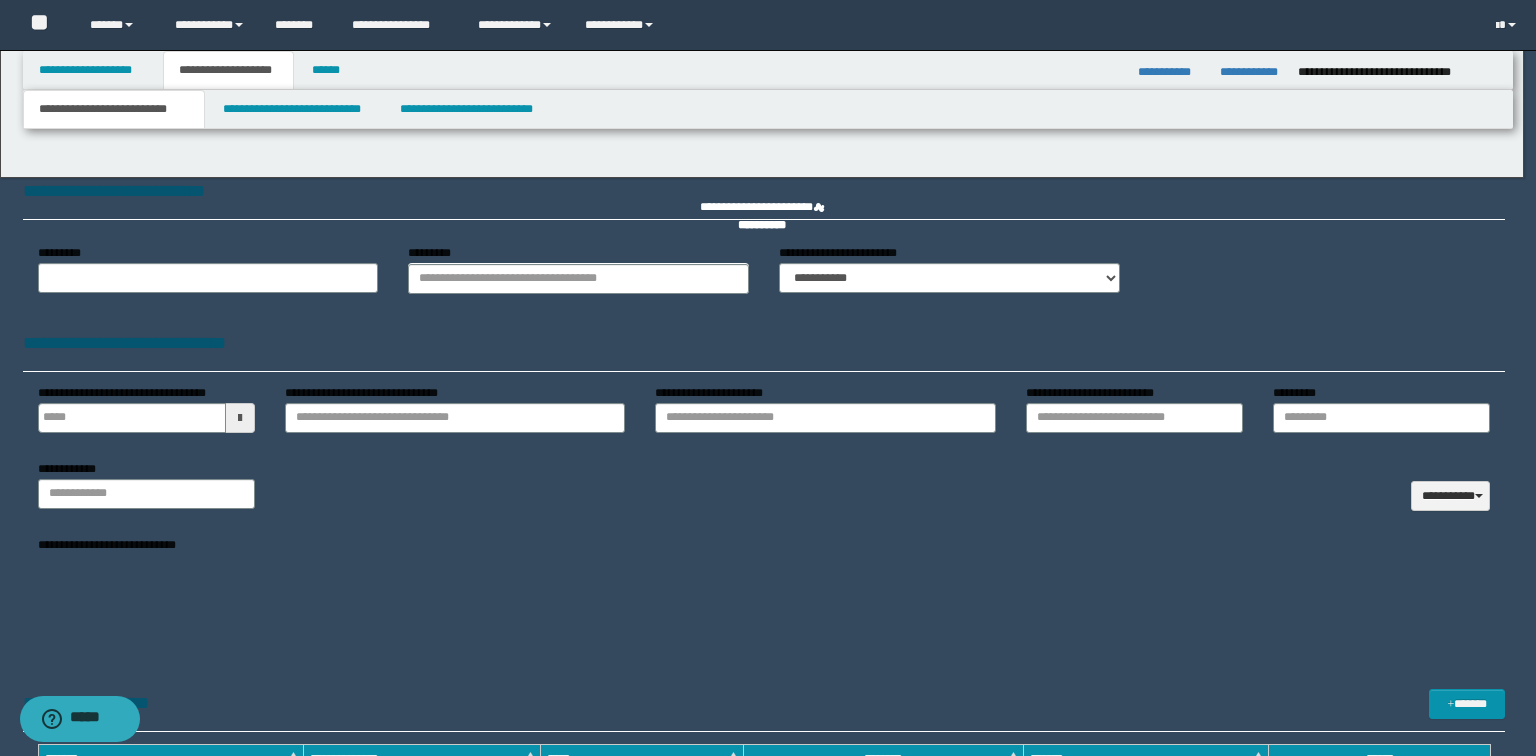 type 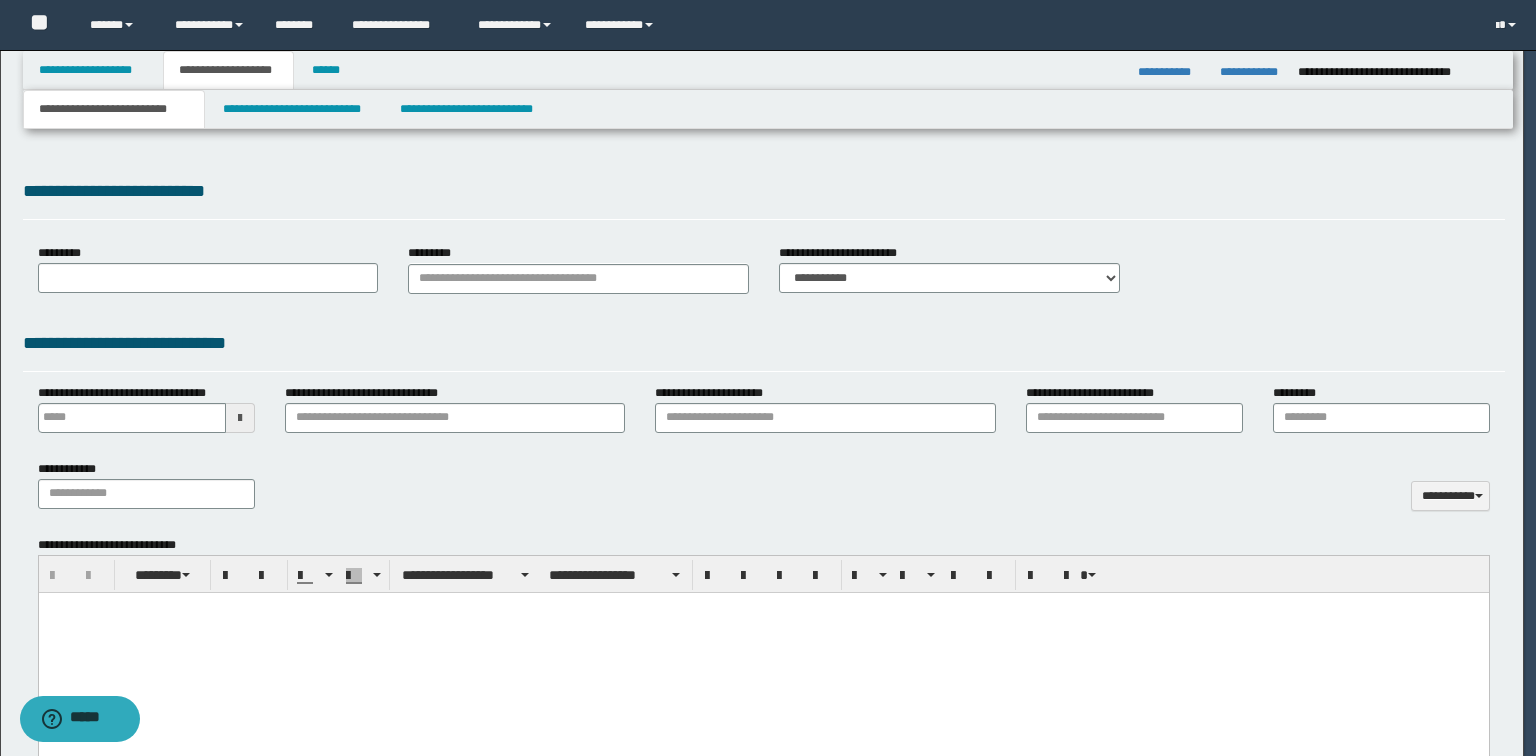 type on "**********" 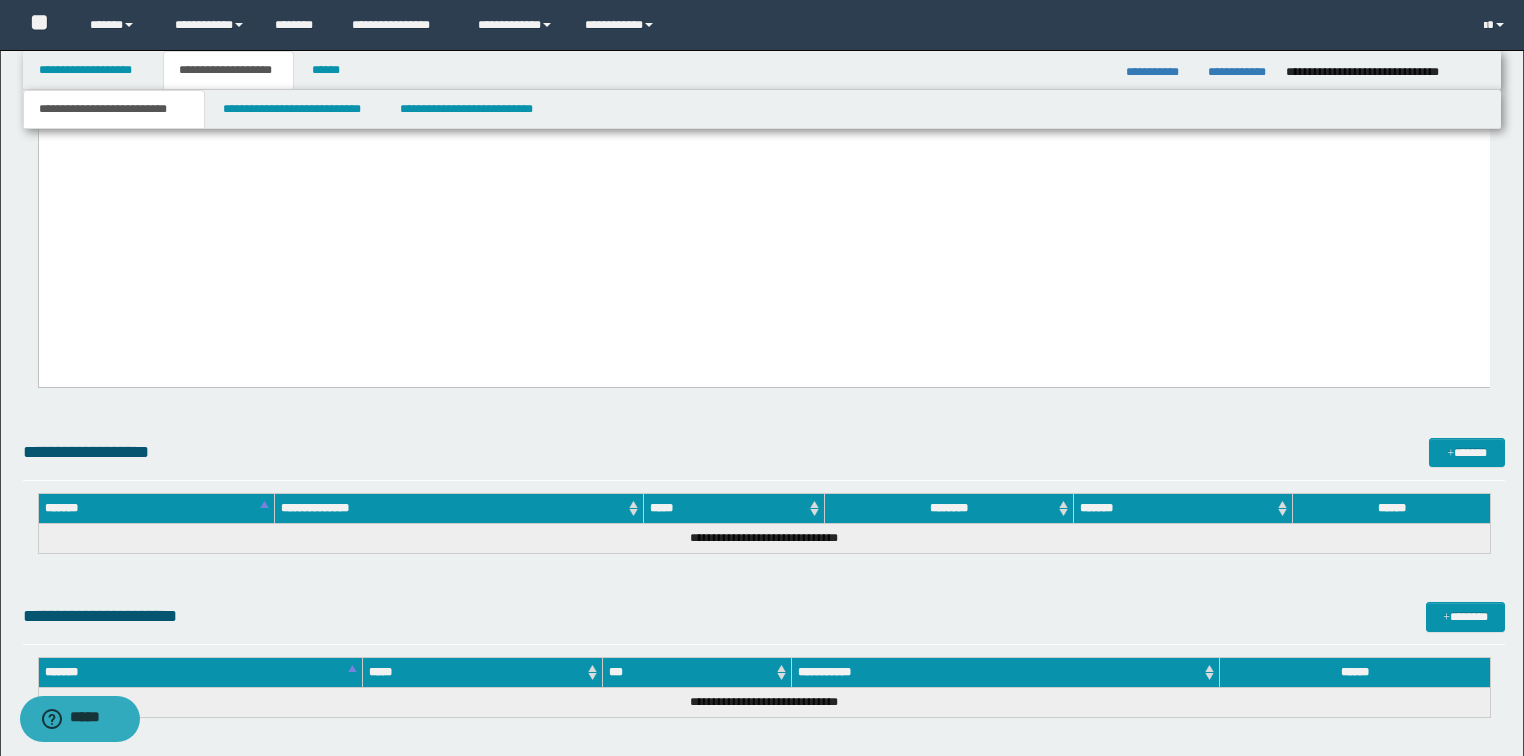 scroll, scrollTop: 2960, scrollLeft: 0, axis: vertical 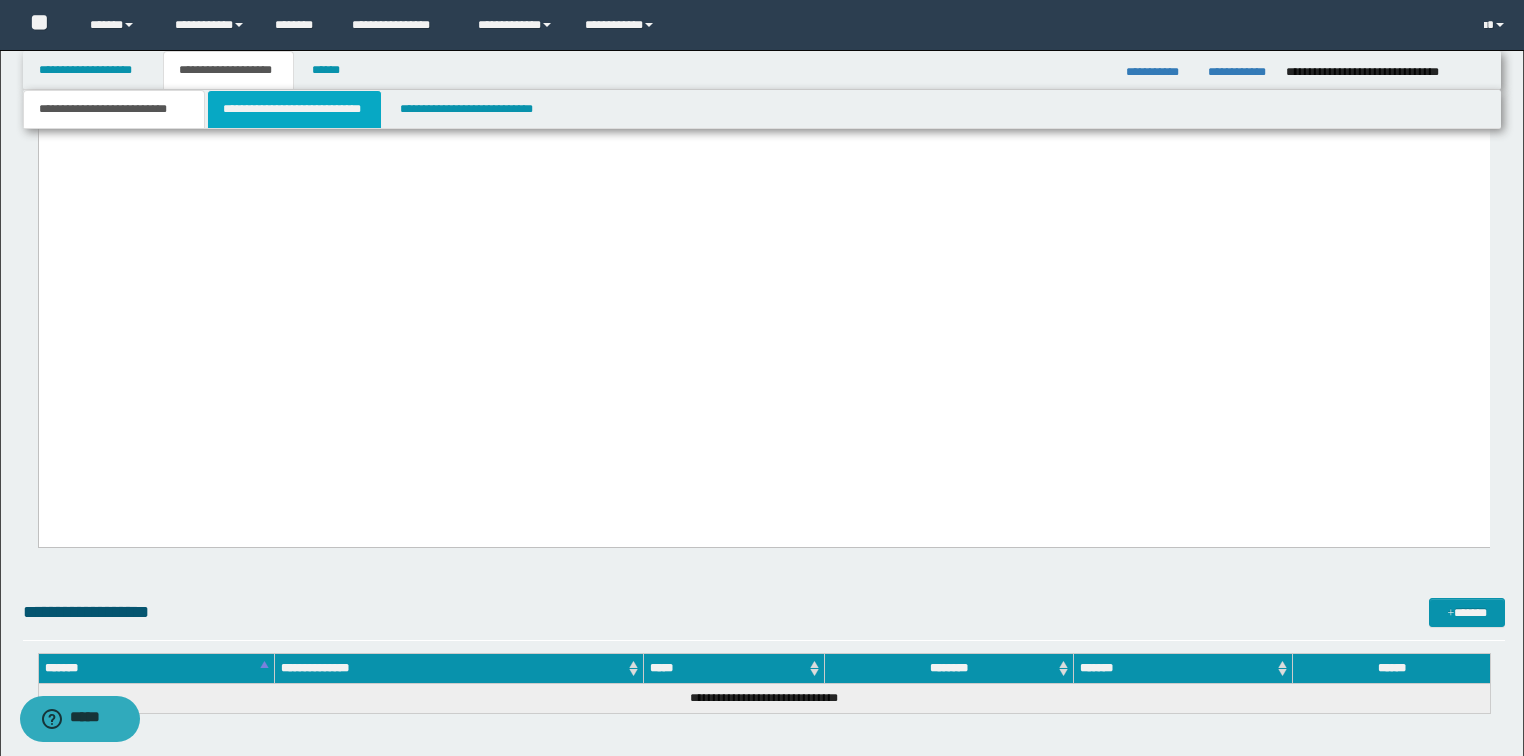 click on "**********" at bounding box center [294, 109] 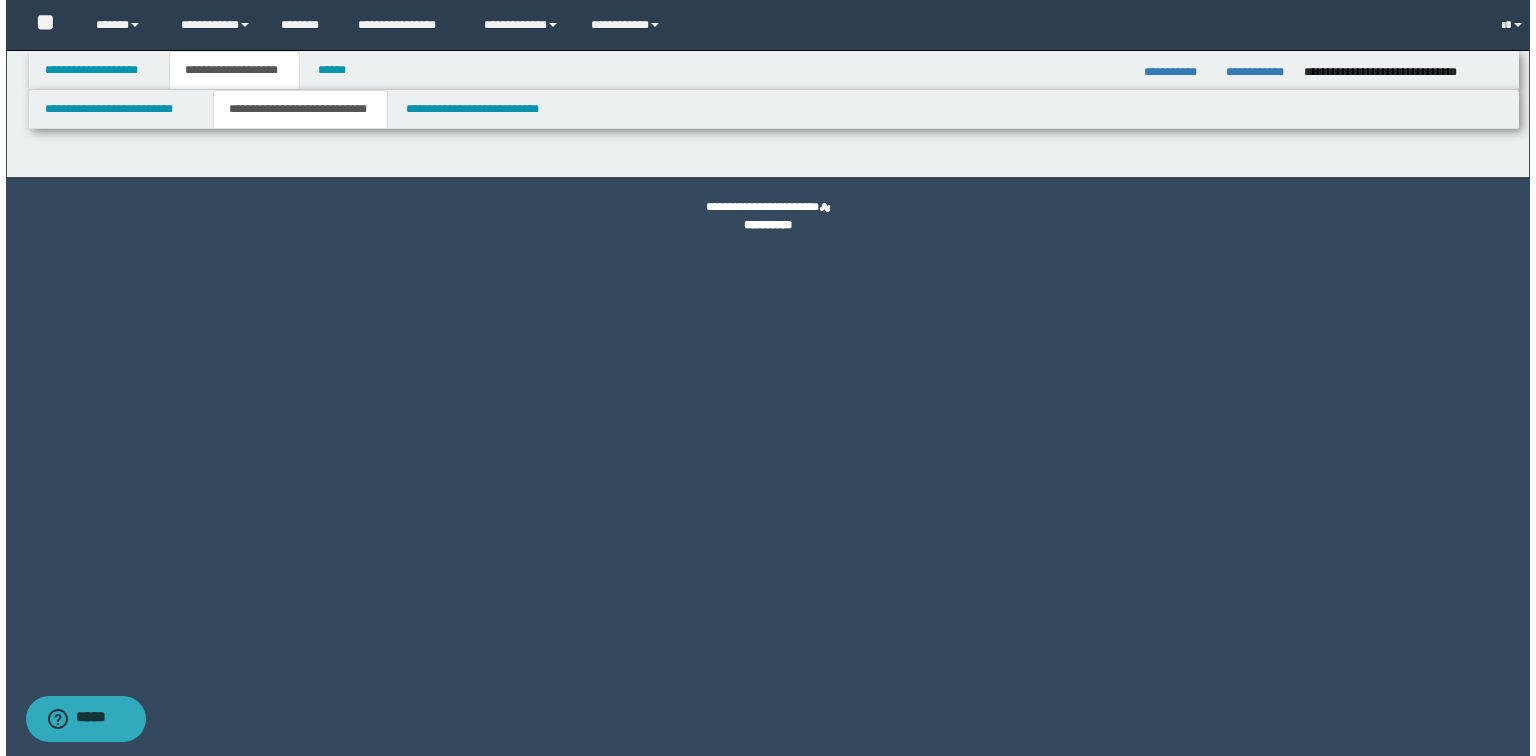 scroll, scrollTop: 0, scrollLeft: 0, axis: both 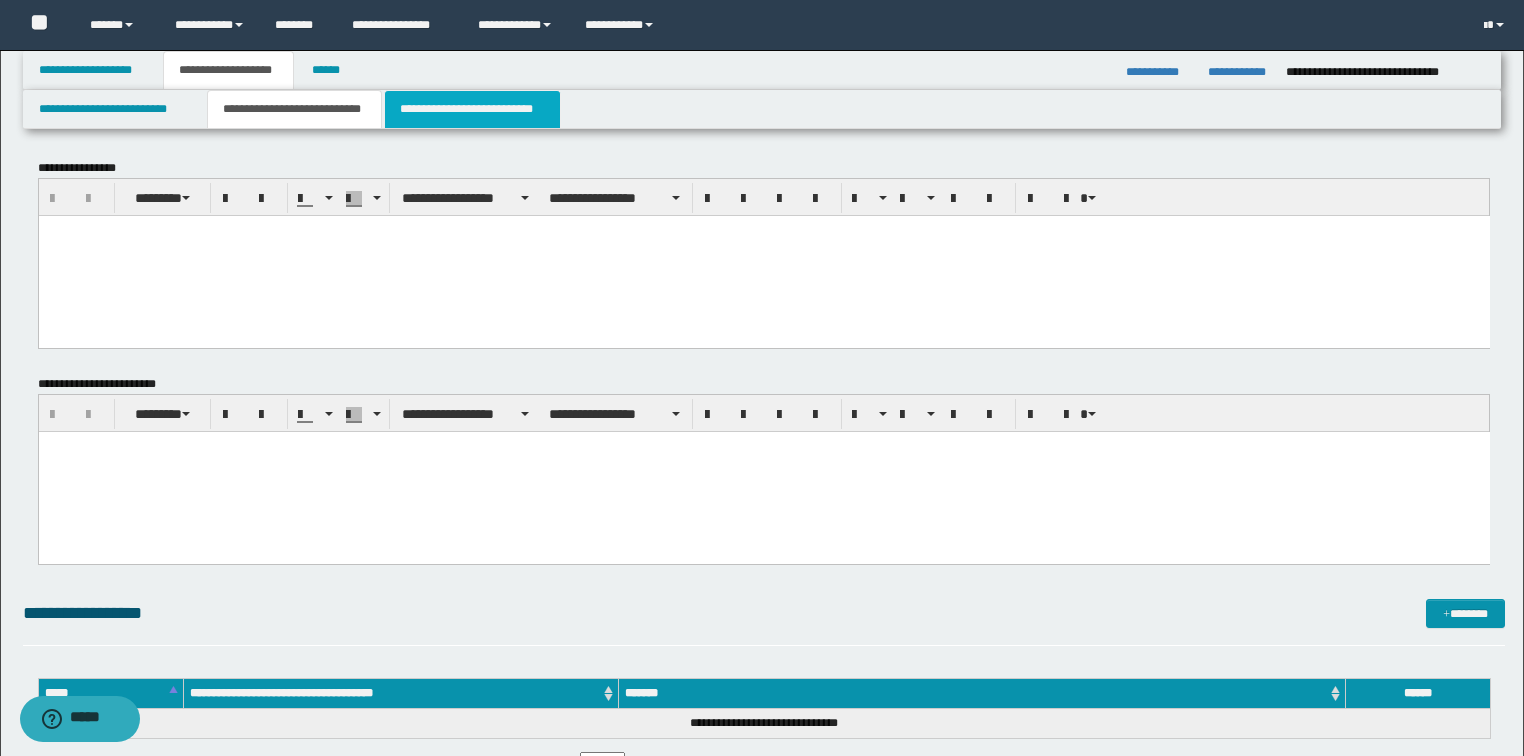 click on "**********" at bounding box center [472, 109] 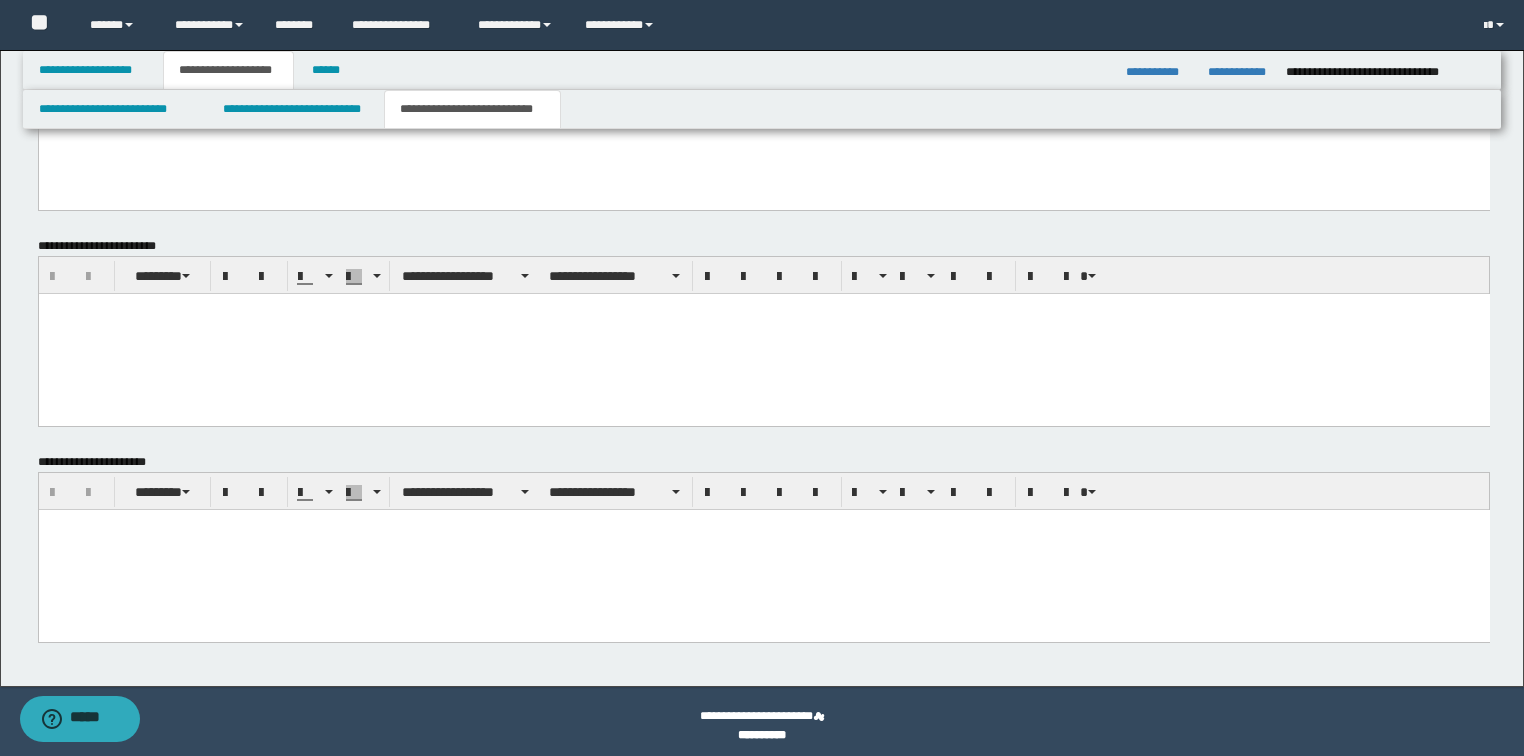 scroll, scrollTop: 1143, scrollLeft: 0, axis: vertical 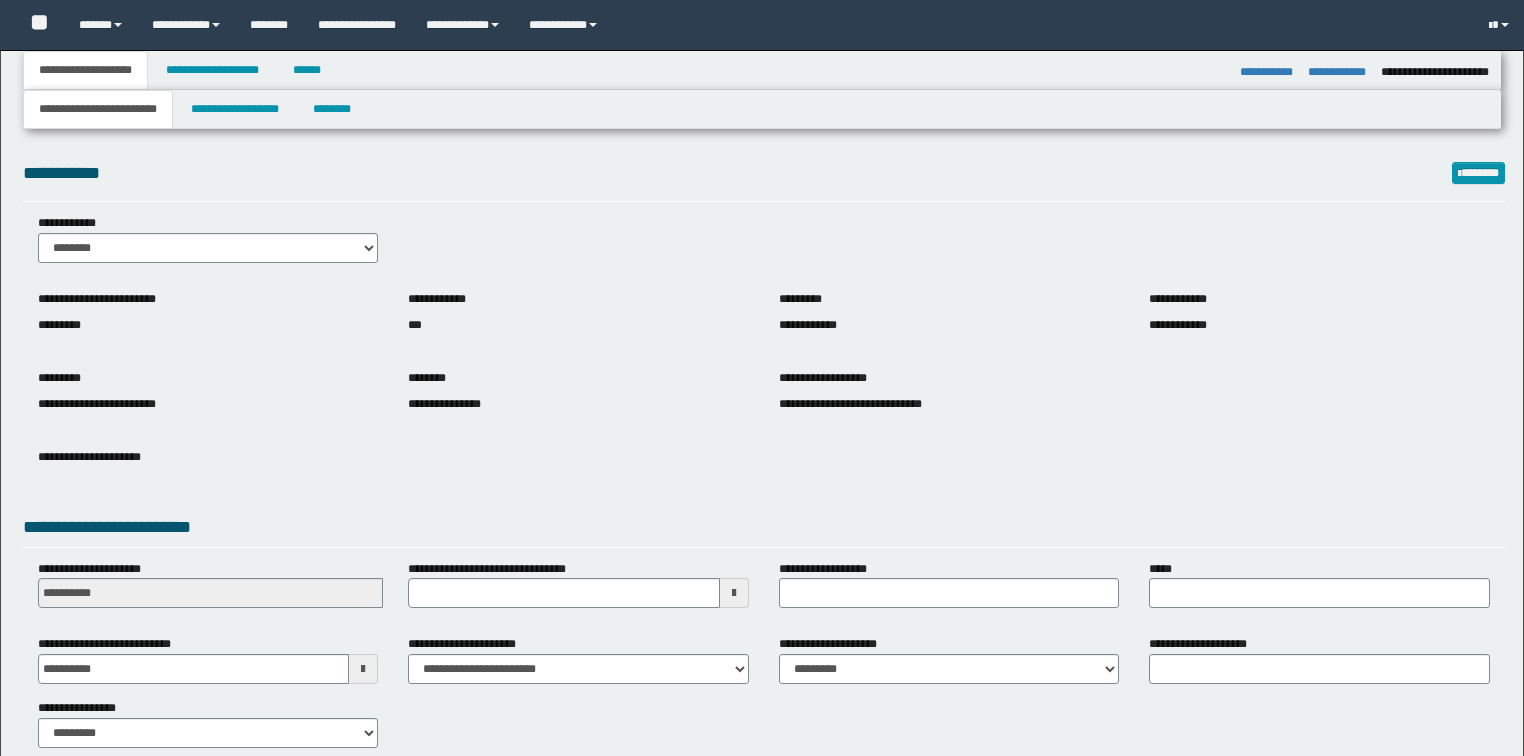 select on "*" 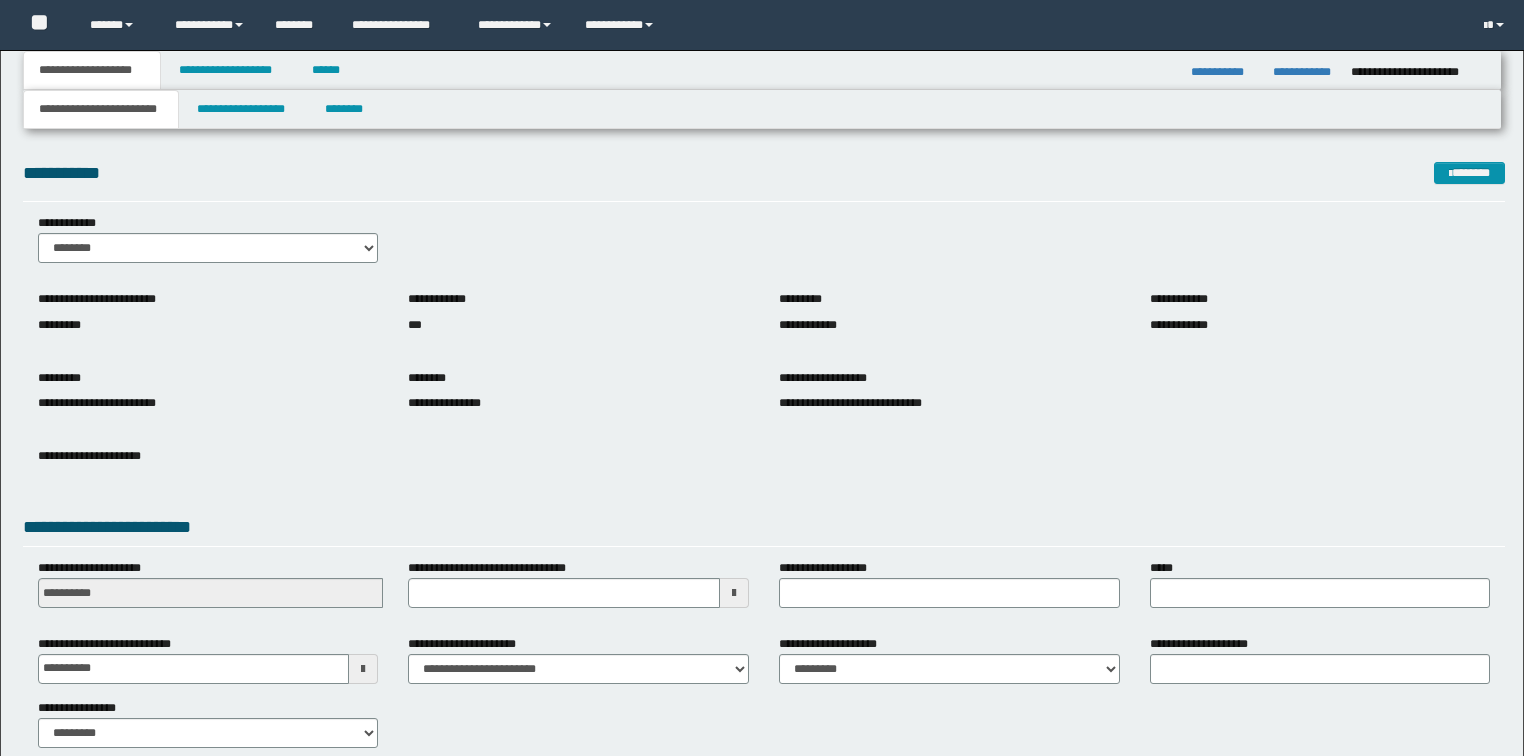 scroll, scrollTop: 0, scrollLeft: 0, axis: both 